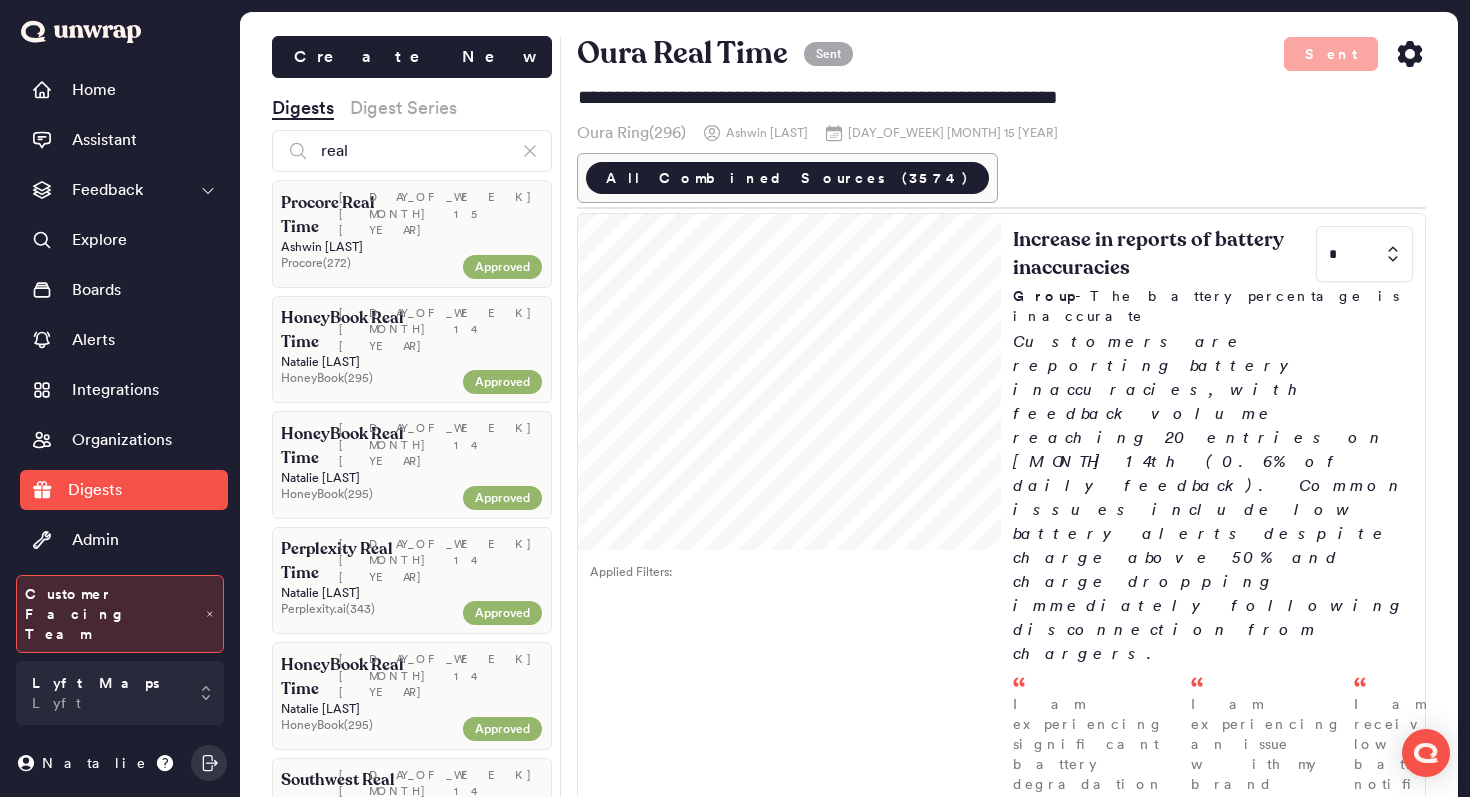 scroll, scrollTop: 9, scrollLeft: 0, axis: vertical 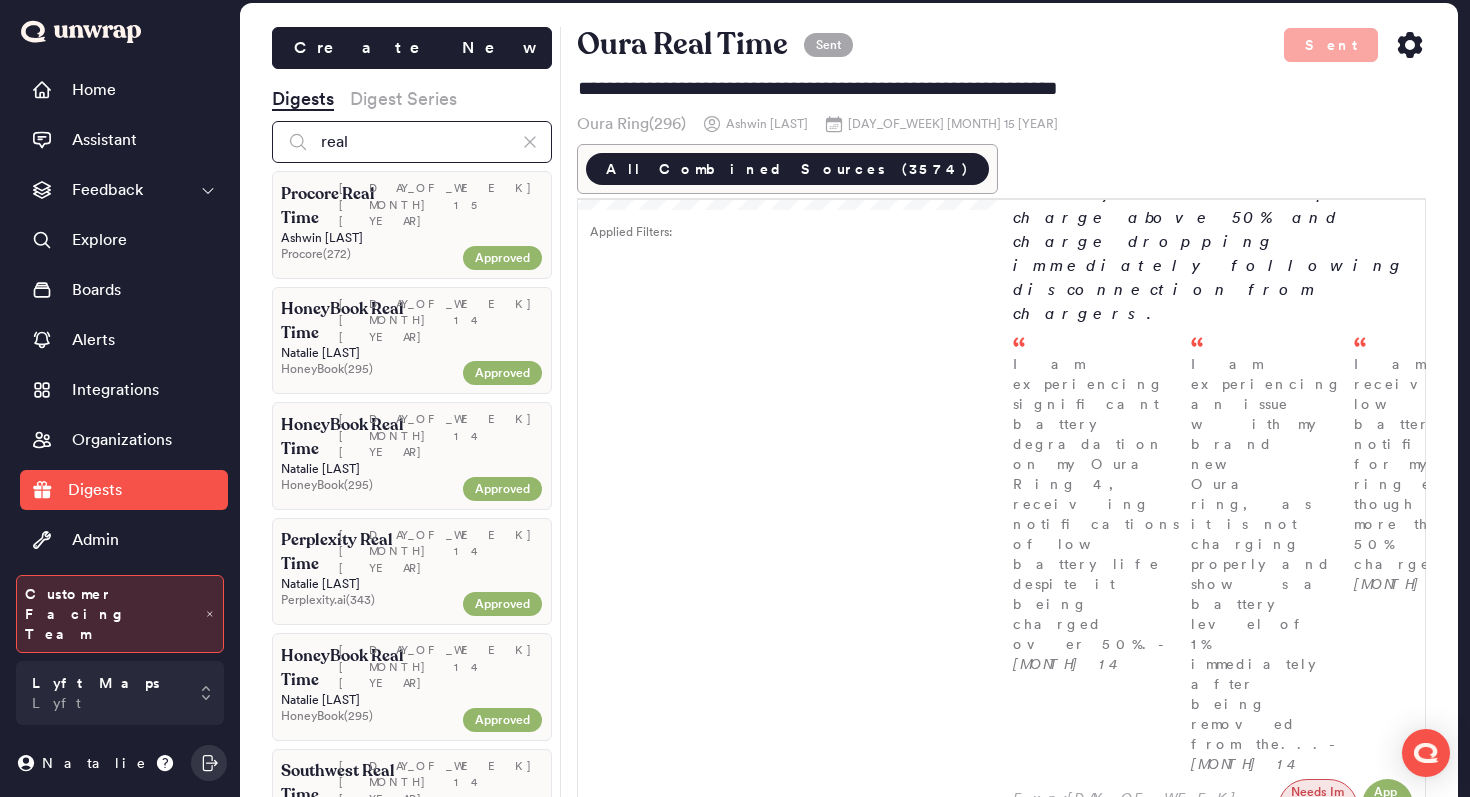click on "real" at bounding box center (412, 142) 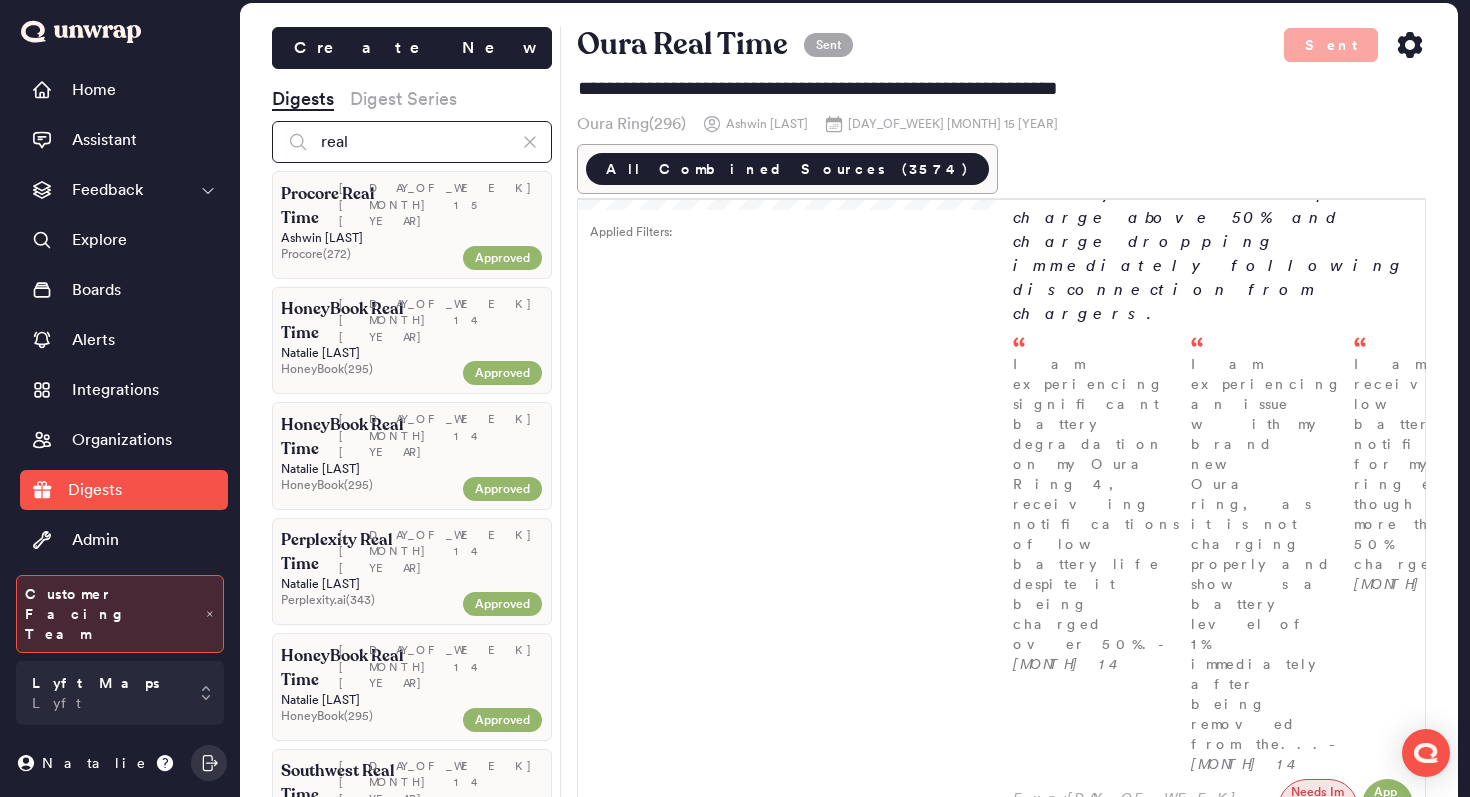scroll, scrollTop: 0, scrollLeft: 0, axis: both 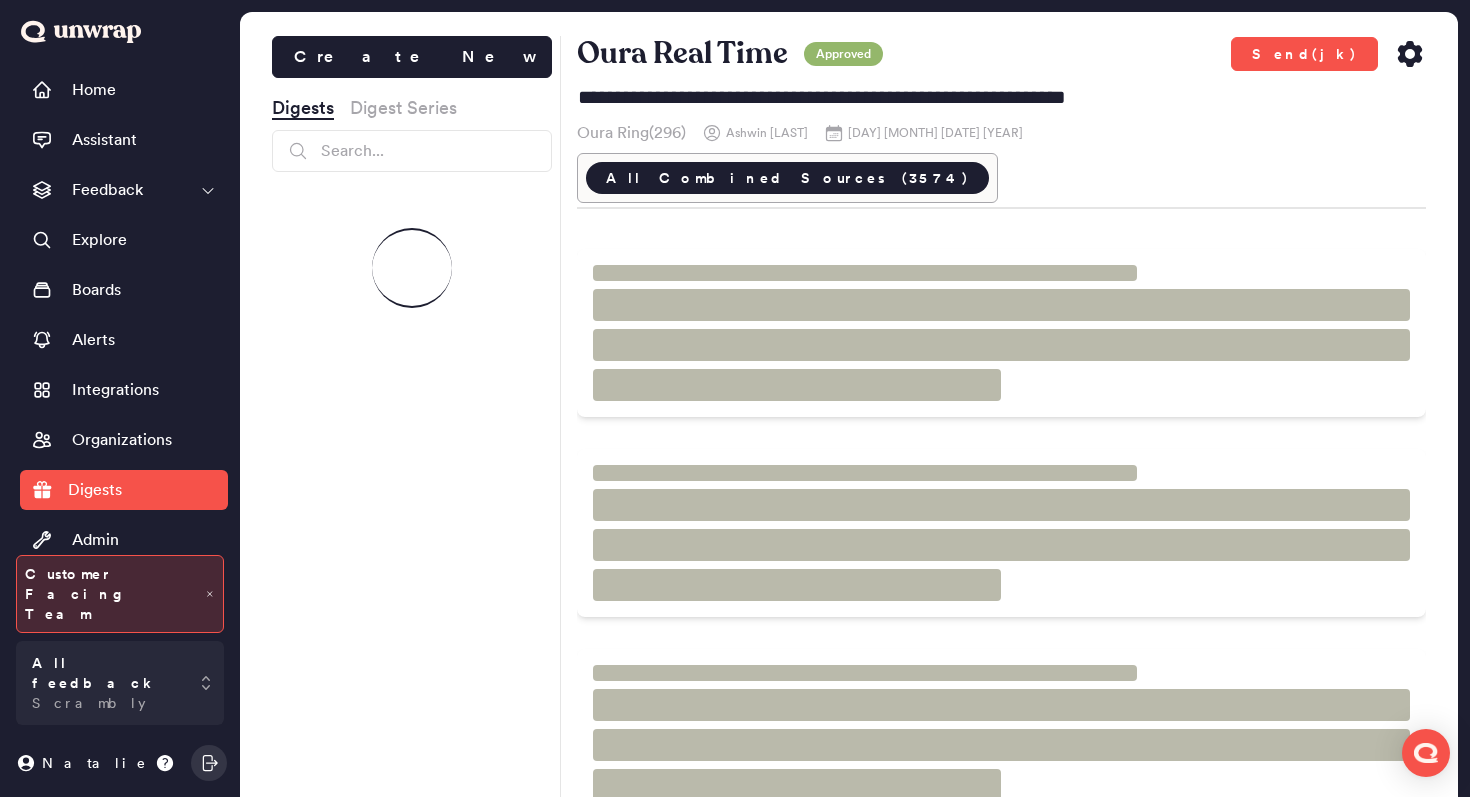 type on "**********" 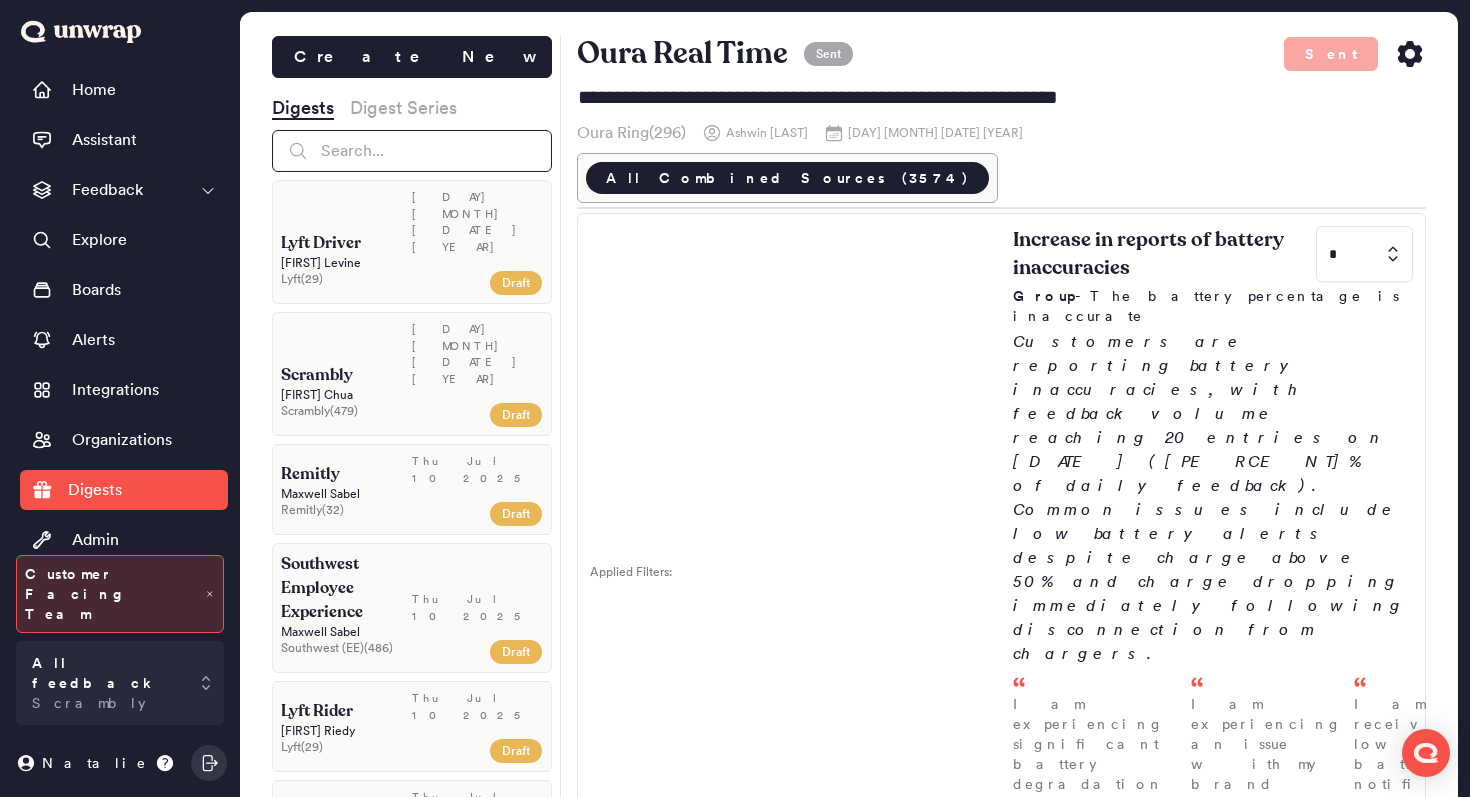 click at bounding box center (412, 151) 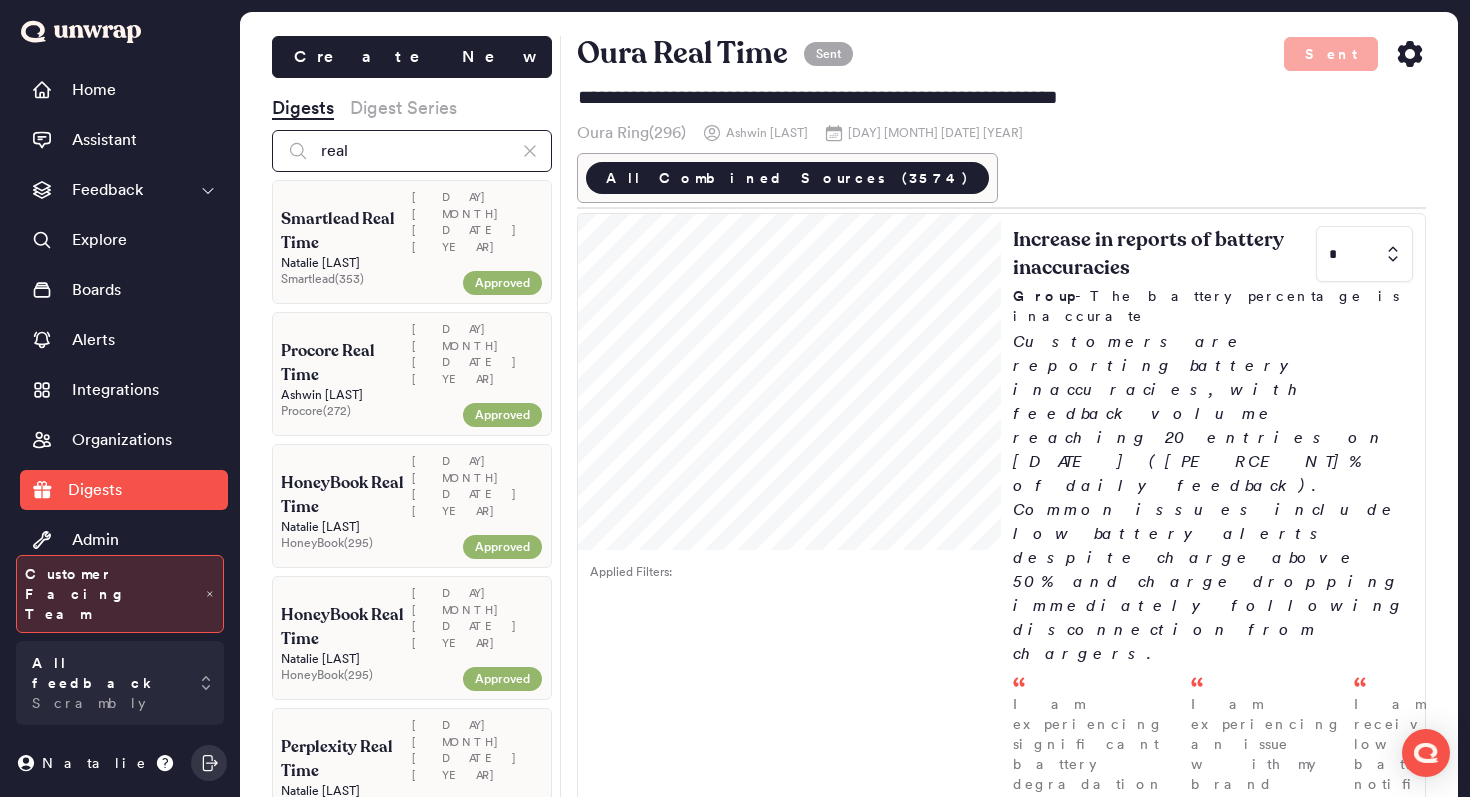 type on "real" 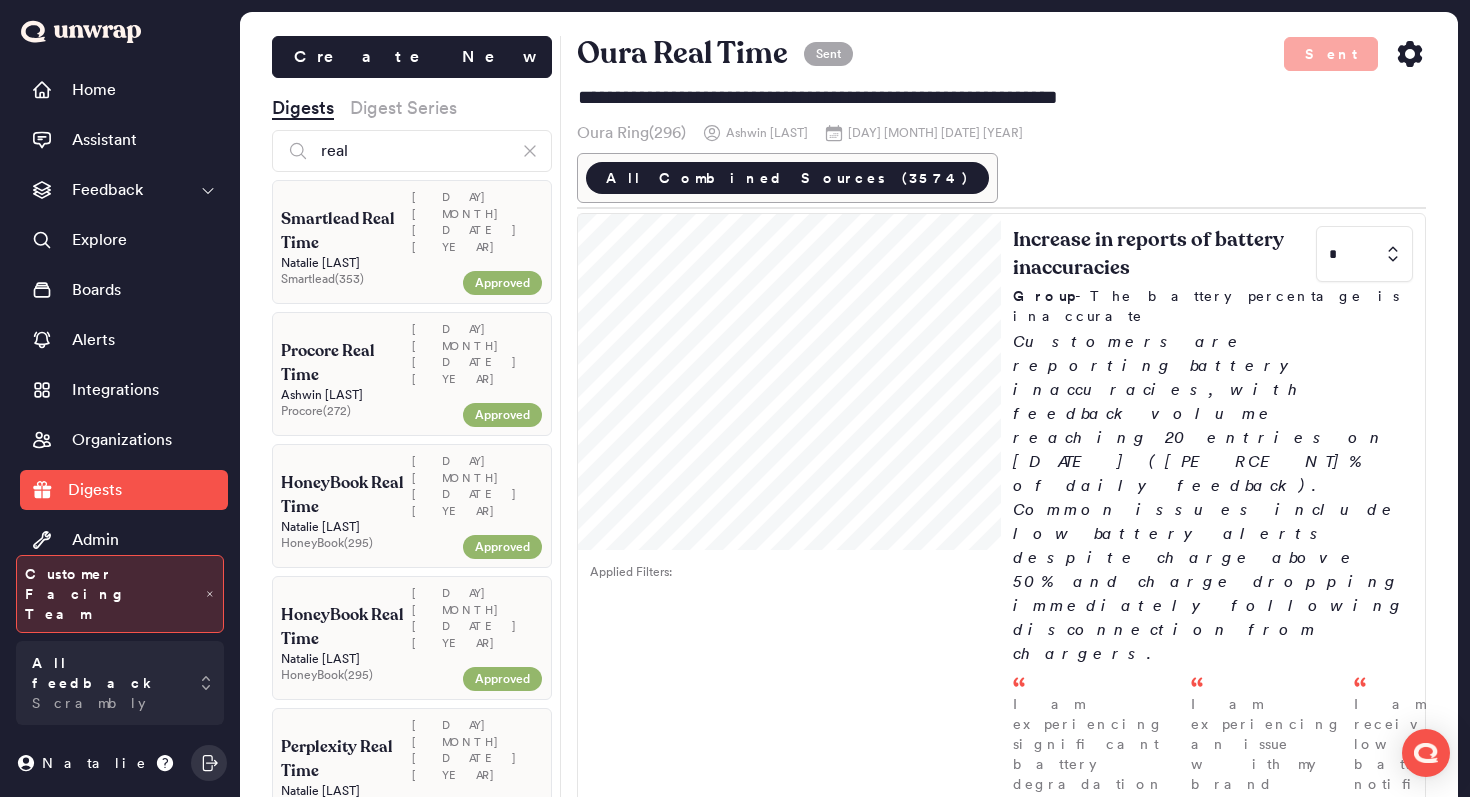 click on "[DAY] [MONTH] [DATE] [YEAR]" at bounding box center (477, 222) 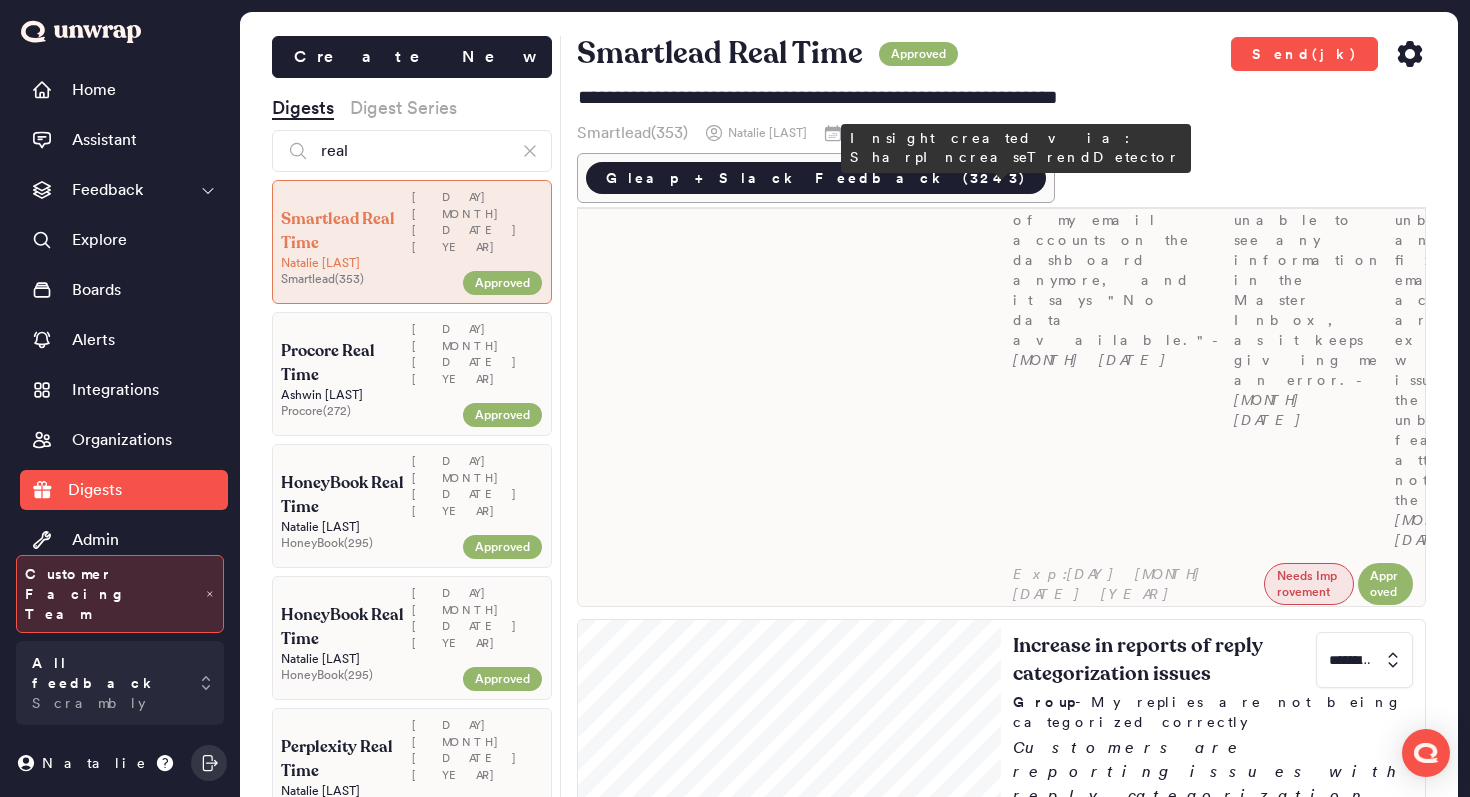 scroll, scrollTop: 540, scrollLeft: 0, axis: vertical 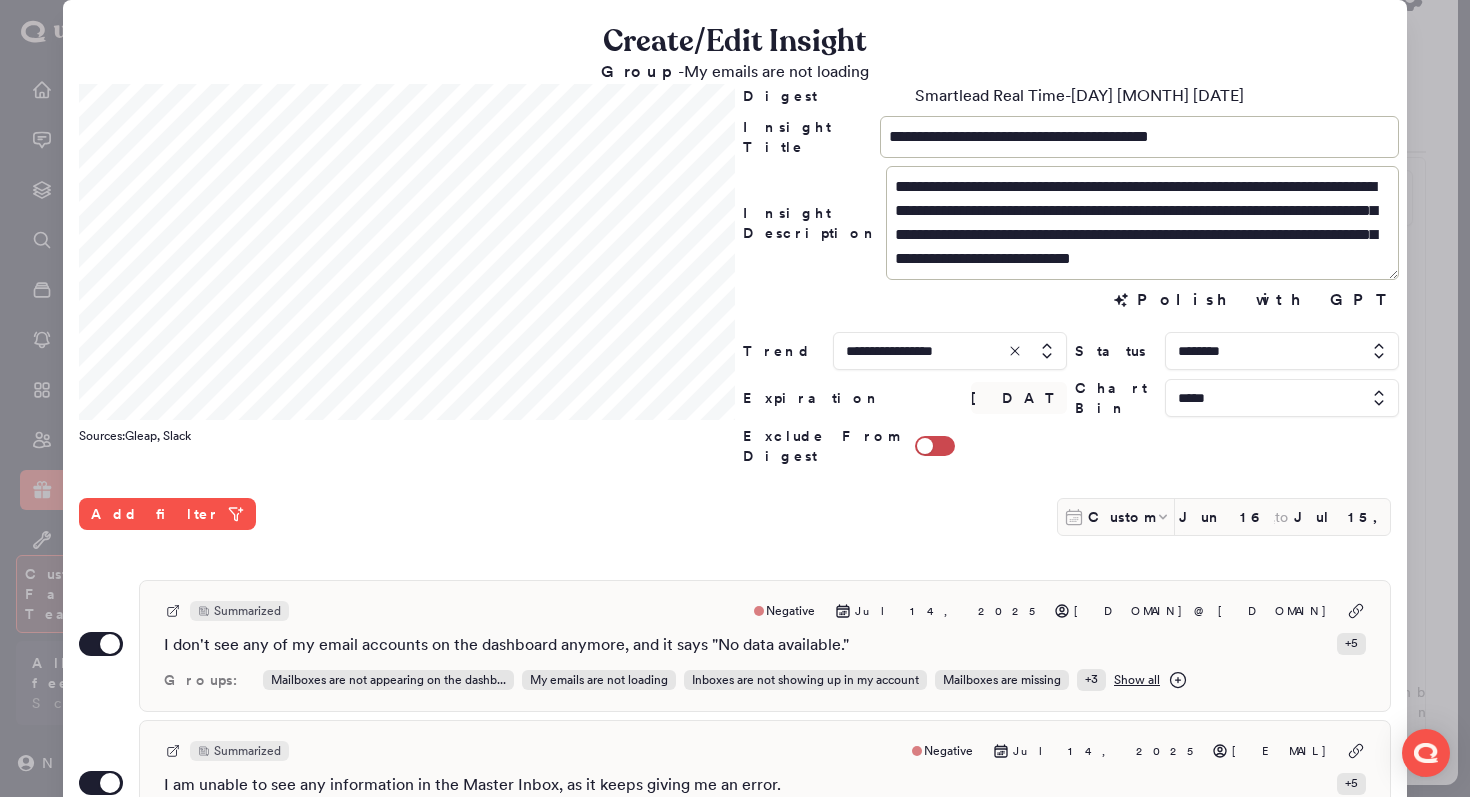 click at bounding box center (735, 398) 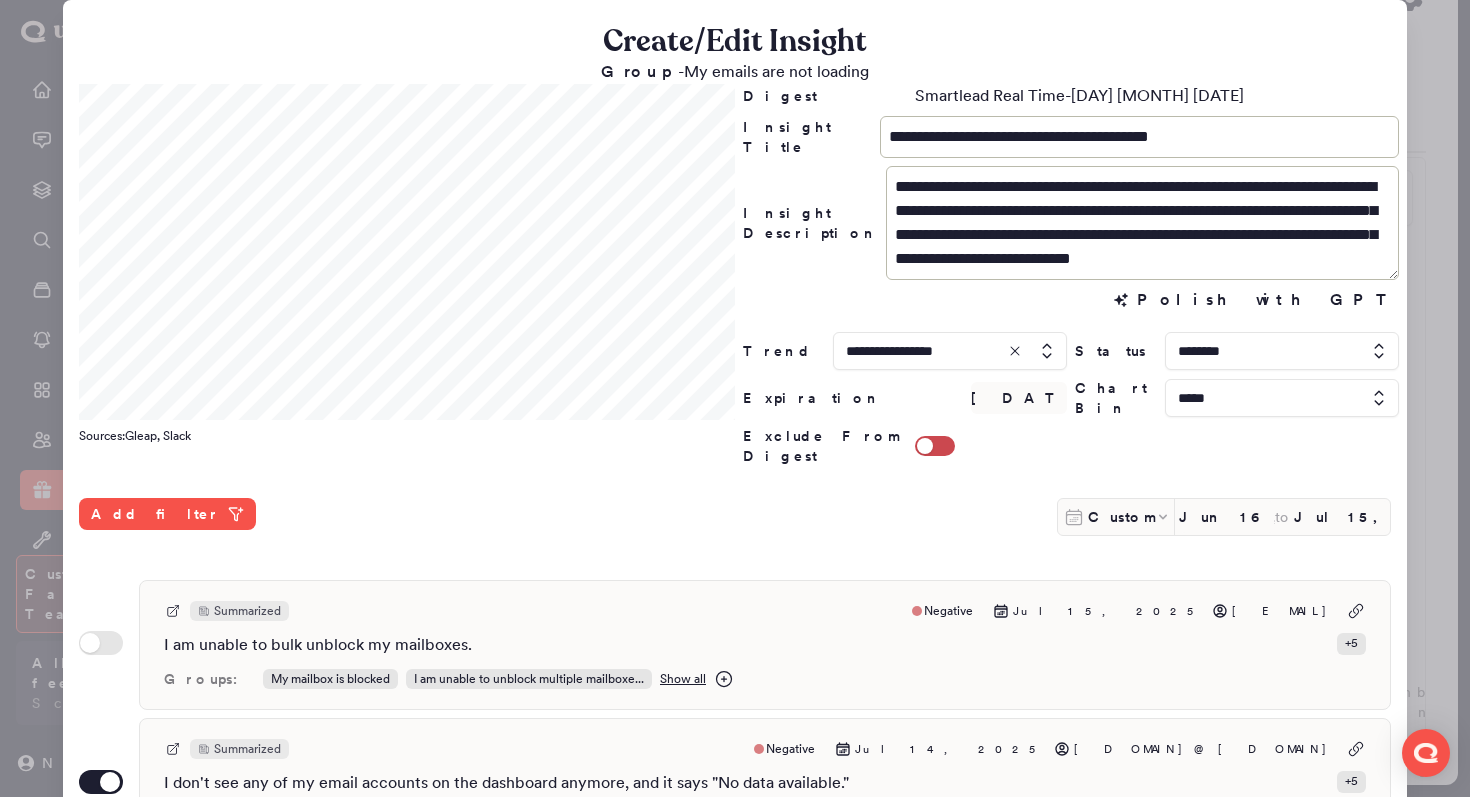 click at bounding box center (735, 398) 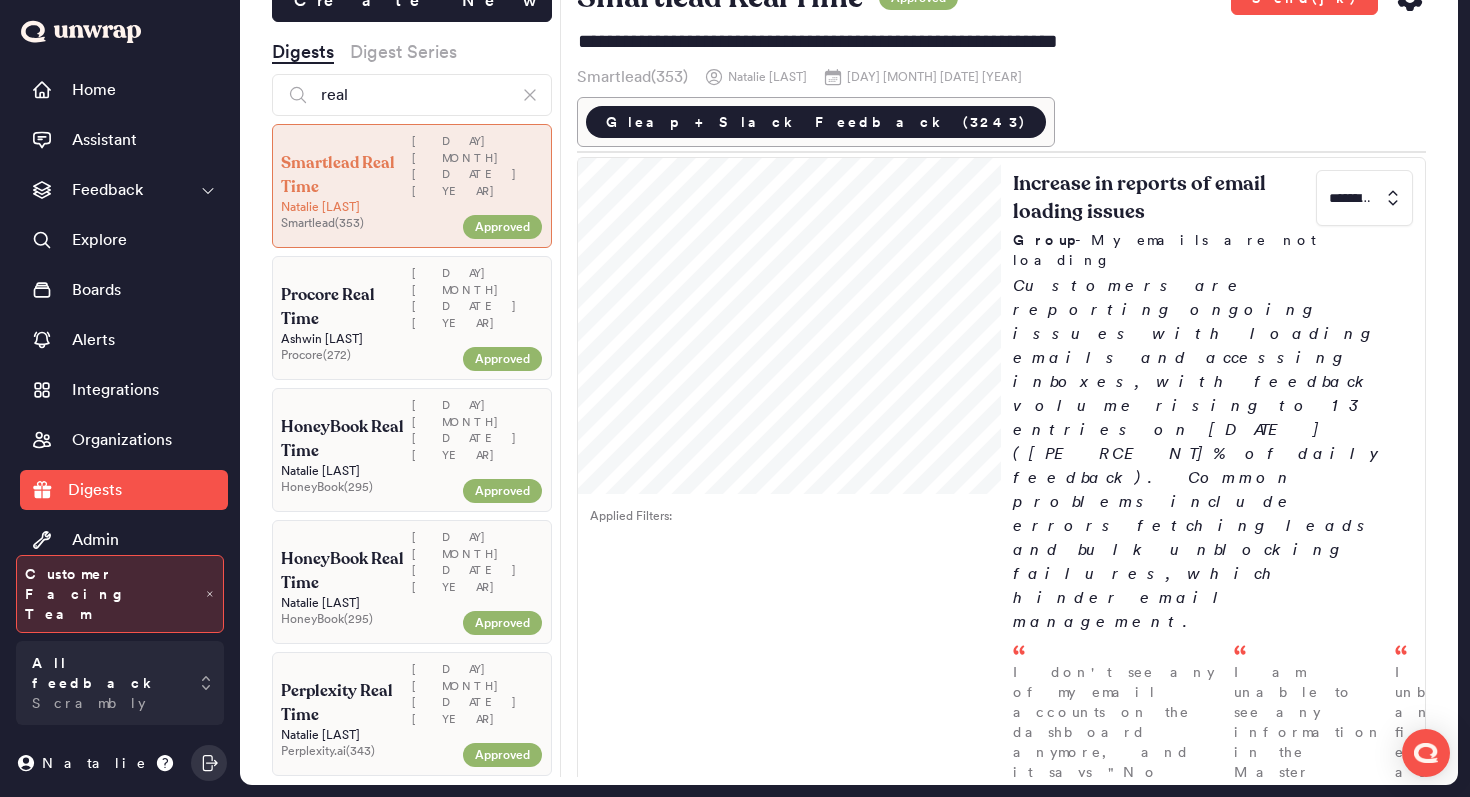 click on "Create New Digests Digest Series real Smartlead Real Time [DATE] [FIRST] [LAST] Smartlead ( [NUMBER] ) Approved Procore Real Time [DATE] [FIRST] [LAST] Procore ( [NUMBER] ) Approved HoneyBook Real Time [DATE] [FIRST] [LAST] HoneyBook ( [NUMBER] ) Approved HoneyBook Real Time [DATE] [FIRST] [LAST] HoneyBook ( [NUMBER] ) Approved Perplexity Real Time [DATE] [FIRST] [LAST] Perplexity.ai ( [NUMBER] ) Approved HoneyBook Real Time [DATE] [FIRST] [LAST] HoneyBook ( [NUMBER] ) Approved Southwest Real Time [DATE] [FIRST] [LAST] Southwest ( [NUMBER] ) Approved HoneyBook Real Time [DATE] [FIRST] [LAST] HoneyBook ( [NUMBER] ) Approved My Fitness Pal Real Time Digest [DATE] [FIRST] [LAST] Unwrap [YEAR] ( [NUMBER] ) Approved Perplexity Real Time [DATE] [FIRST] [LAST] Perplexity.ai ( [NUMBER] ) Approved Blank Street Real Time [DATE] [FIRST] [LAST] Blank Street ( [NUMBER] ) Approved Perplexity Real Time [DATE] [FIRST] [LAST]" at bounding box center (412, 378) 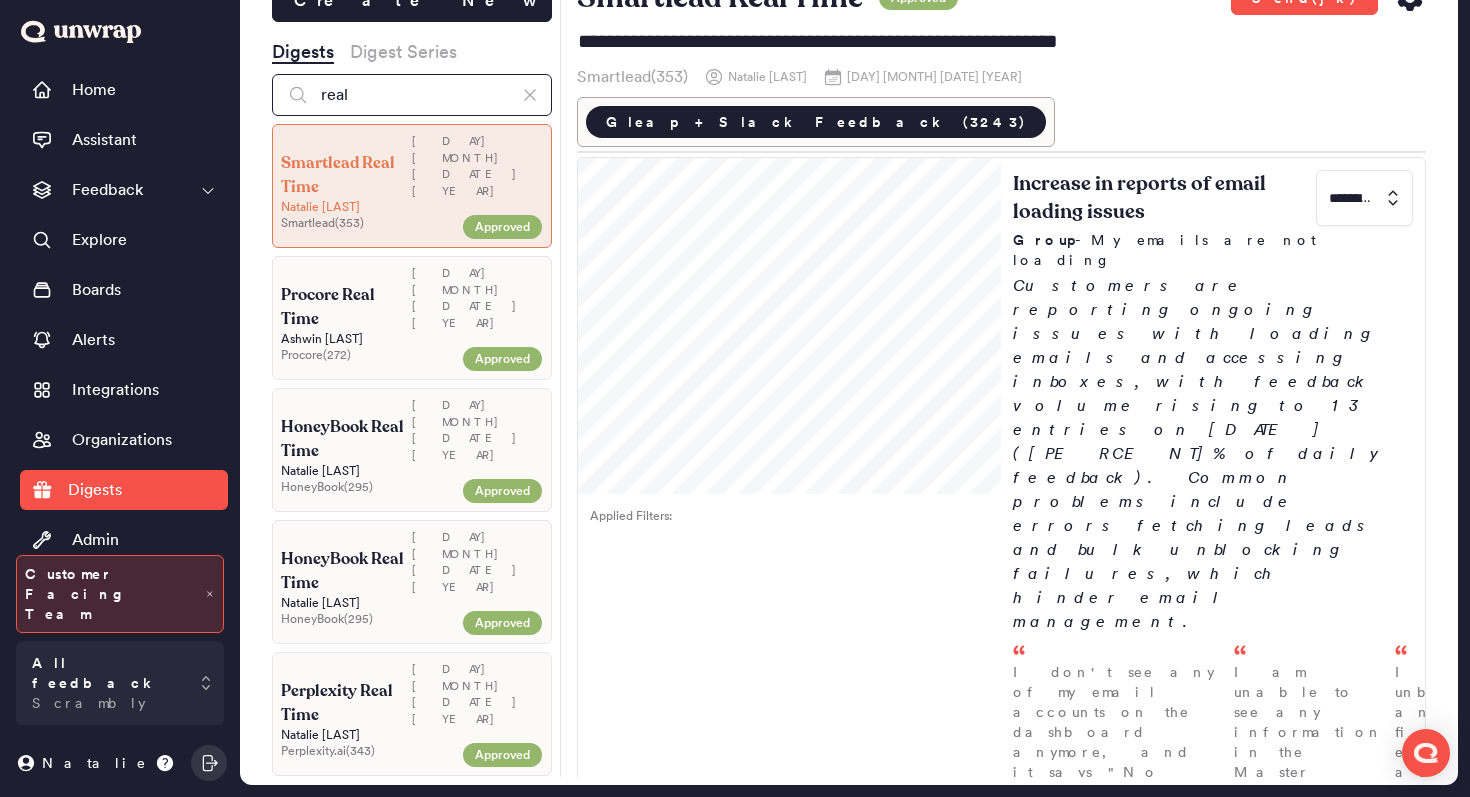 click on "real" at bounding box center [412, 95] 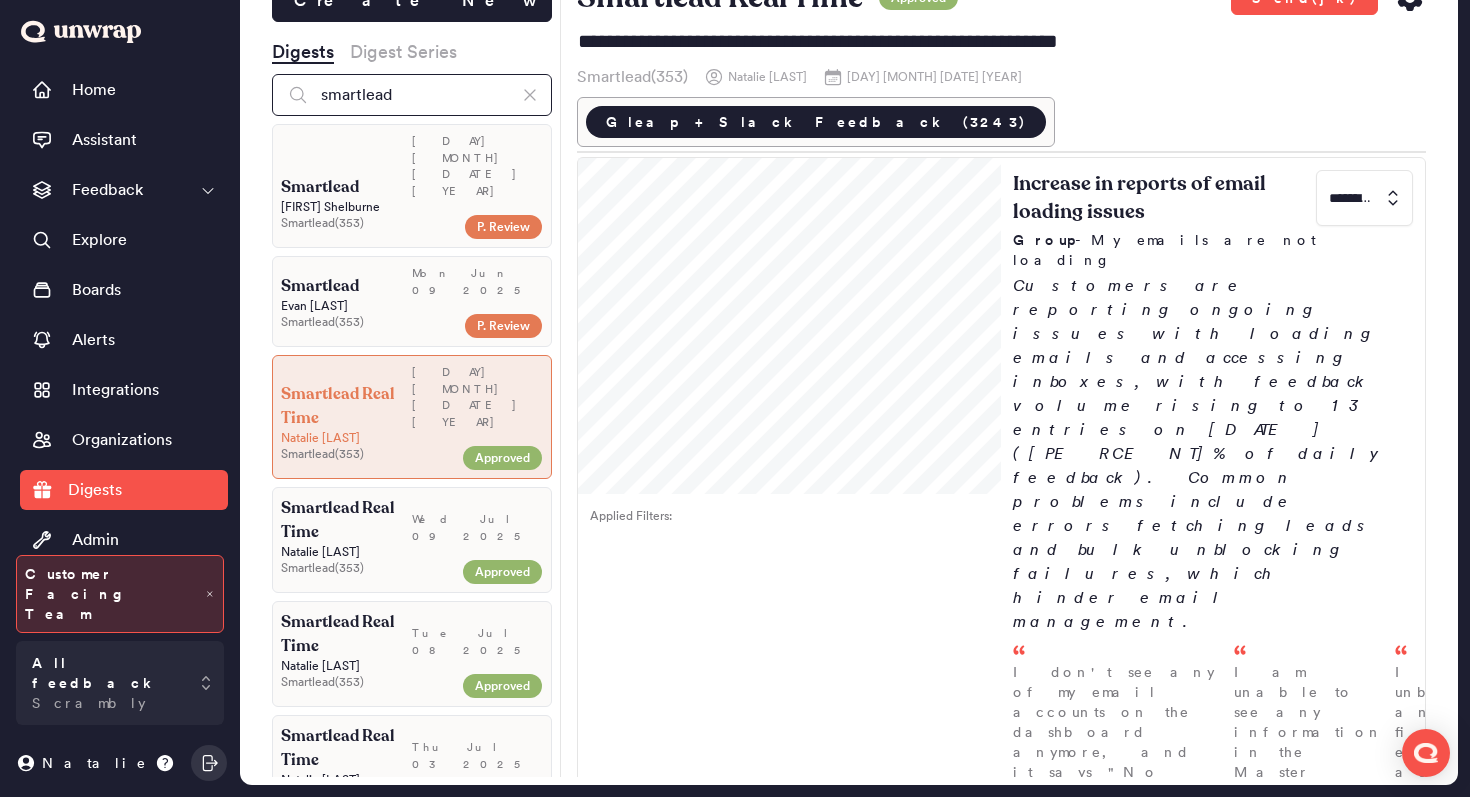 type on "smartlead" 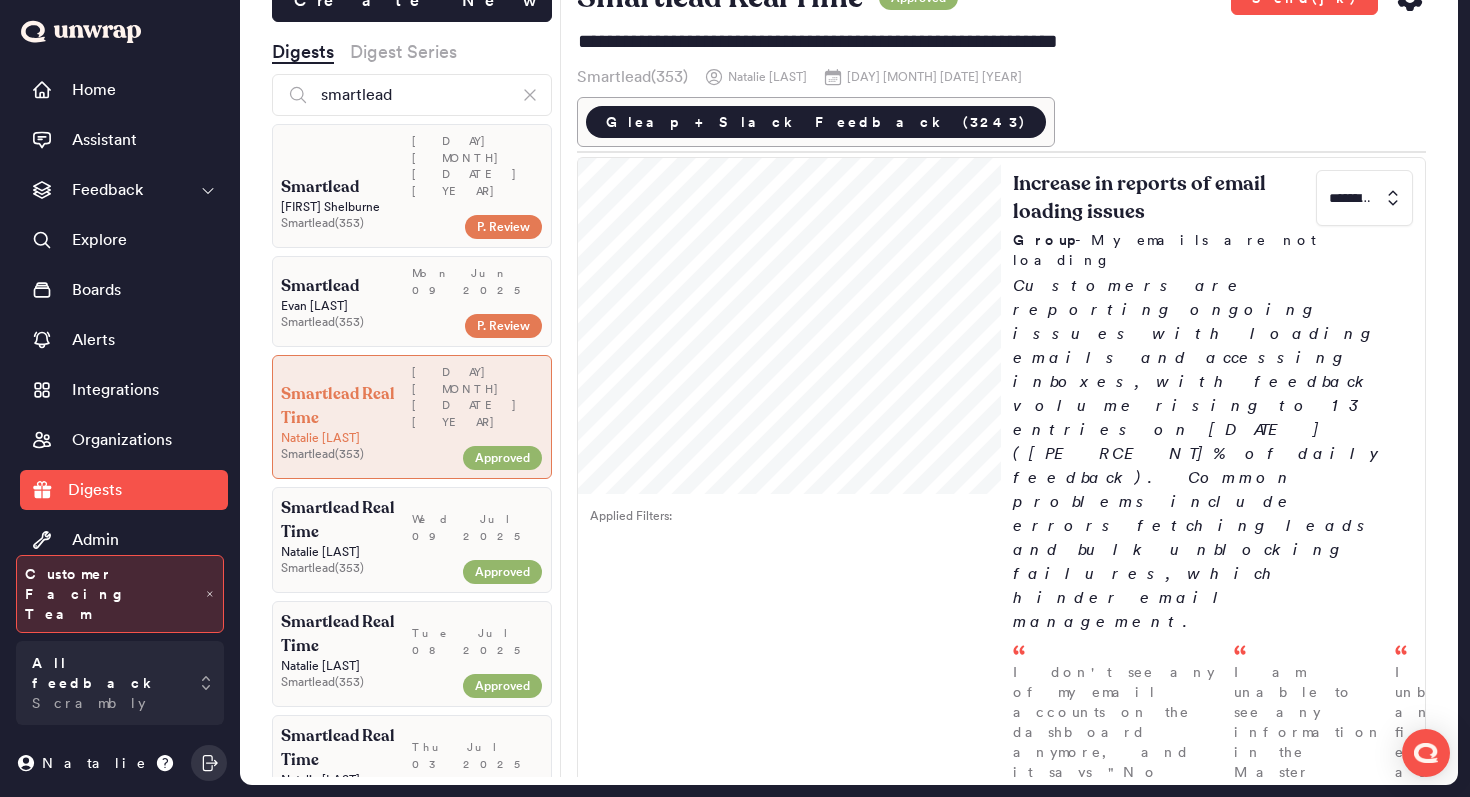 click on "Smartlead  ( 353 )" at bounding box center (368, 223) 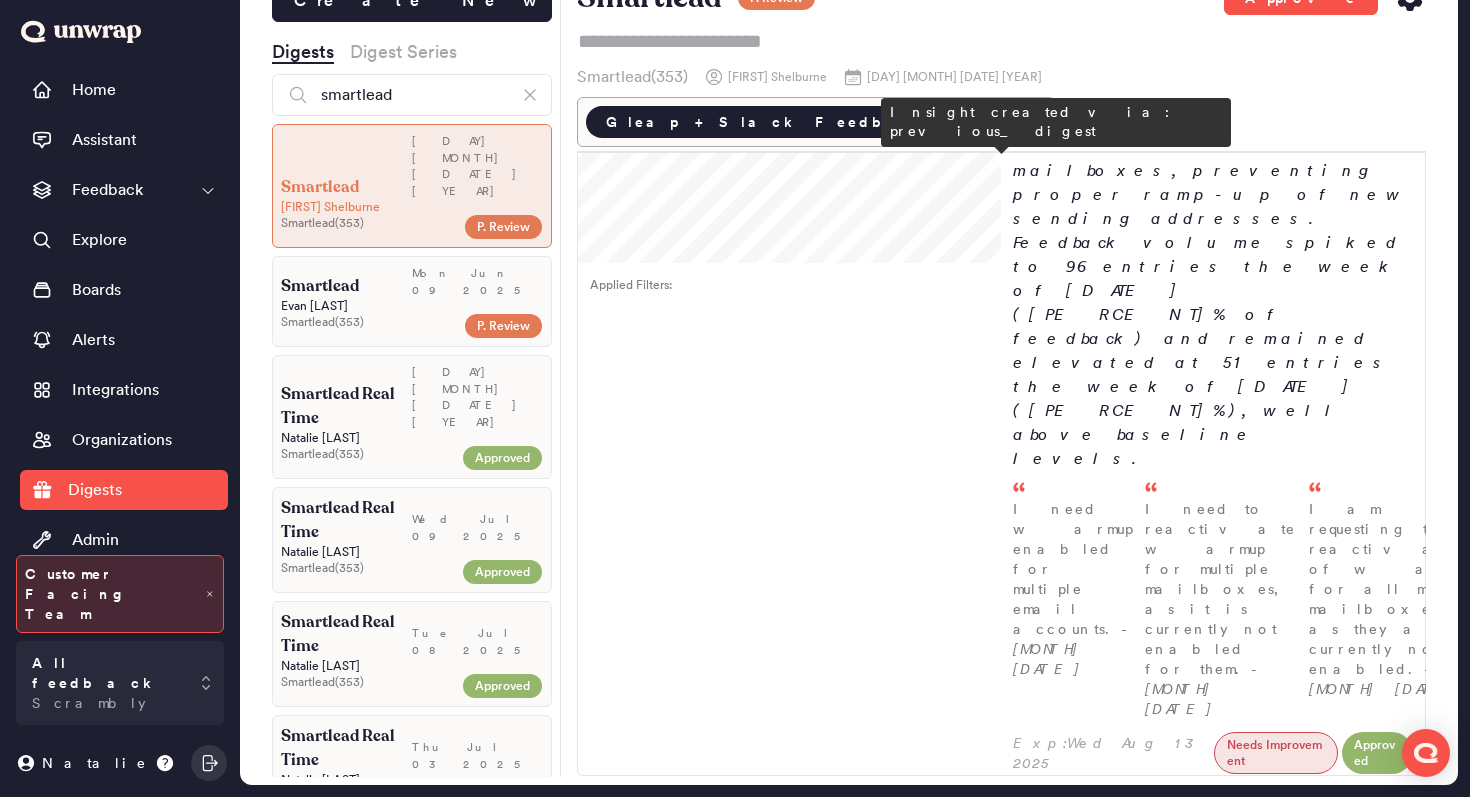 scroll, scrollTop: 0, scrollLeft: 0, axis: both 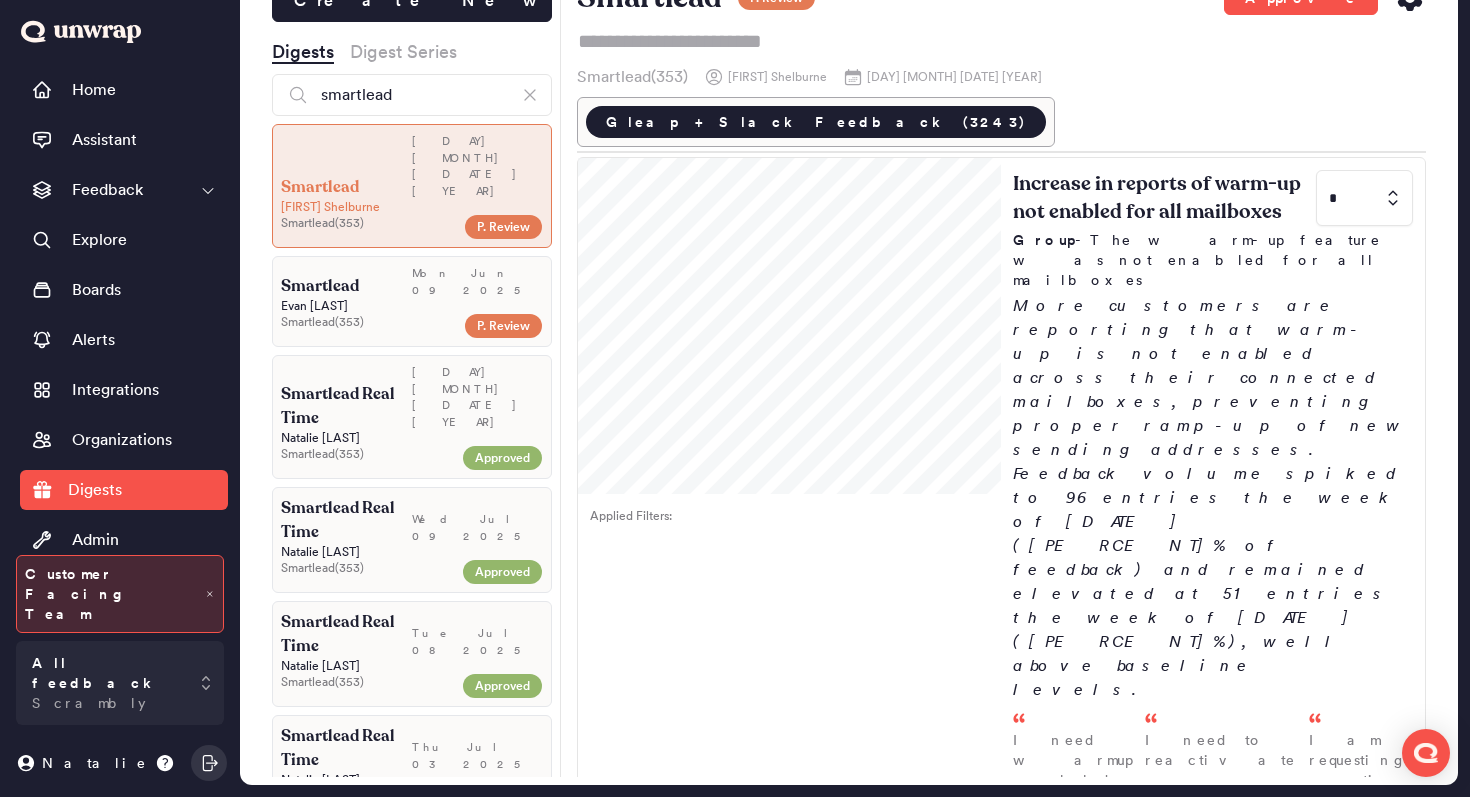 click on "[DAY] [MONTH] [DATE] [YEAR]" at bounding box center [477, 397] 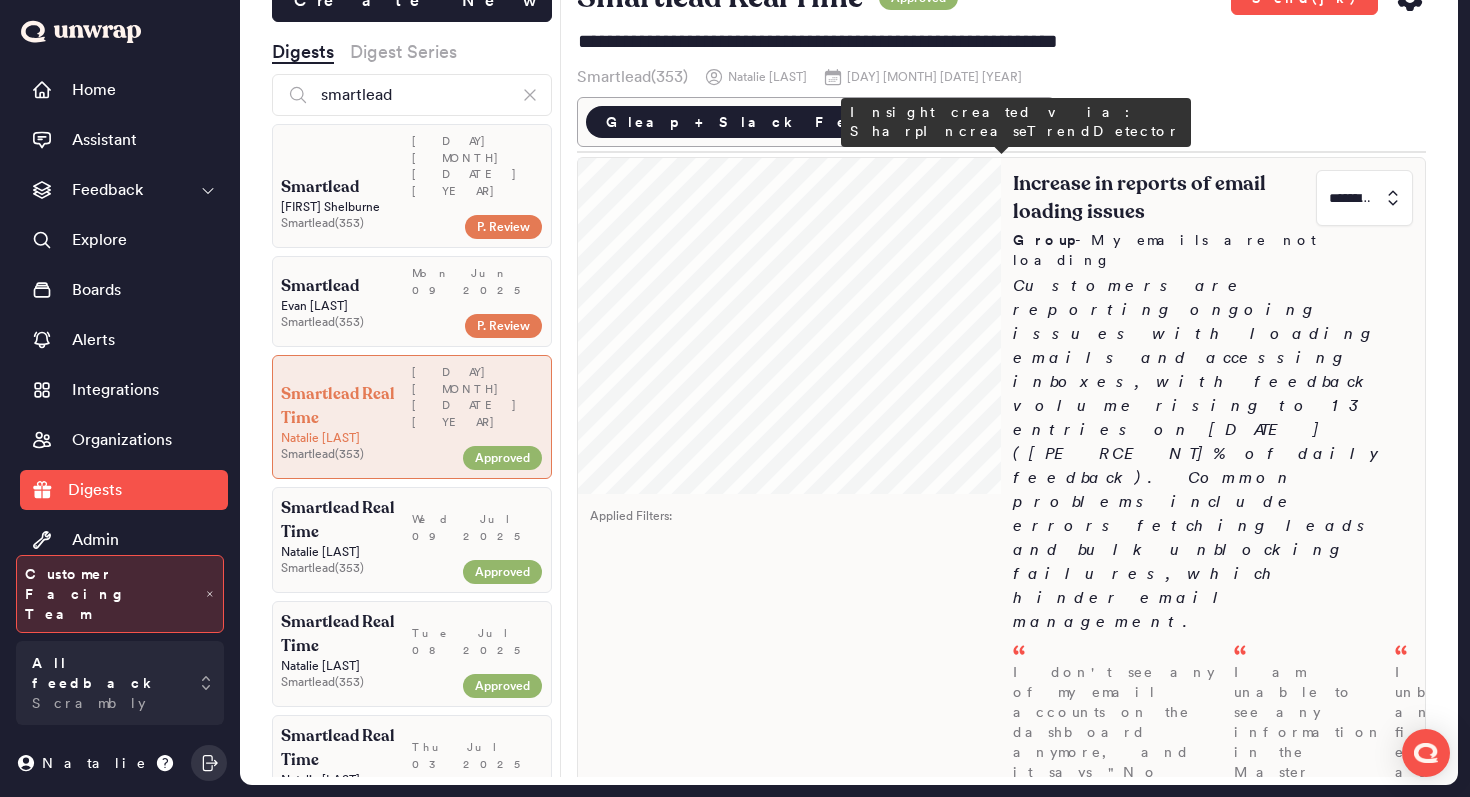 scroll, scrollTop: 0, scrollLeft: 0, axis: both 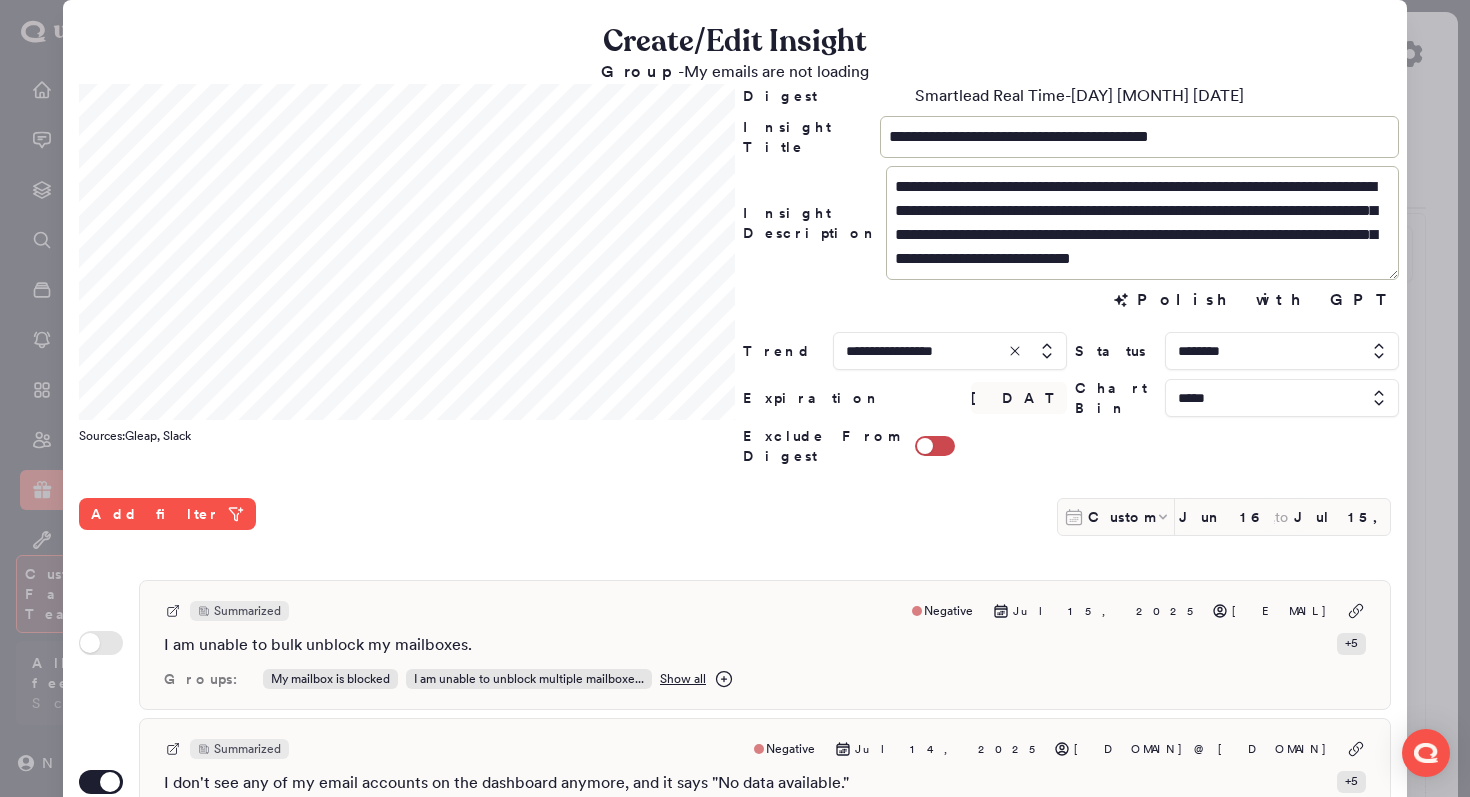 click at bounding box center [1282, 351] 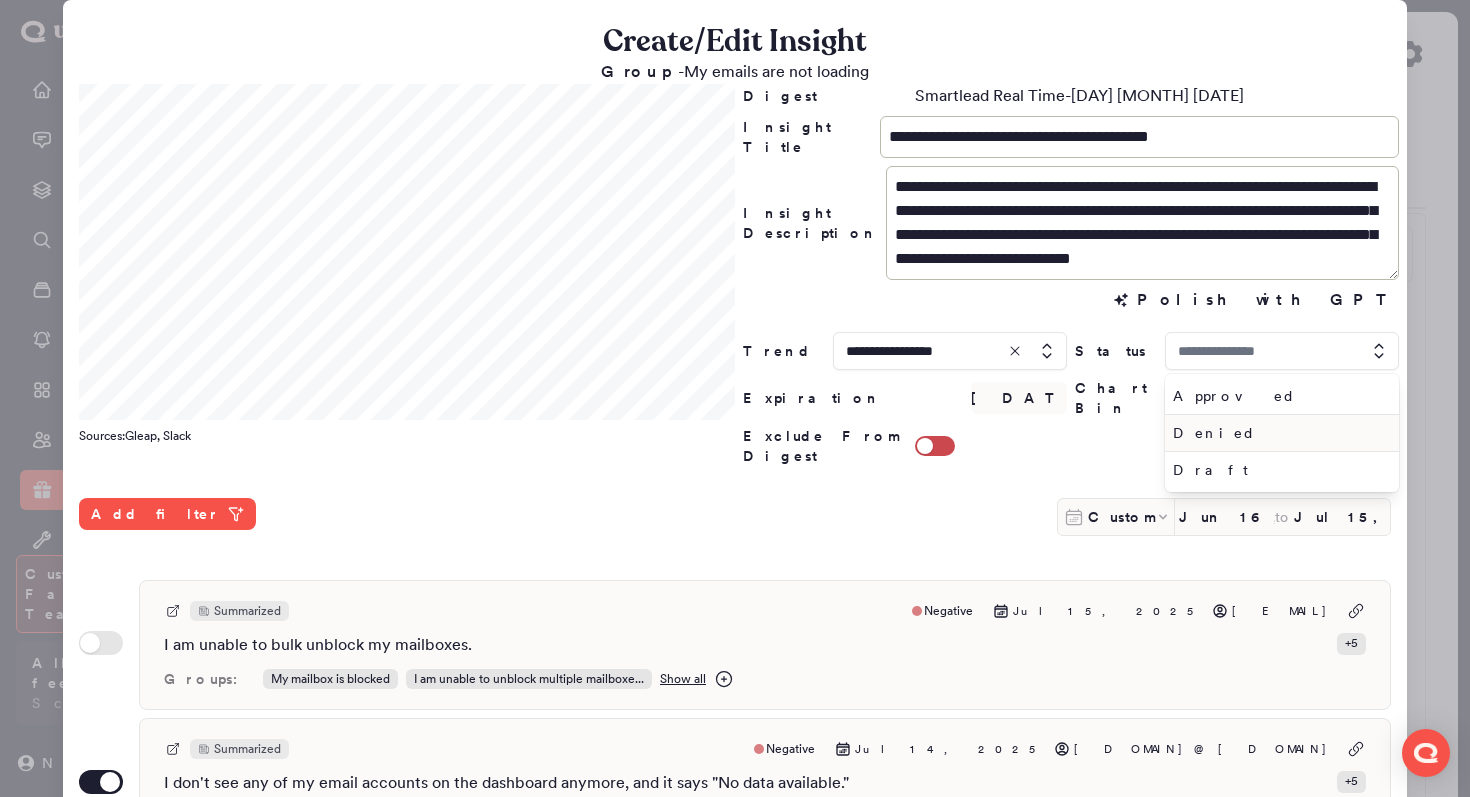 type on "********" 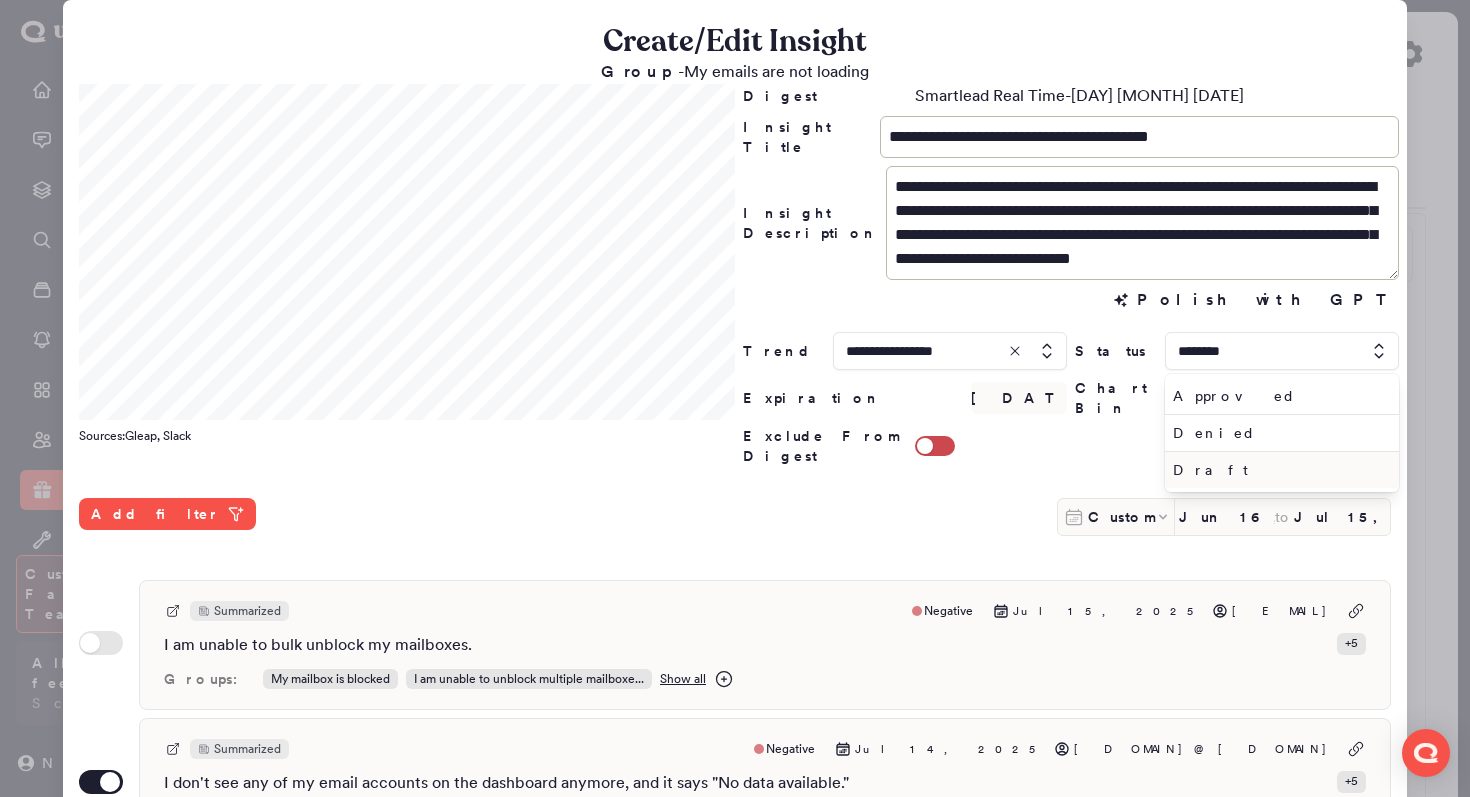 click on "Draft" at bounding box center [1278, 470] 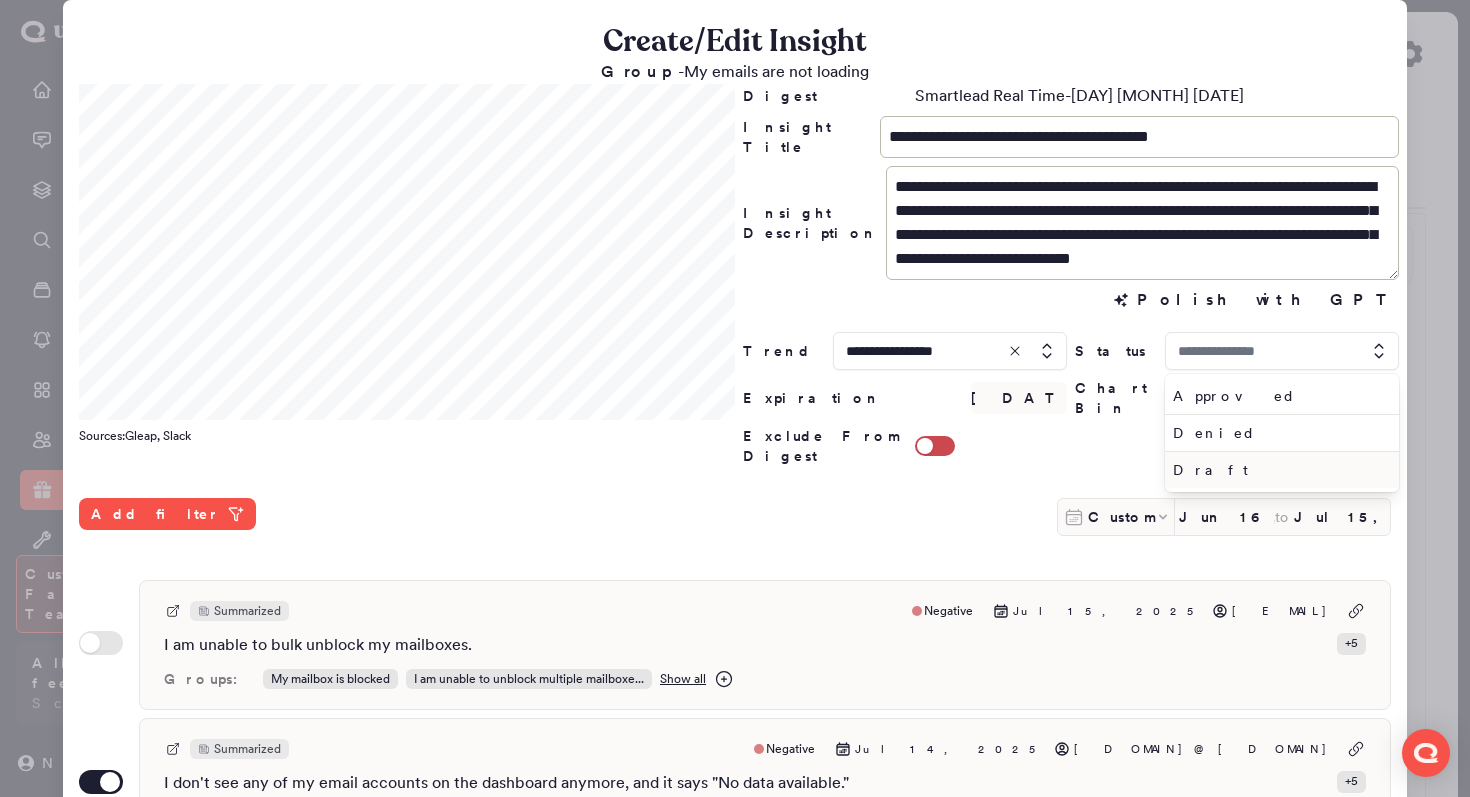 type on "*****" 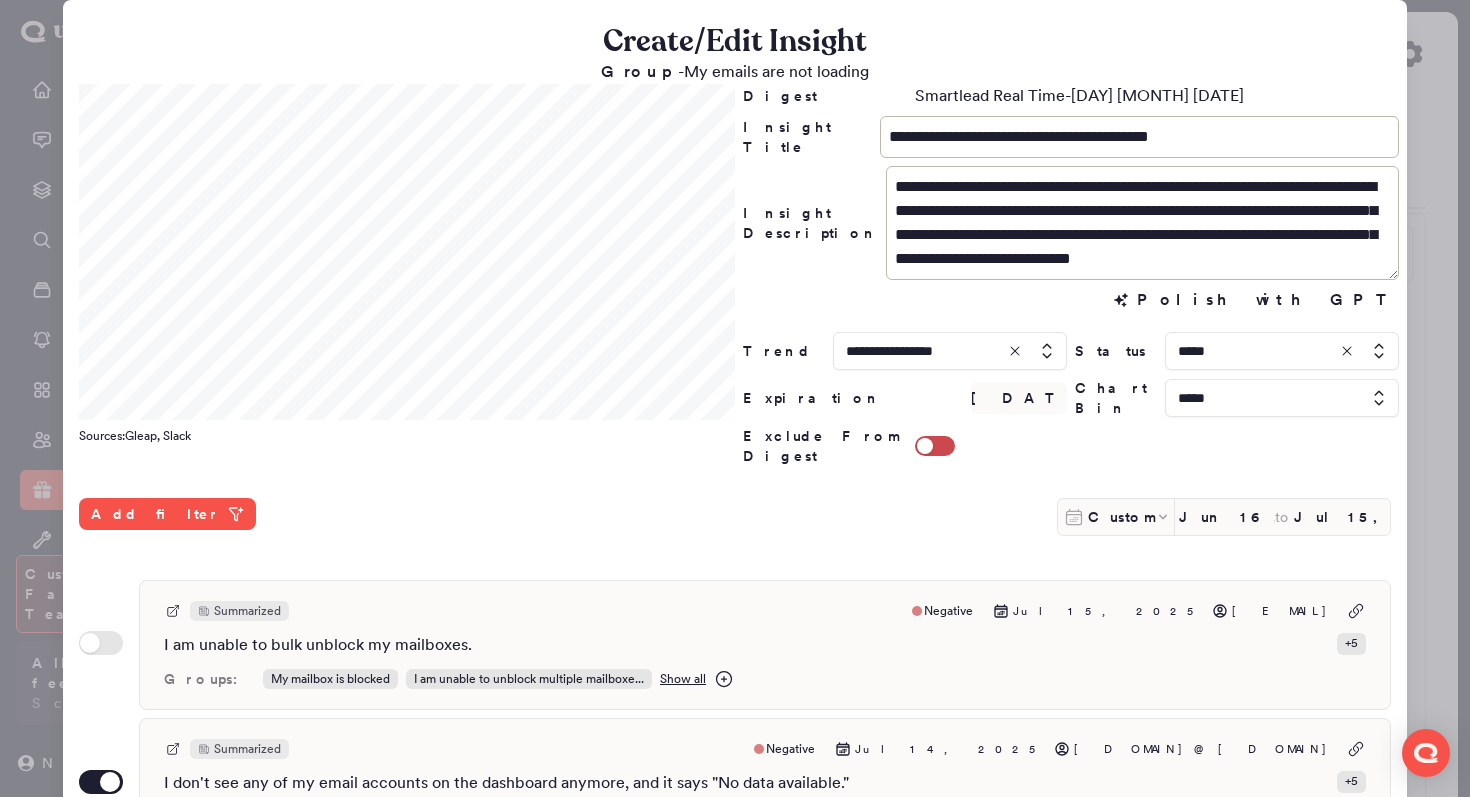 scroll, scrollTop: 531, scrollLeft: 0, axis: vertical 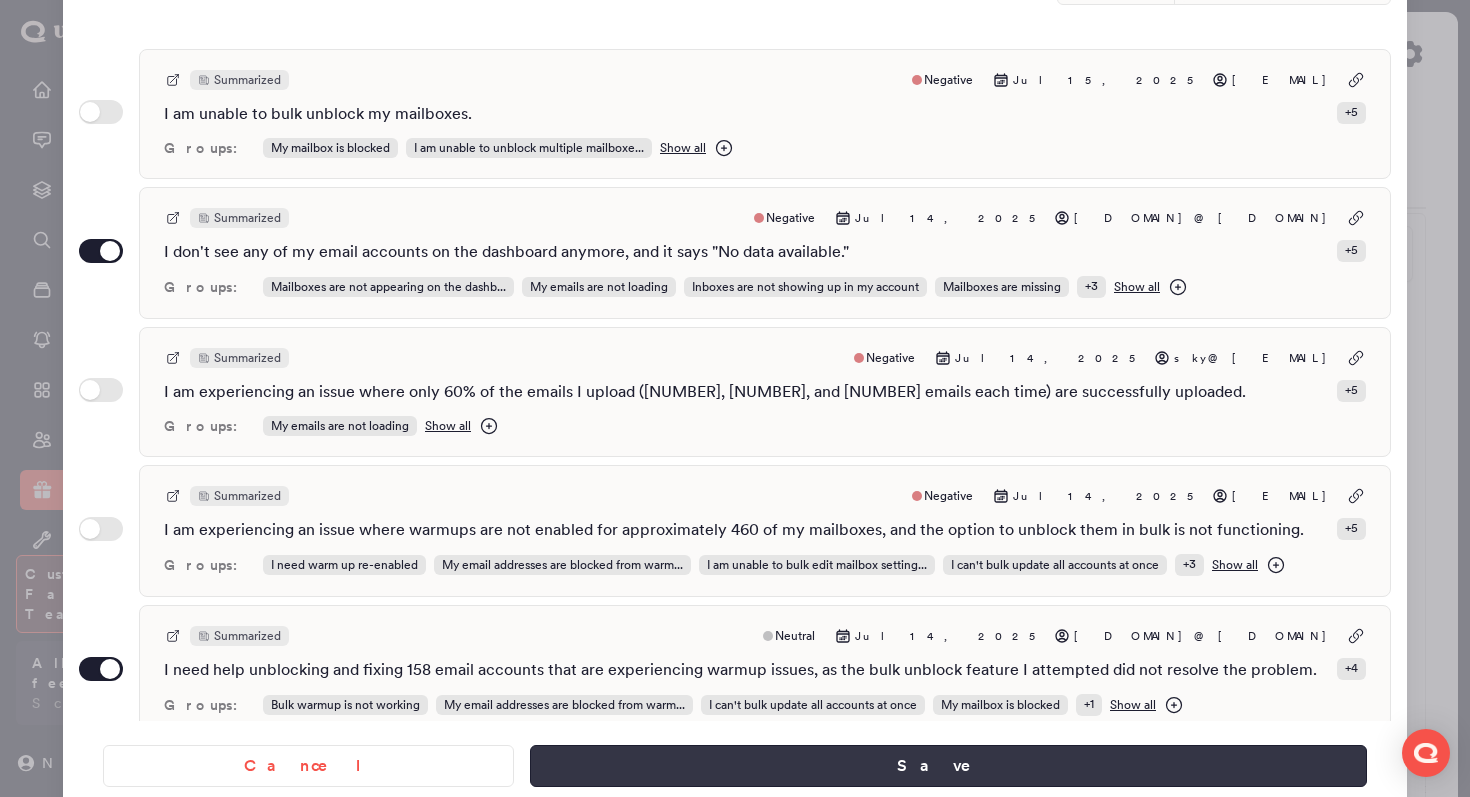 click on "Save" at bounding box center (948, 766) 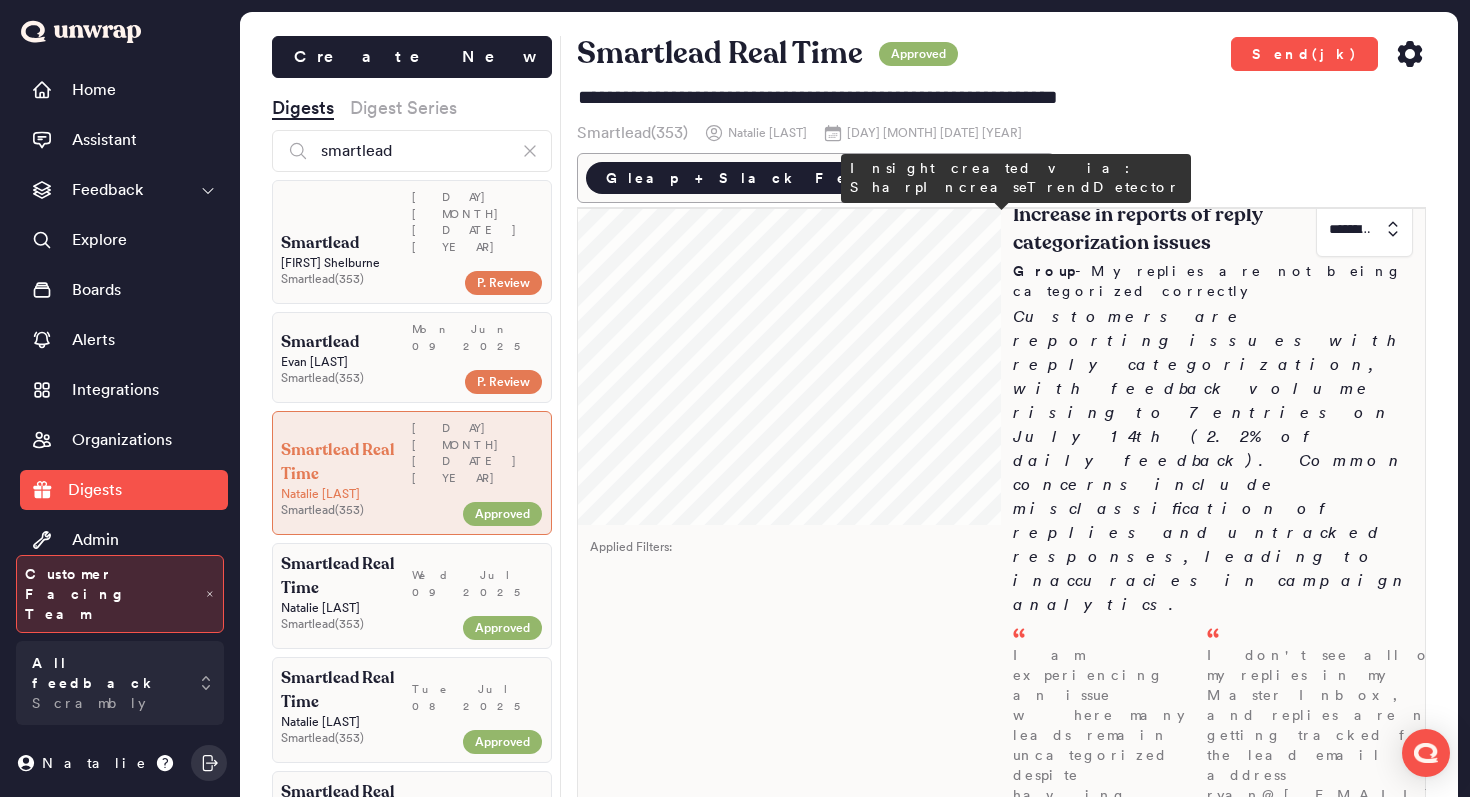 scroll, scrollTop: 0, scrollLeft: 0, axis: both 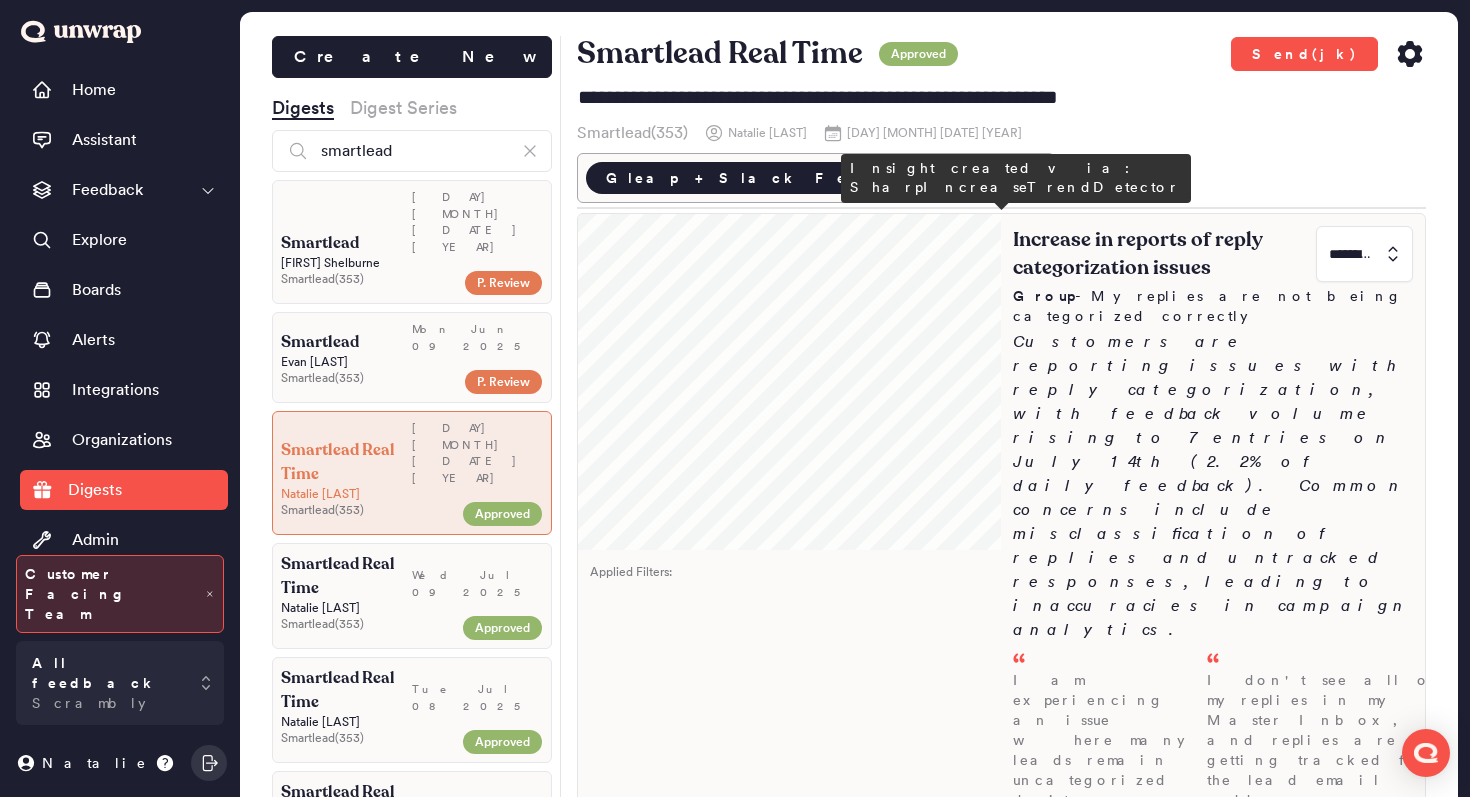 click at bounding box center [1364, 254] 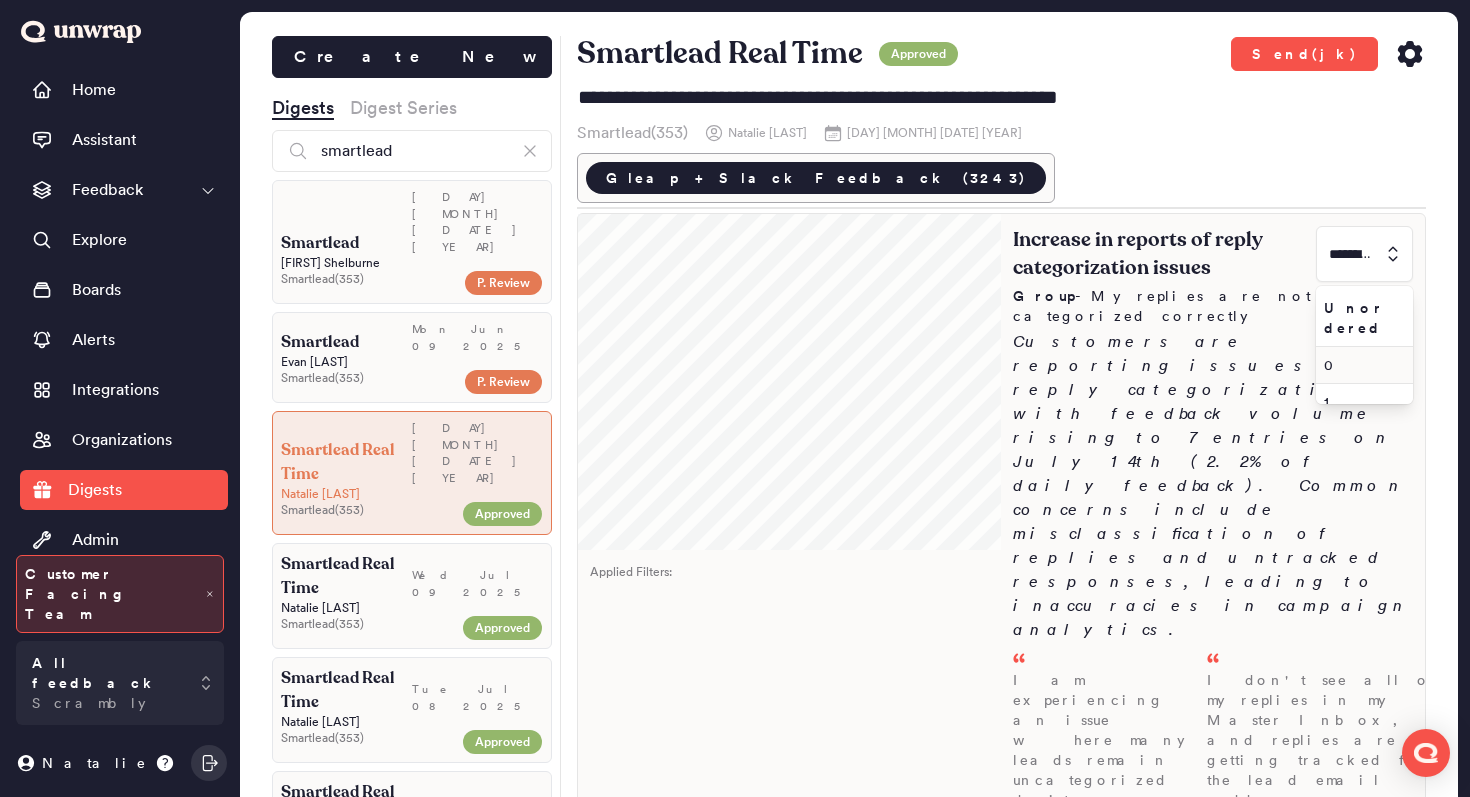 click on "0" at bounding box center (1360, 365) 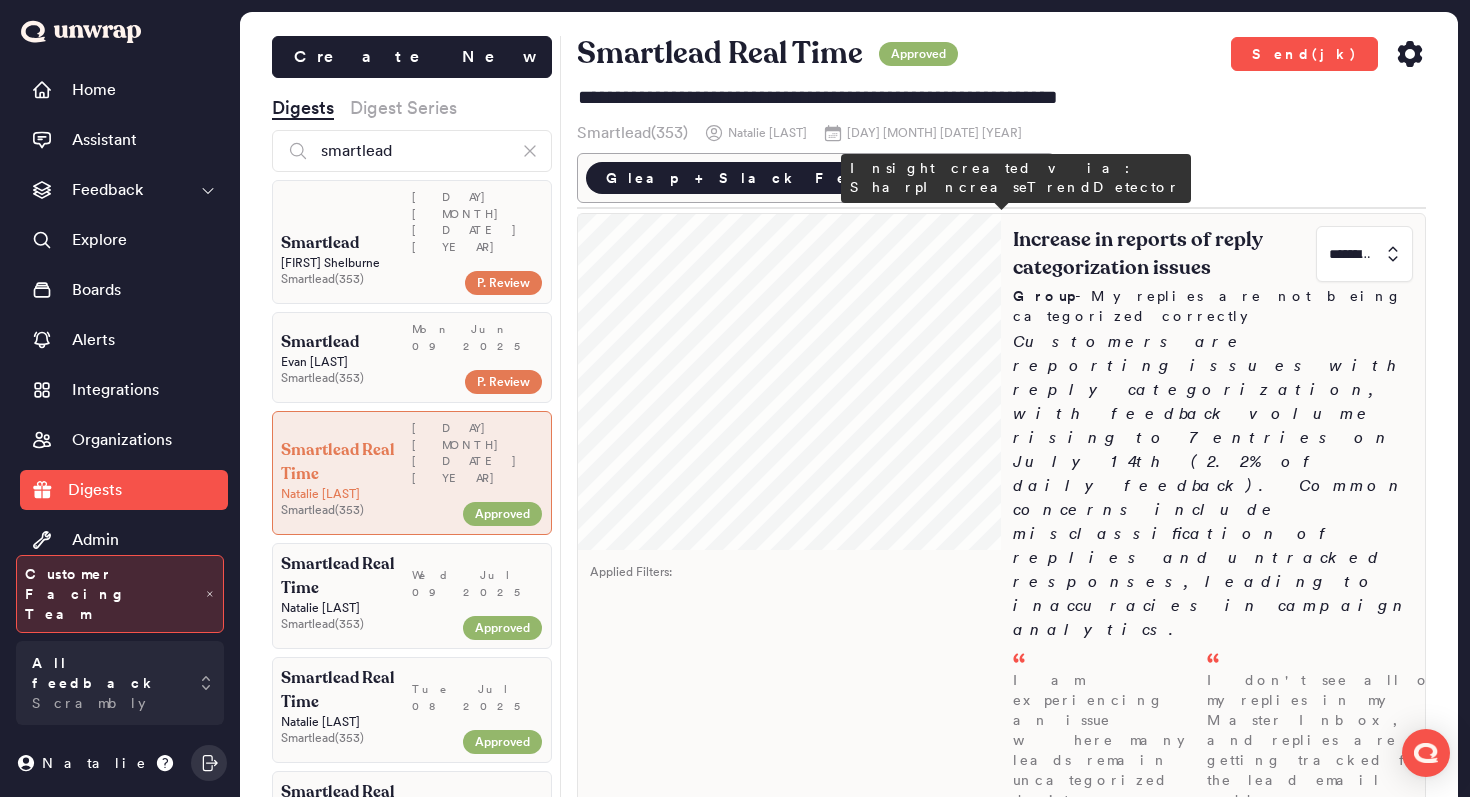 type on "*" 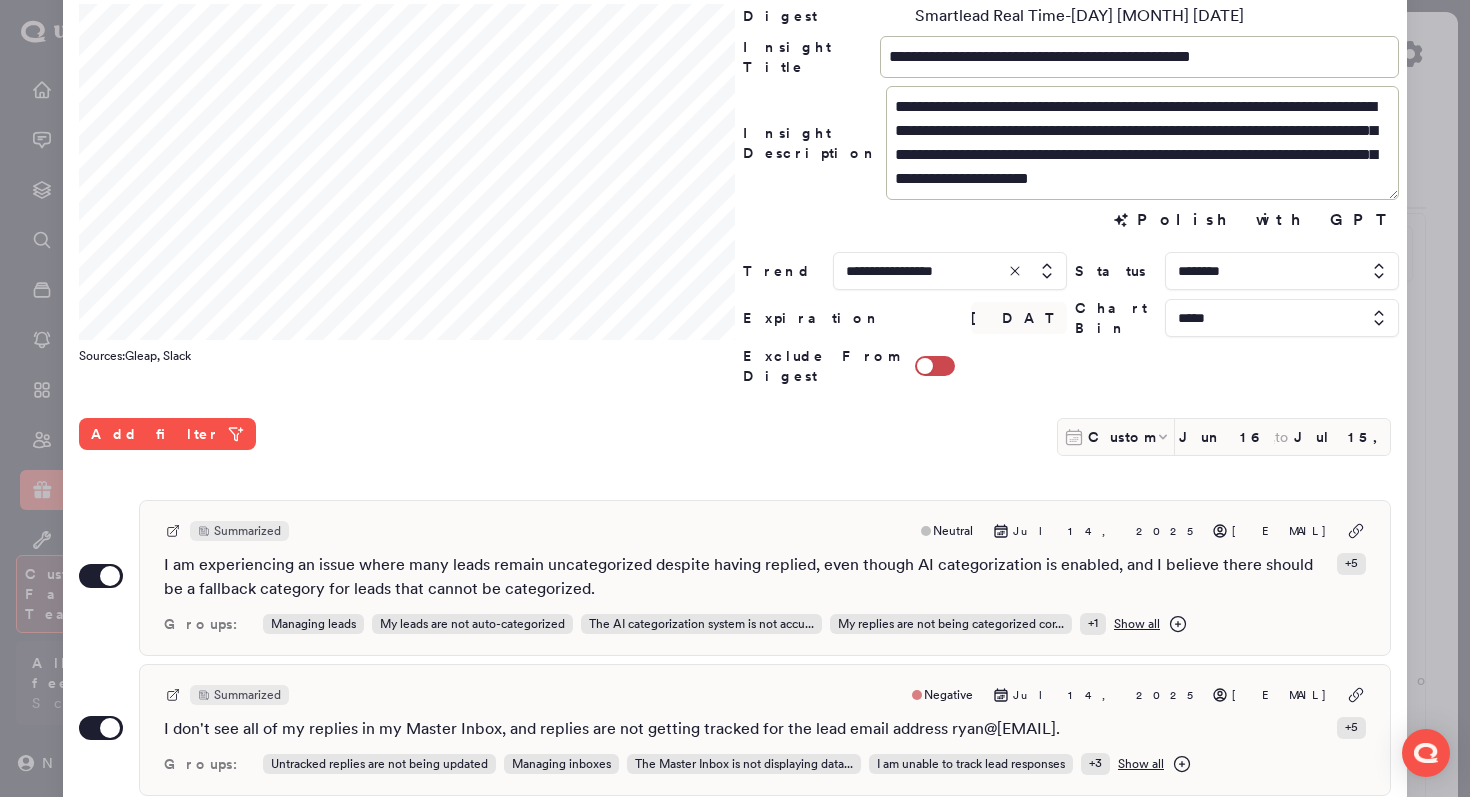 scroll, scrollTop: 81, scrollLeft: 0, axis: vertical 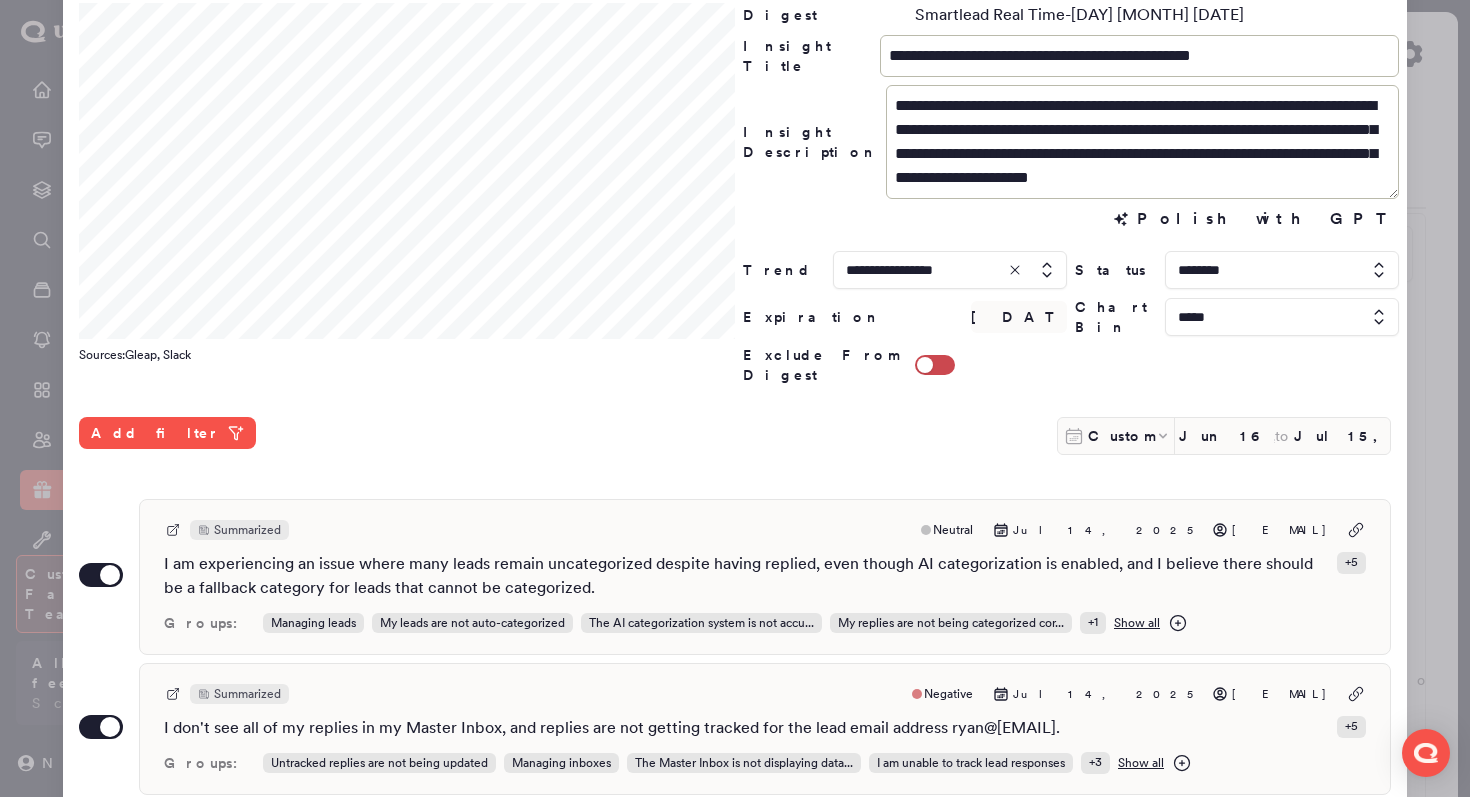 click on "Use setting Summarized Neutral Jul 14, 2025 daniel@[EMAIL] I am experiencing an issue where many leads remain uncategorized despite having replied, even though AI categorization is enabled, and I believe there should be a fallback category for leads that cannot be categorized. + 5 Groups: Managing leads My leads are not auto-categorized The AI categorization system is not accu... My replies are not being categorized cor... + 1 Show all" at bounding box center (735, 577) 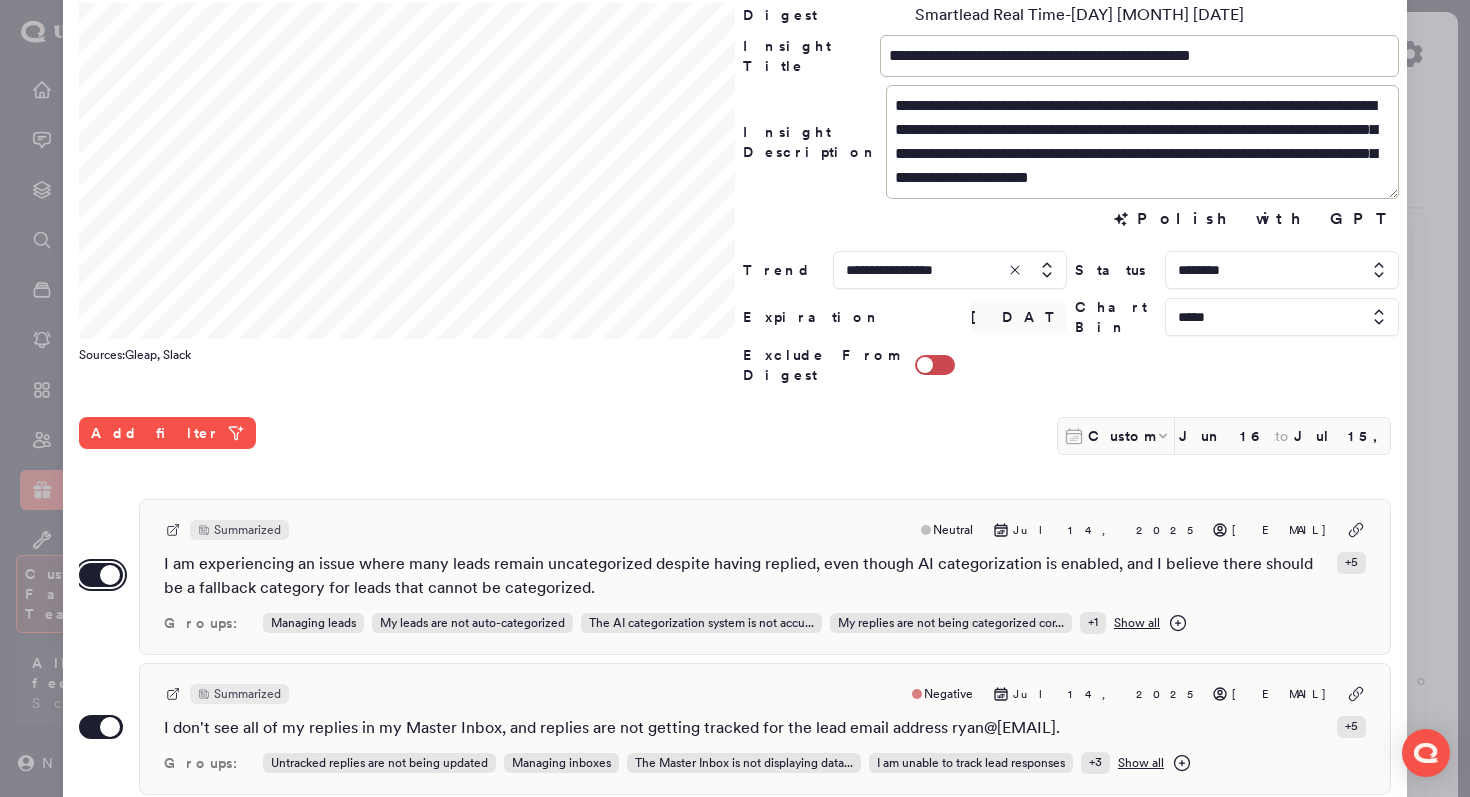 click on "Use setting" at bounding box center [101, 575] 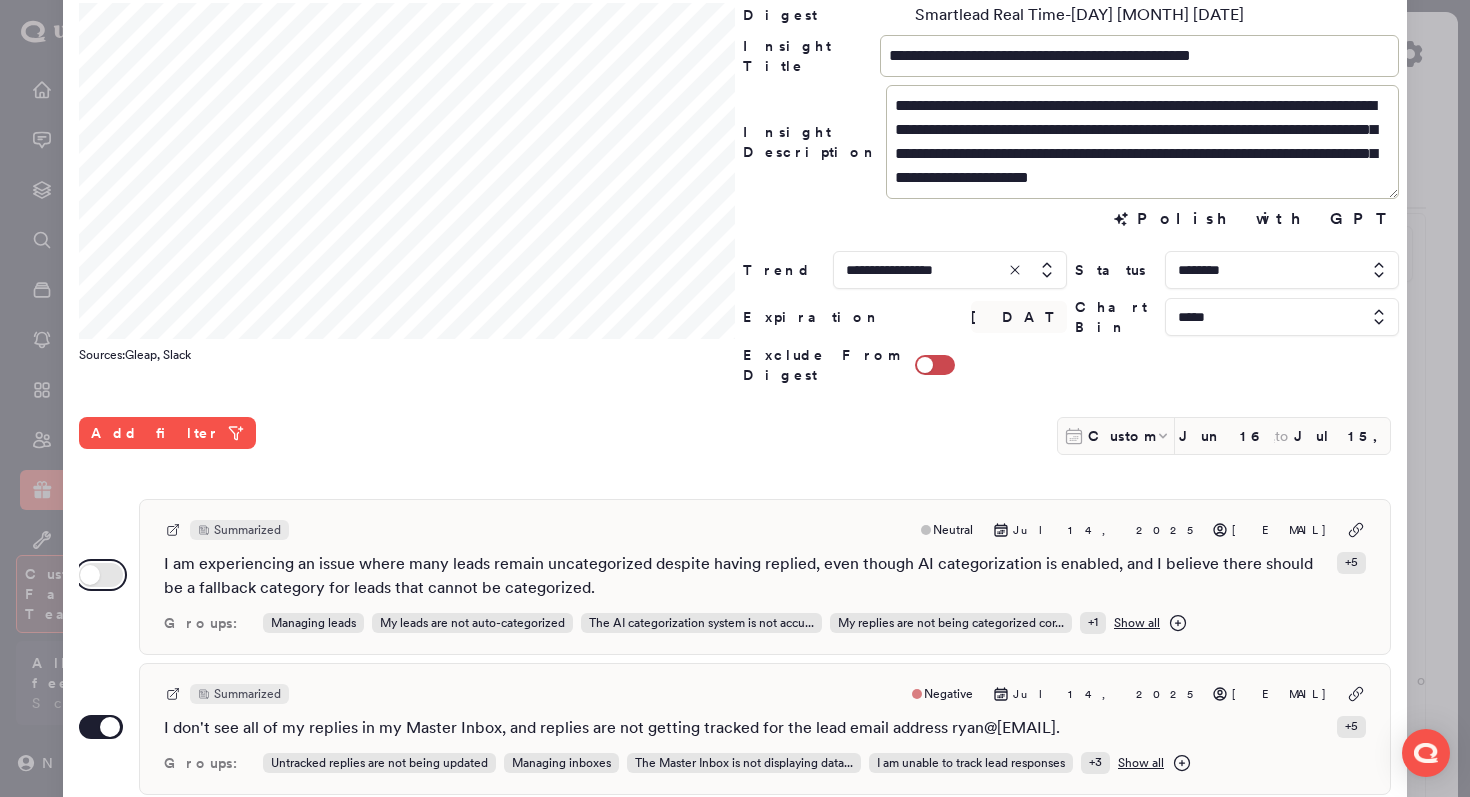 scroll, scrollTop: 171, scrollLeft: 0, axis: vertical 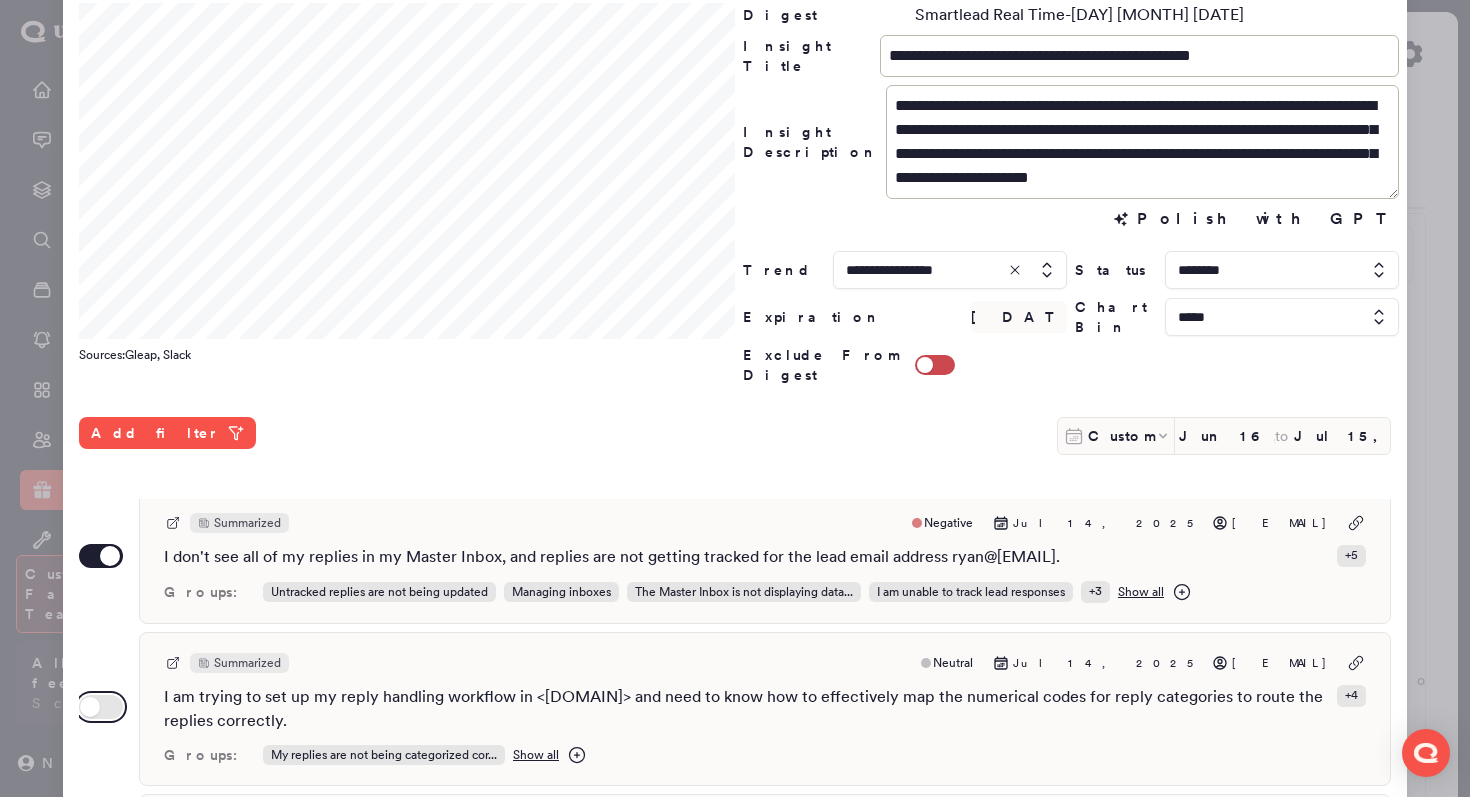 click on "Use setting" at bounding box center [101, 707] 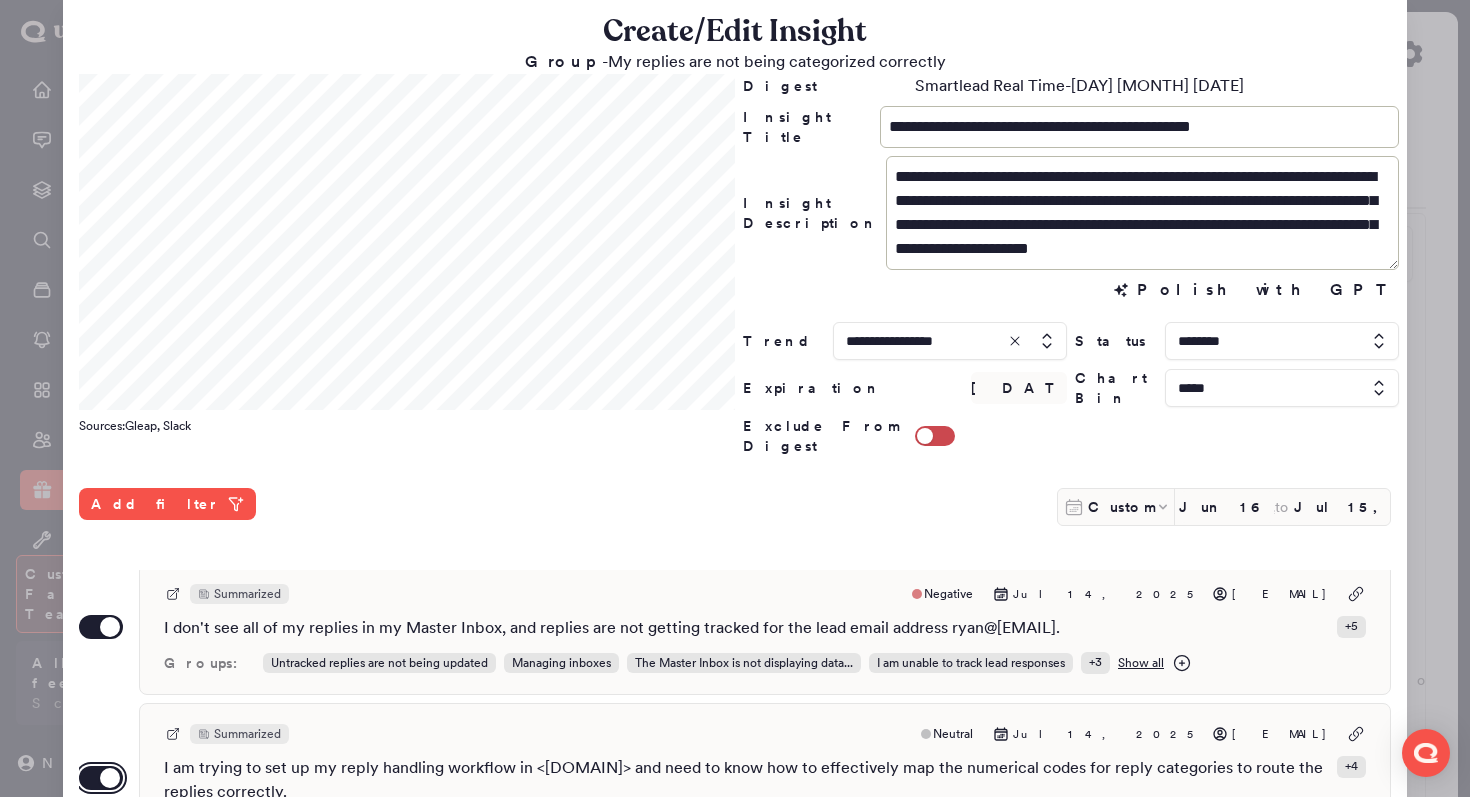 scroll, scrollTop: 0, scrollLeft: 0, axis: both 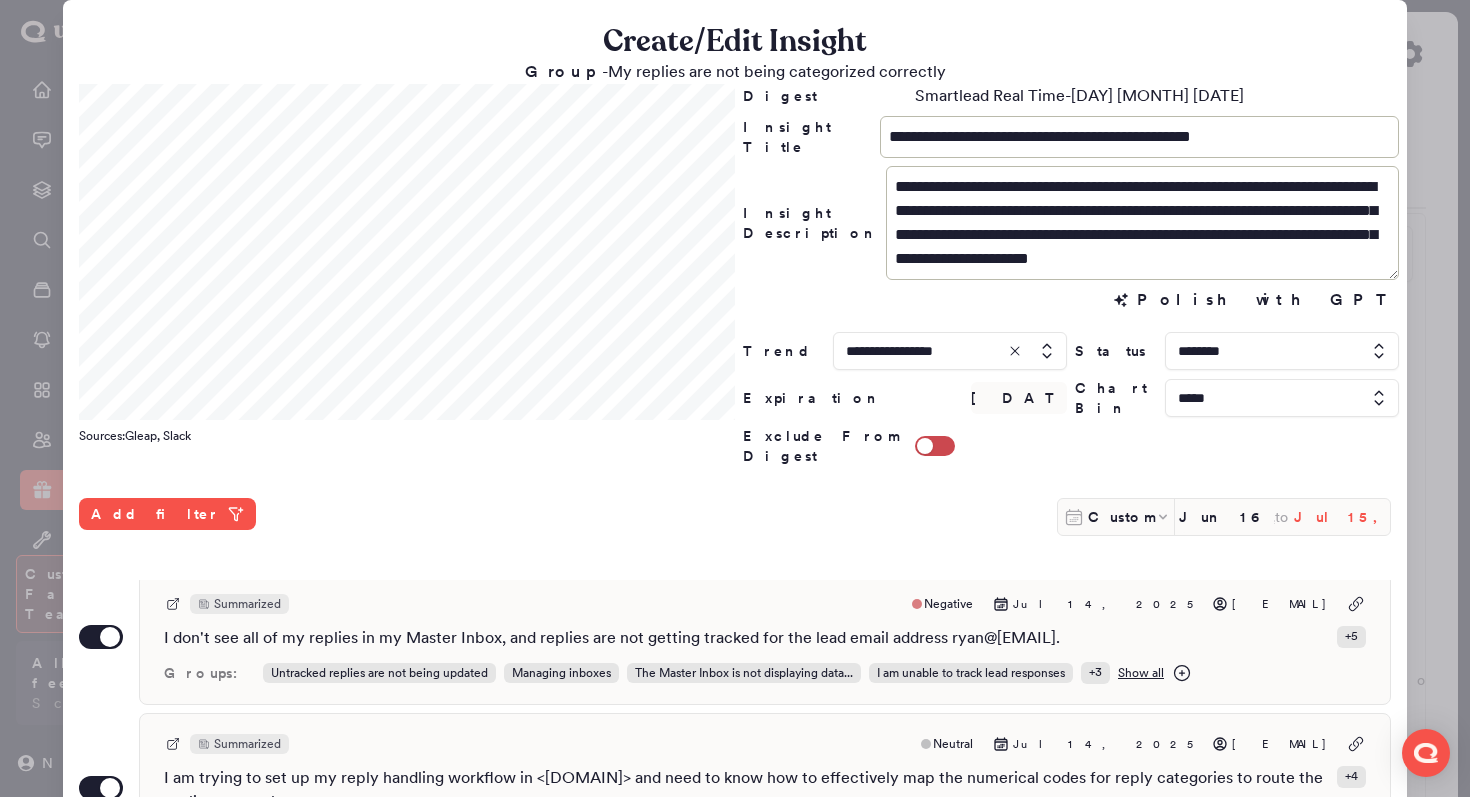 click on "Jul 15, 2025" at bounding box center (1342, 517) 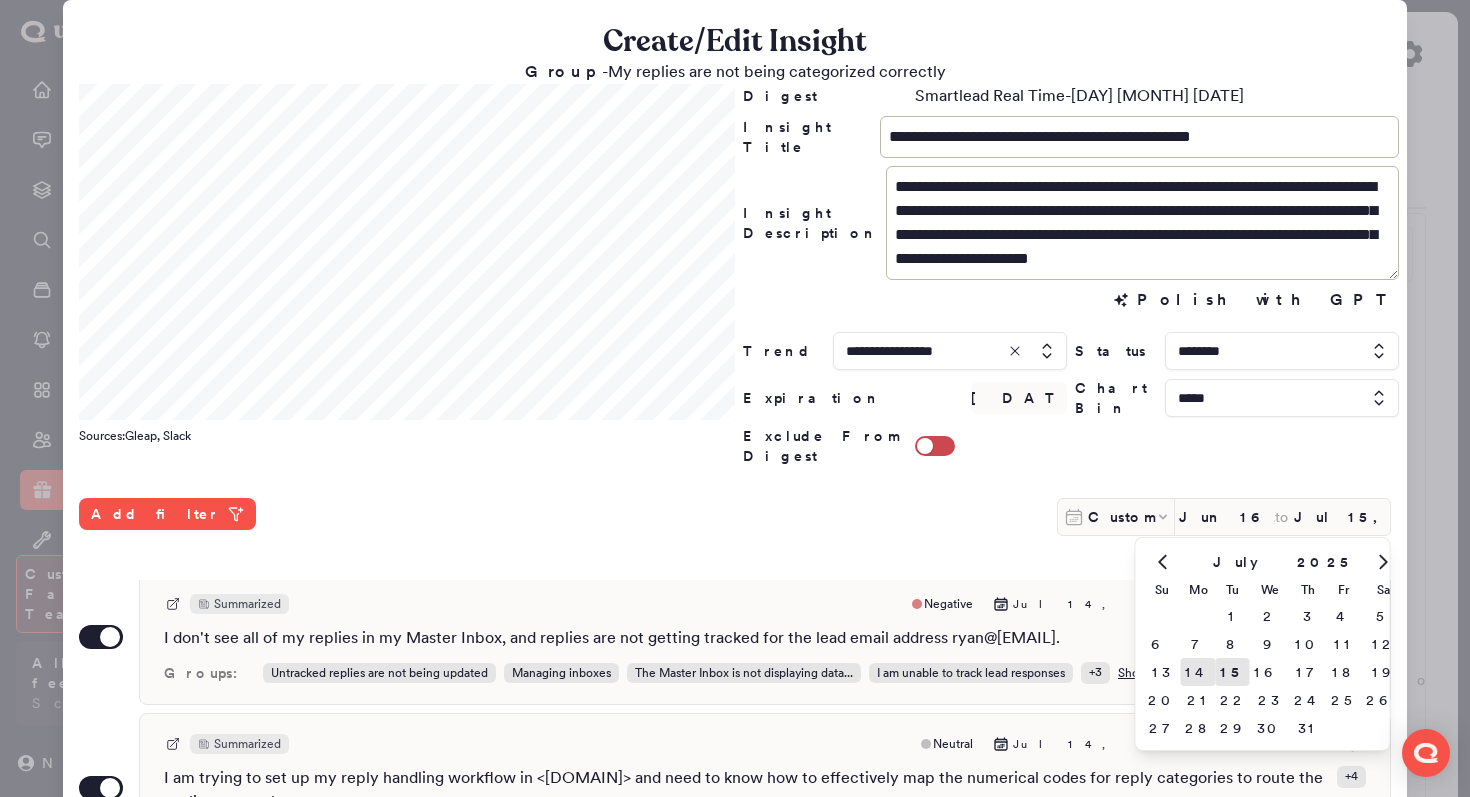 click on "14" at bounding box center (1198, 672) 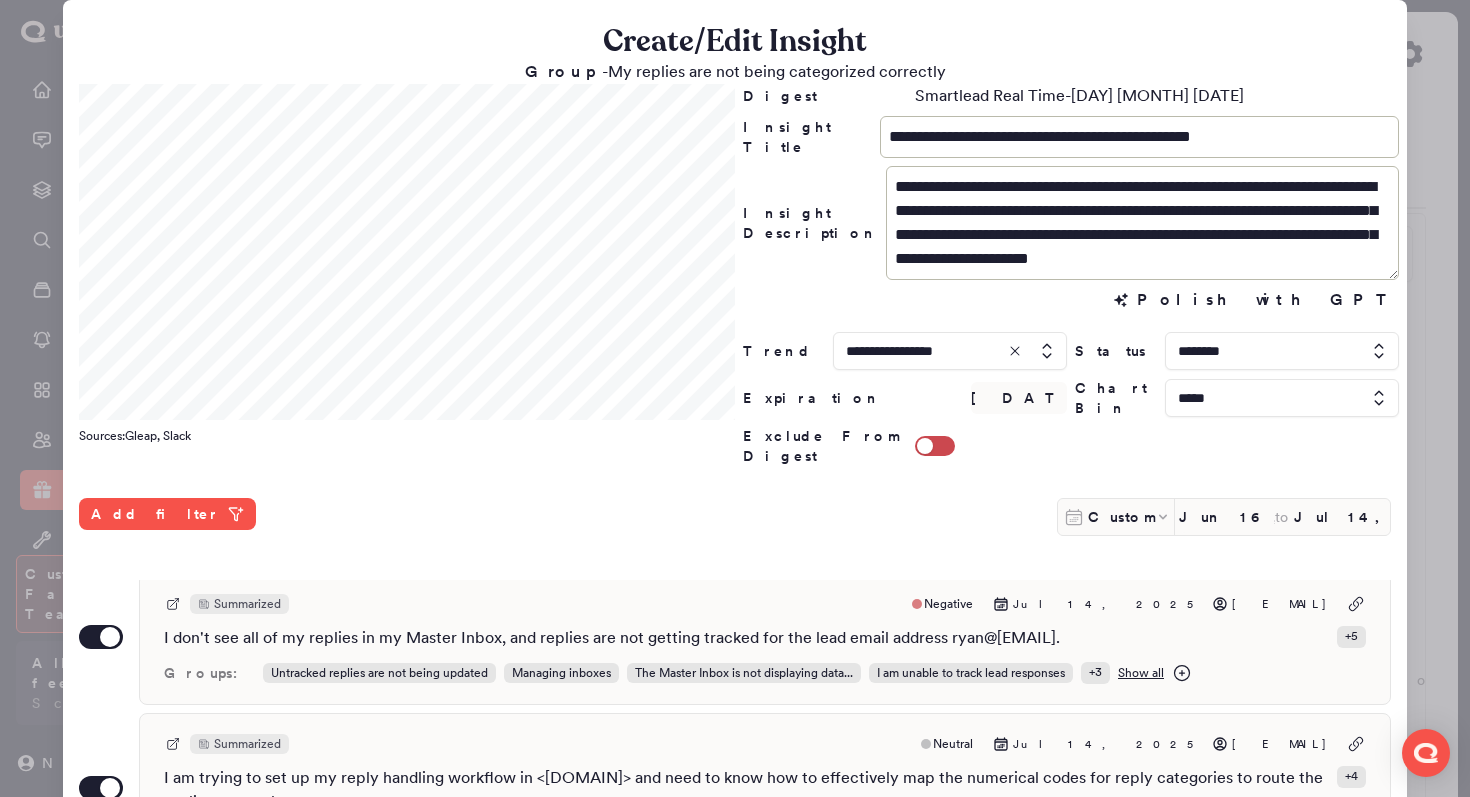 scroll, scrollTop: 24, scrollLeft: 0, axis: vertical 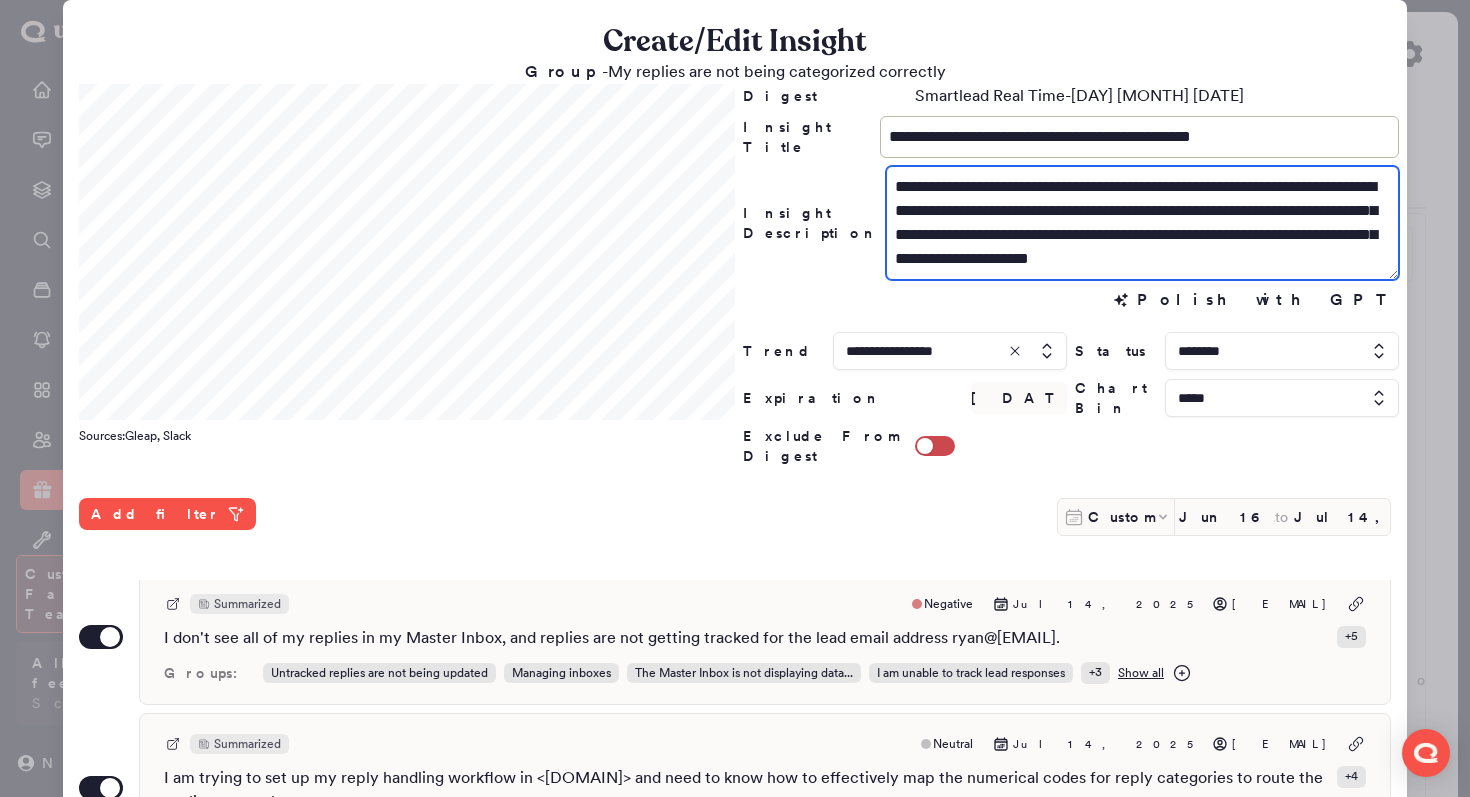 click on "**********" at bounding box center (1142, 223) 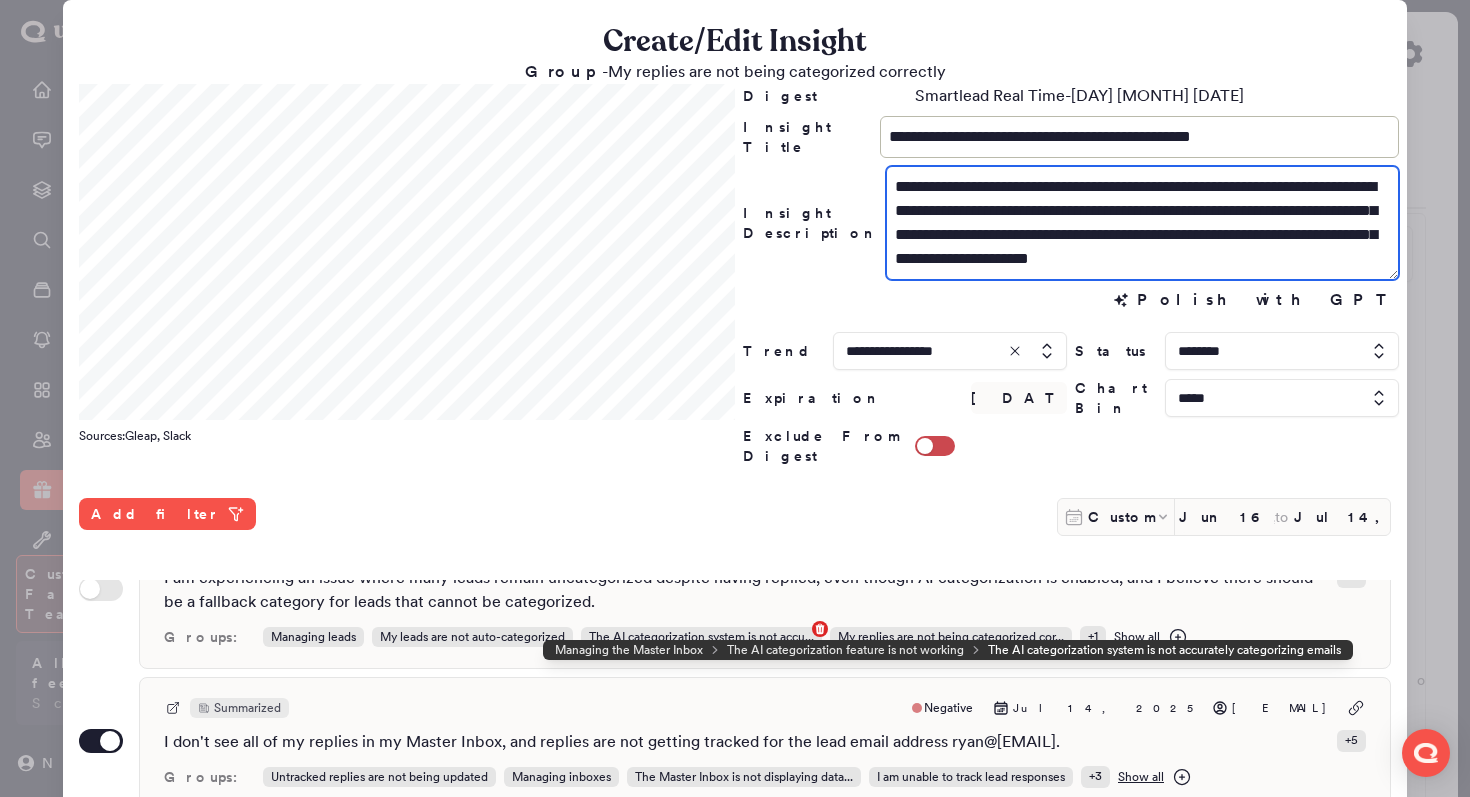 scroll, scrollTop: 52, scrollLeft: 0, axis: vertical 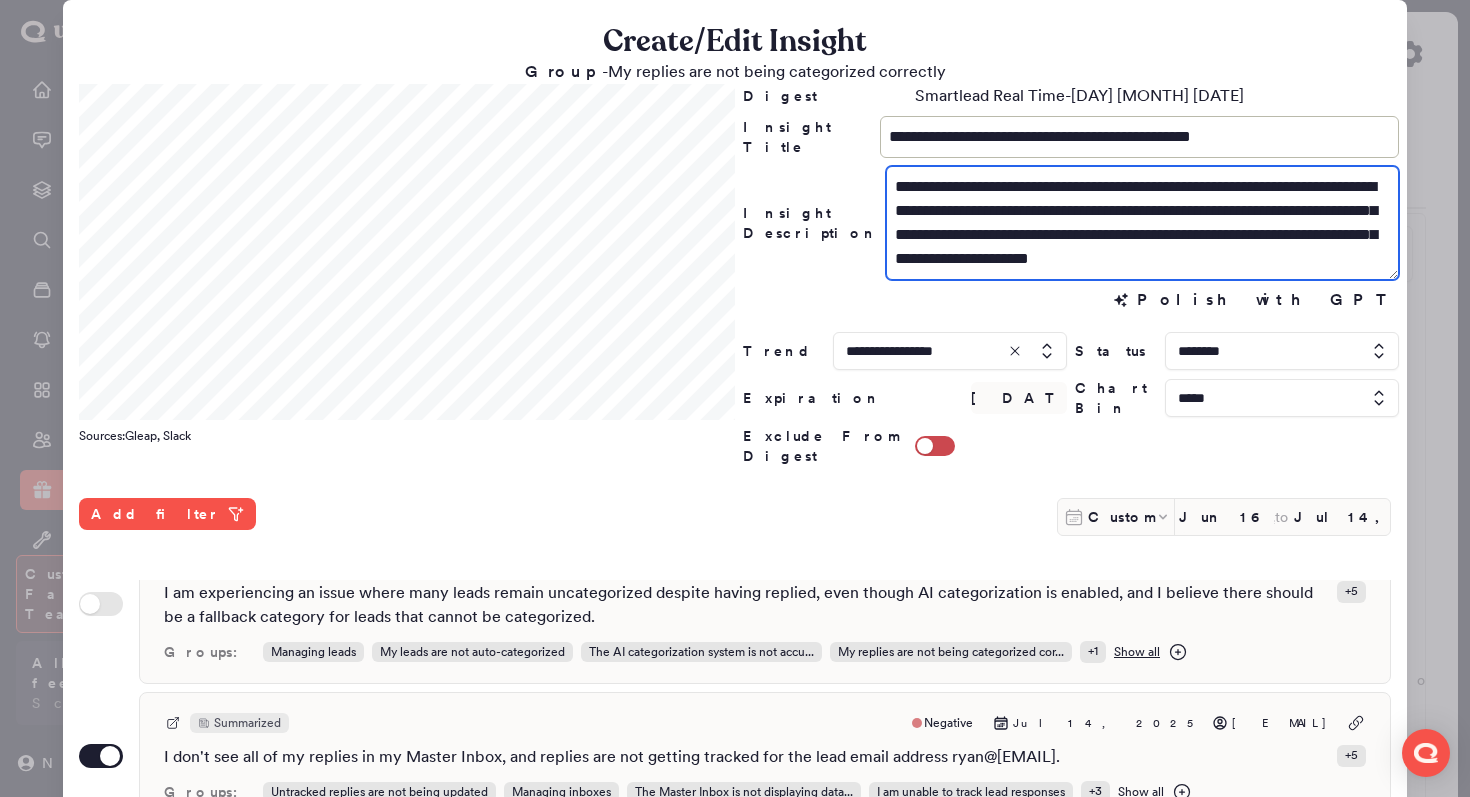 click on "**********" at bounding box center [1142, 223] 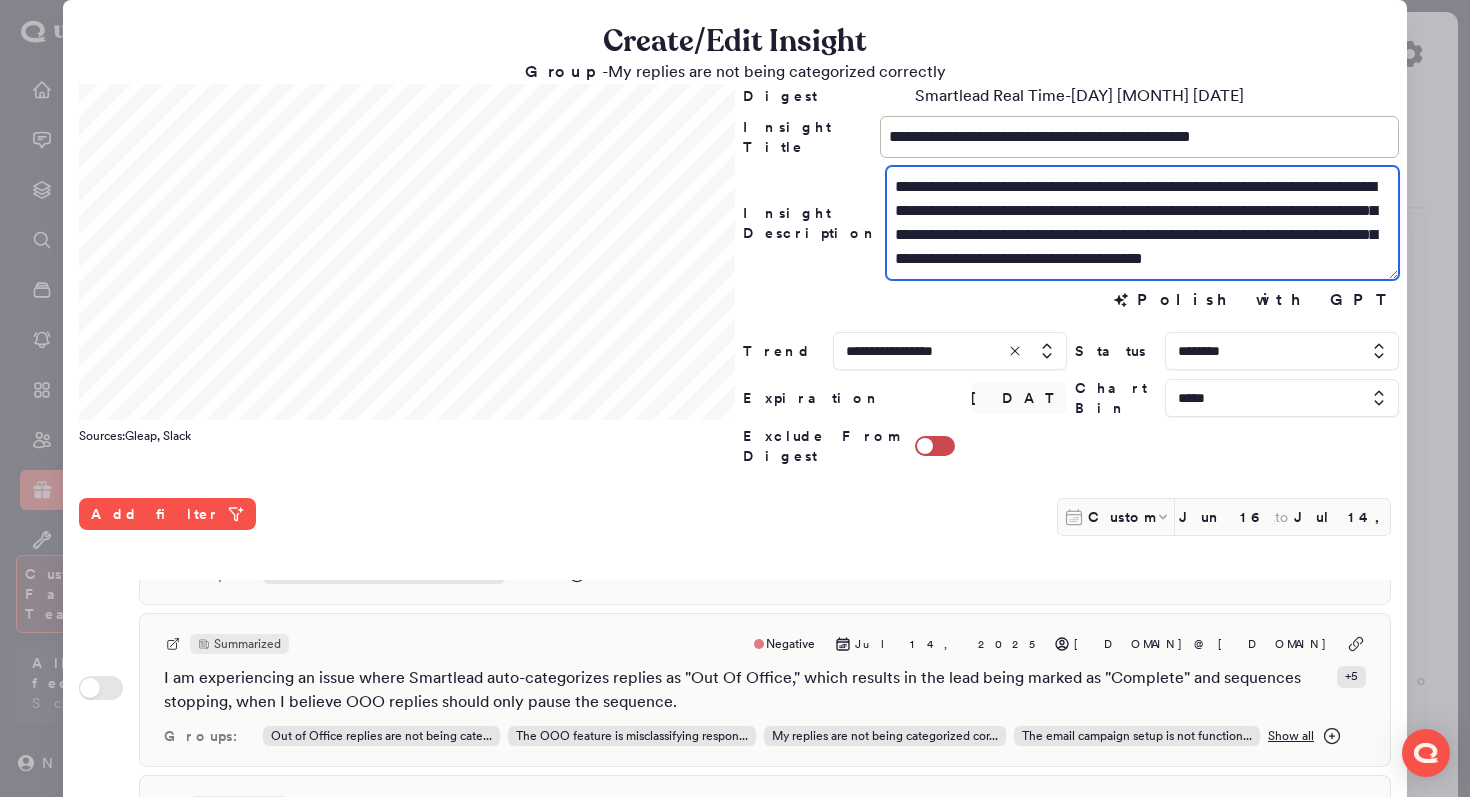 scroll, scrollTop: 450, scrollLeft: 0, axis: vertical 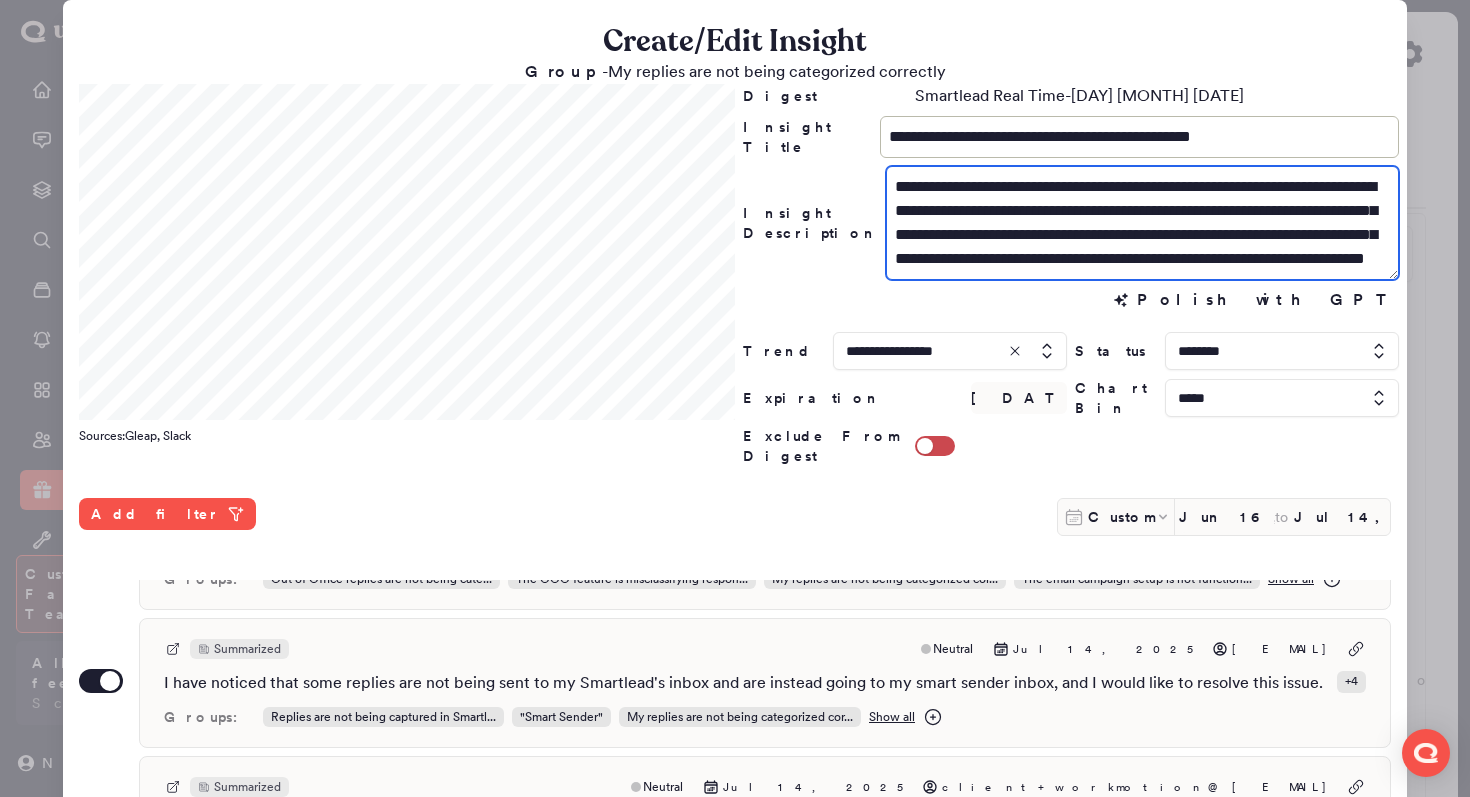 drag, startPoint x: 1321, startPoint y: 253, endPoint x: 972, endPoint y: 248, distance: 349.03583 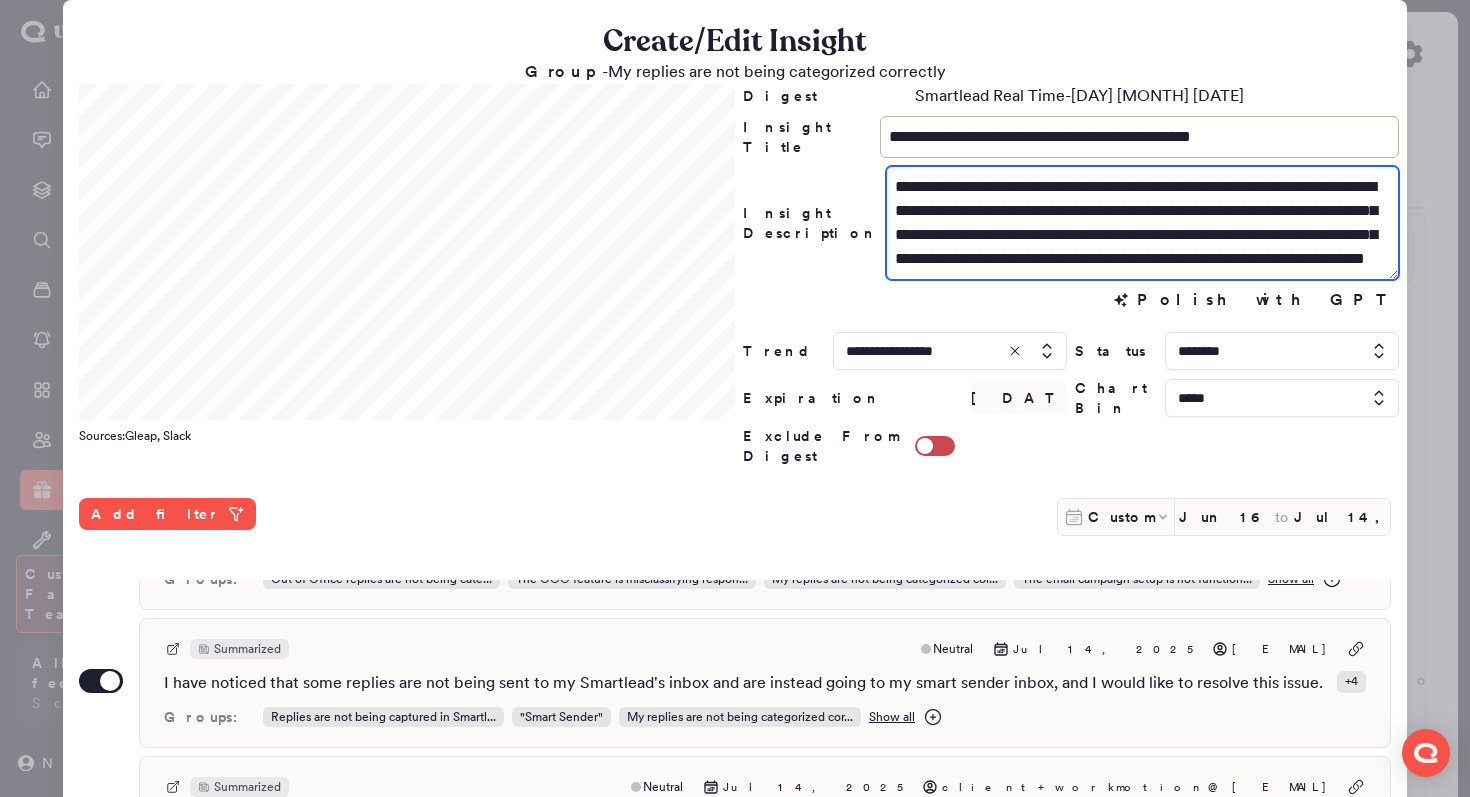 click on "**********" at bounding box center (1142, 223) 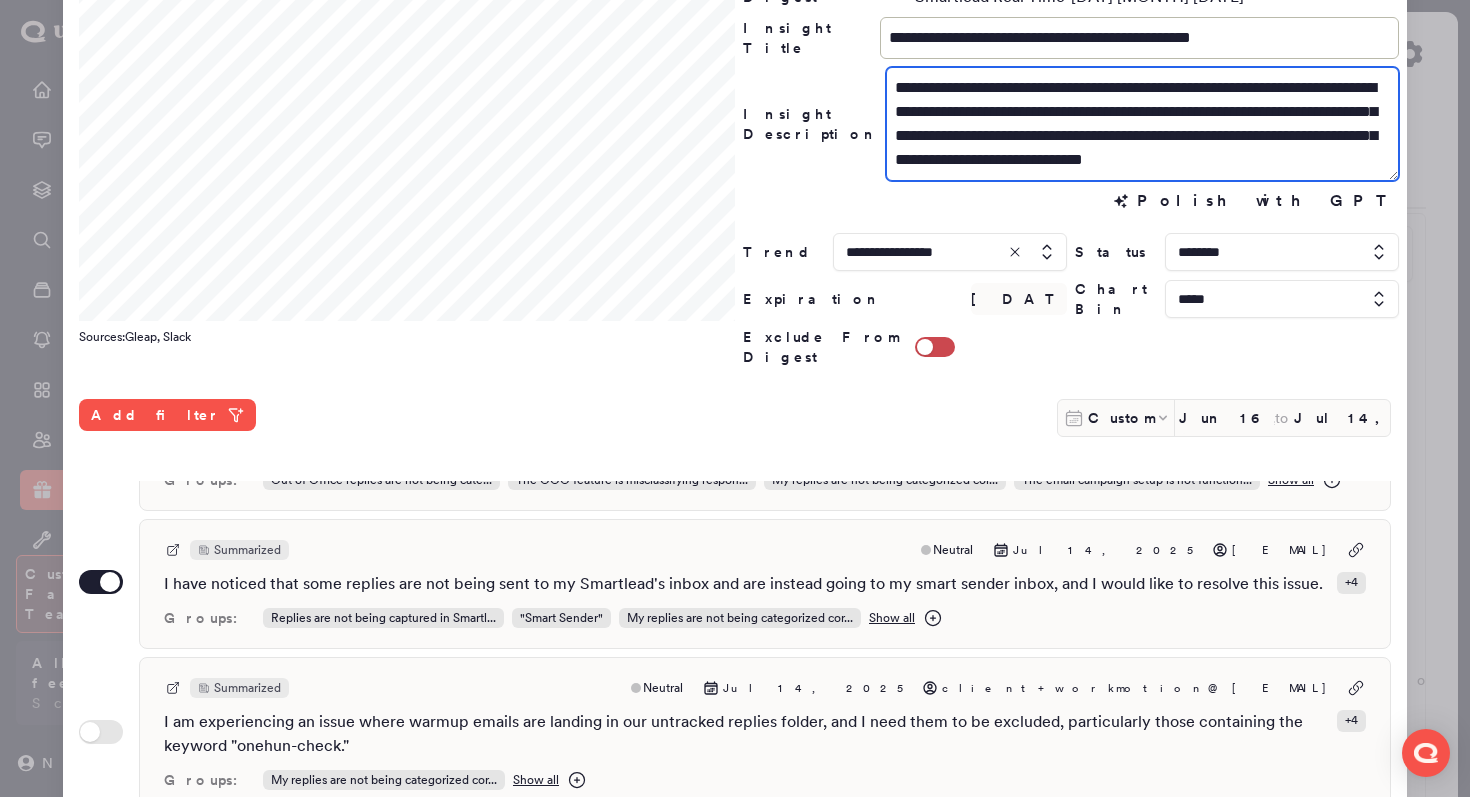 scroll, scrollTop: 128, scrollLeft: 0, axis: vertical 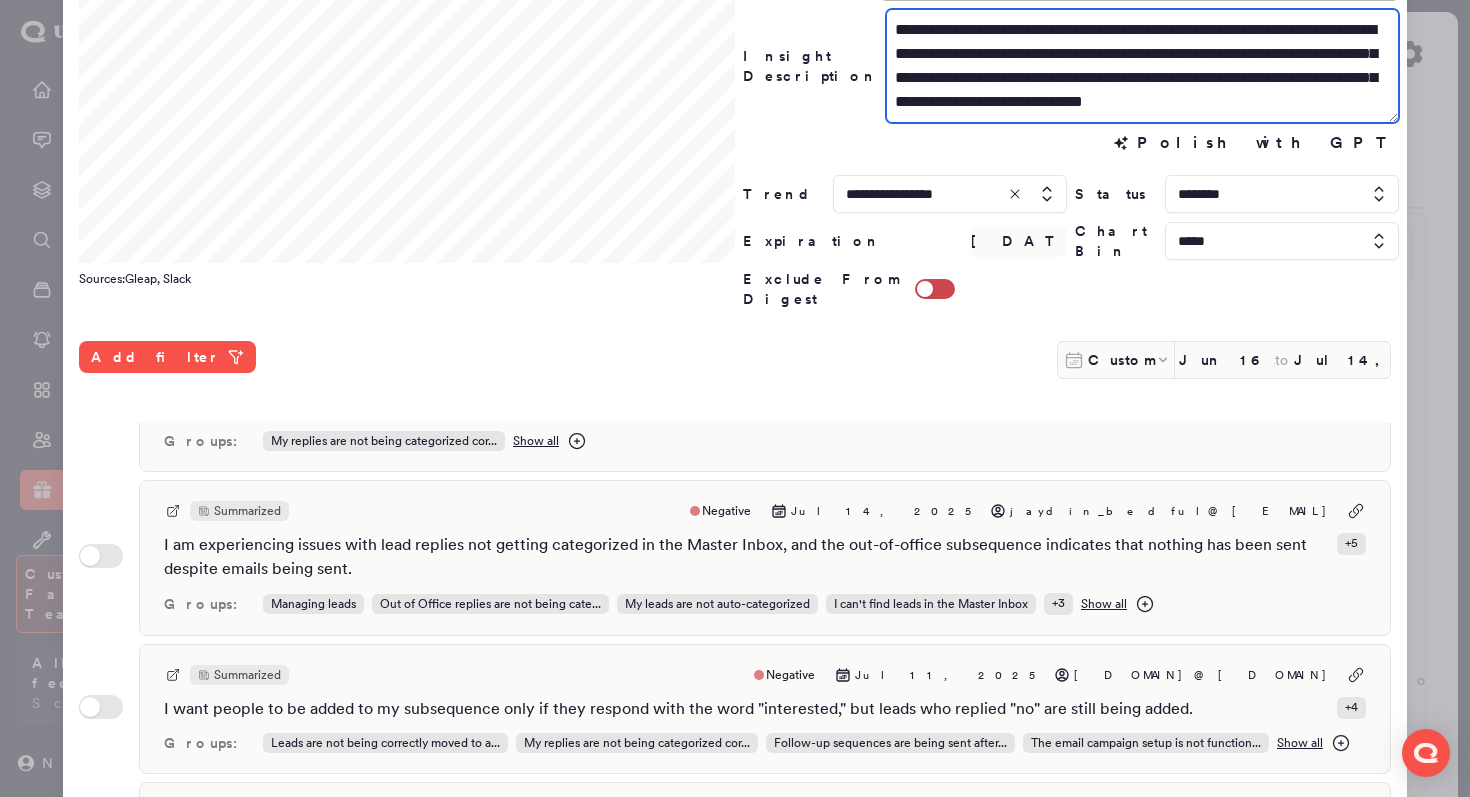 click on "**********" at bounding box center (1142, 66) 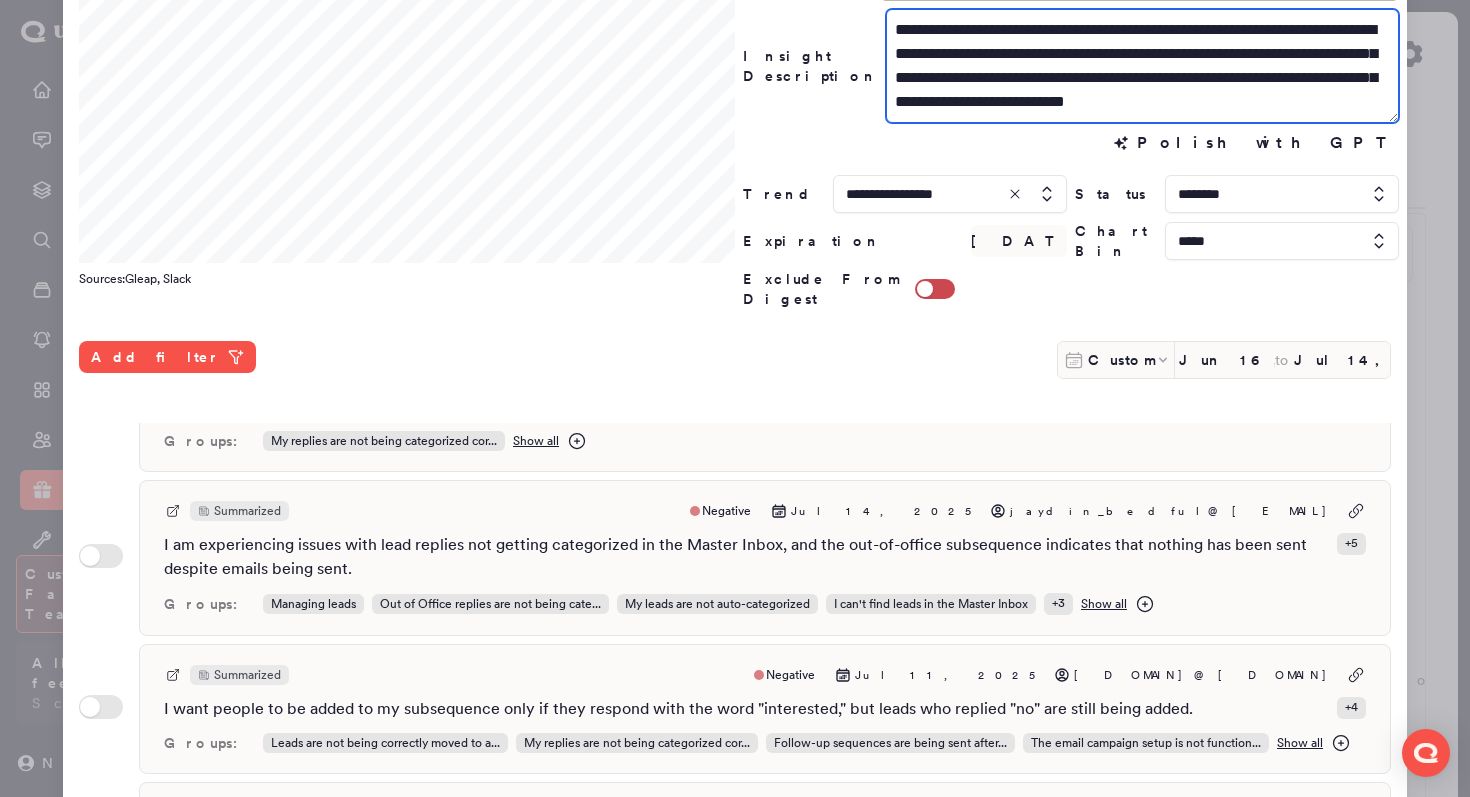 click on "**********" at bounding box center (1142, 66) 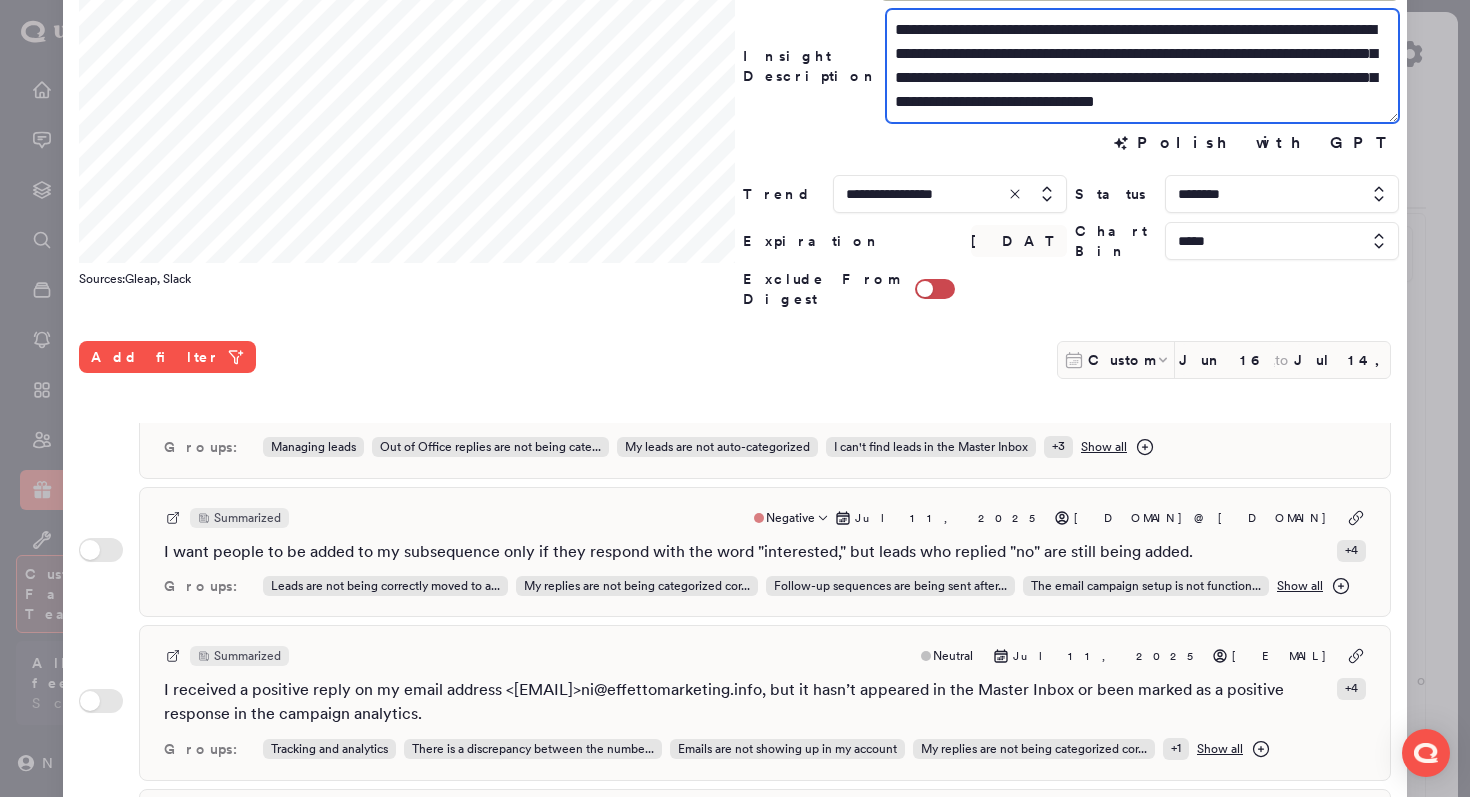 scroll, scrollTop: 1037, scrollLeft: 0, axis: vertical 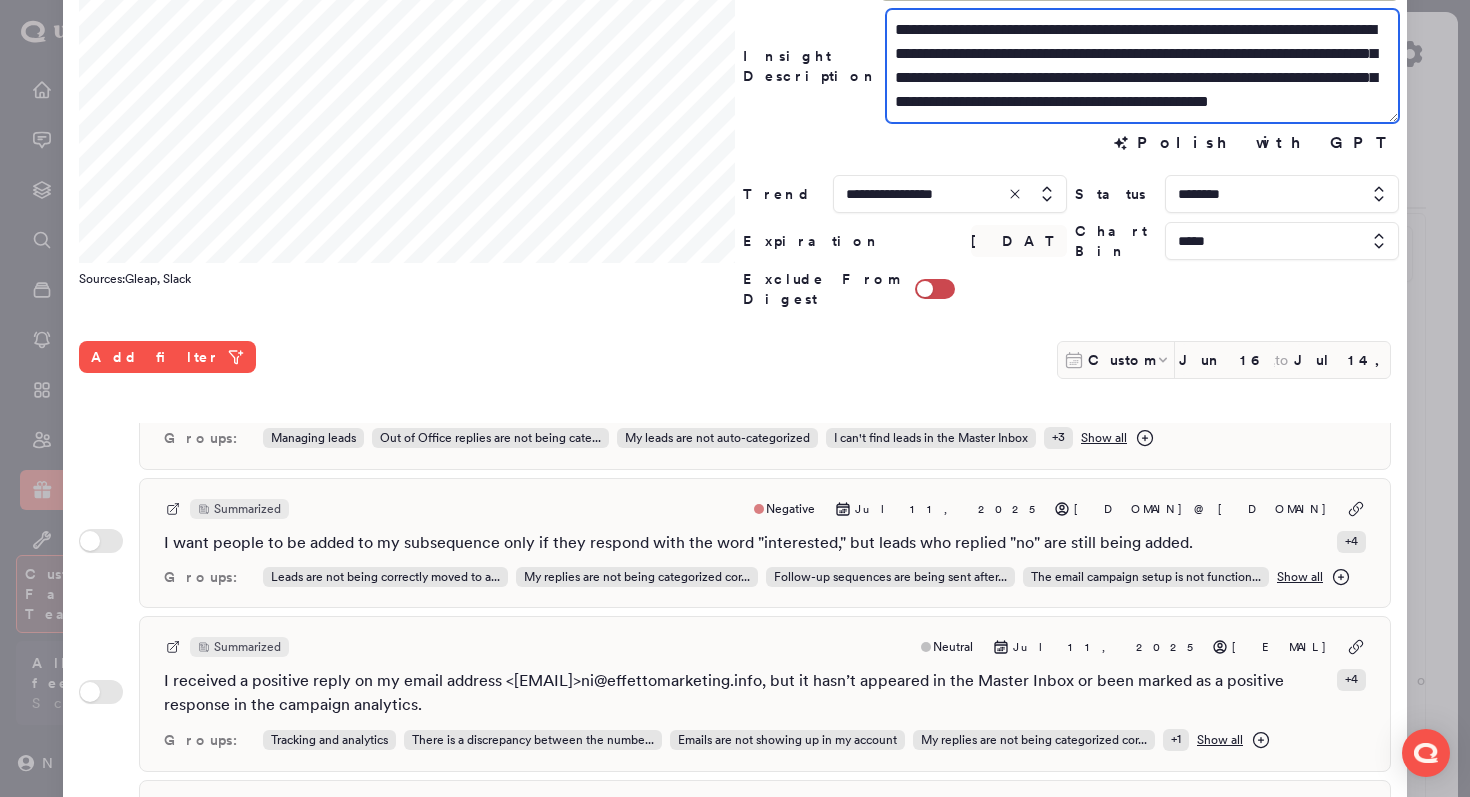 drag, startPoint x: 1059, startPoint y: 107, endPoint x: 1017, endPoint y: 107, distance: 42 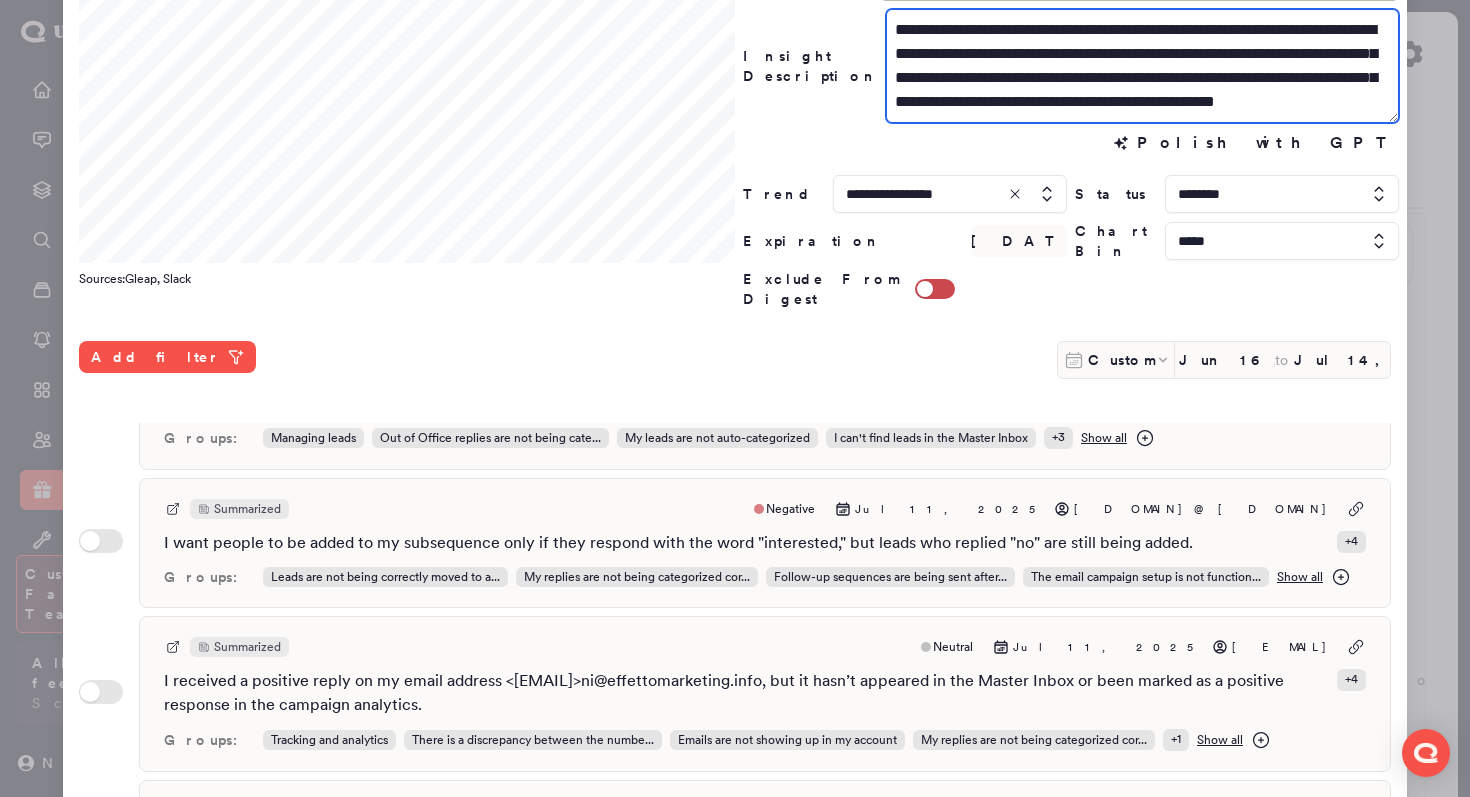 click on "**********" at bounding box center [1142, 66] 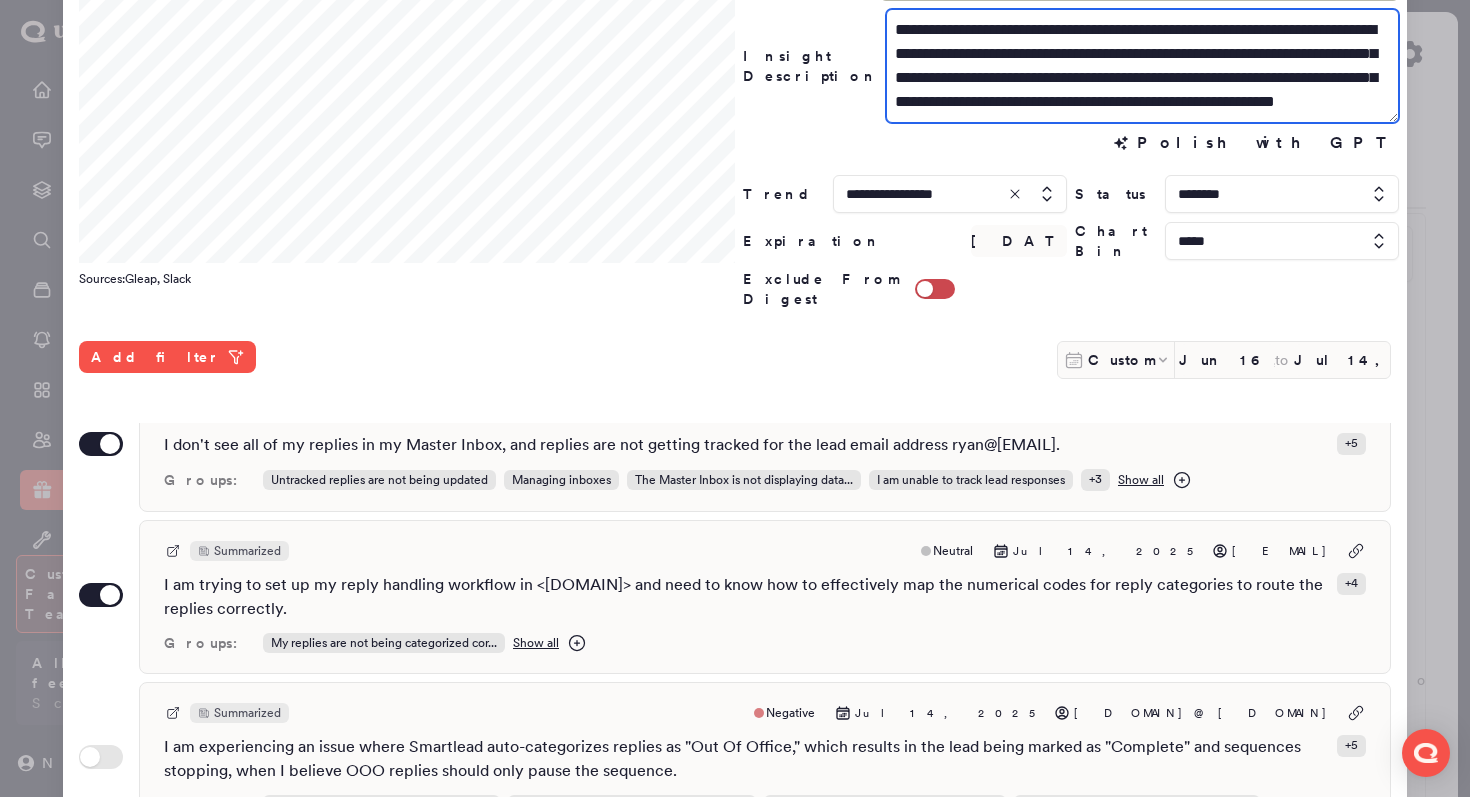 scroll, scrollTop: 205, scrollLeft: 0, axis: vertical 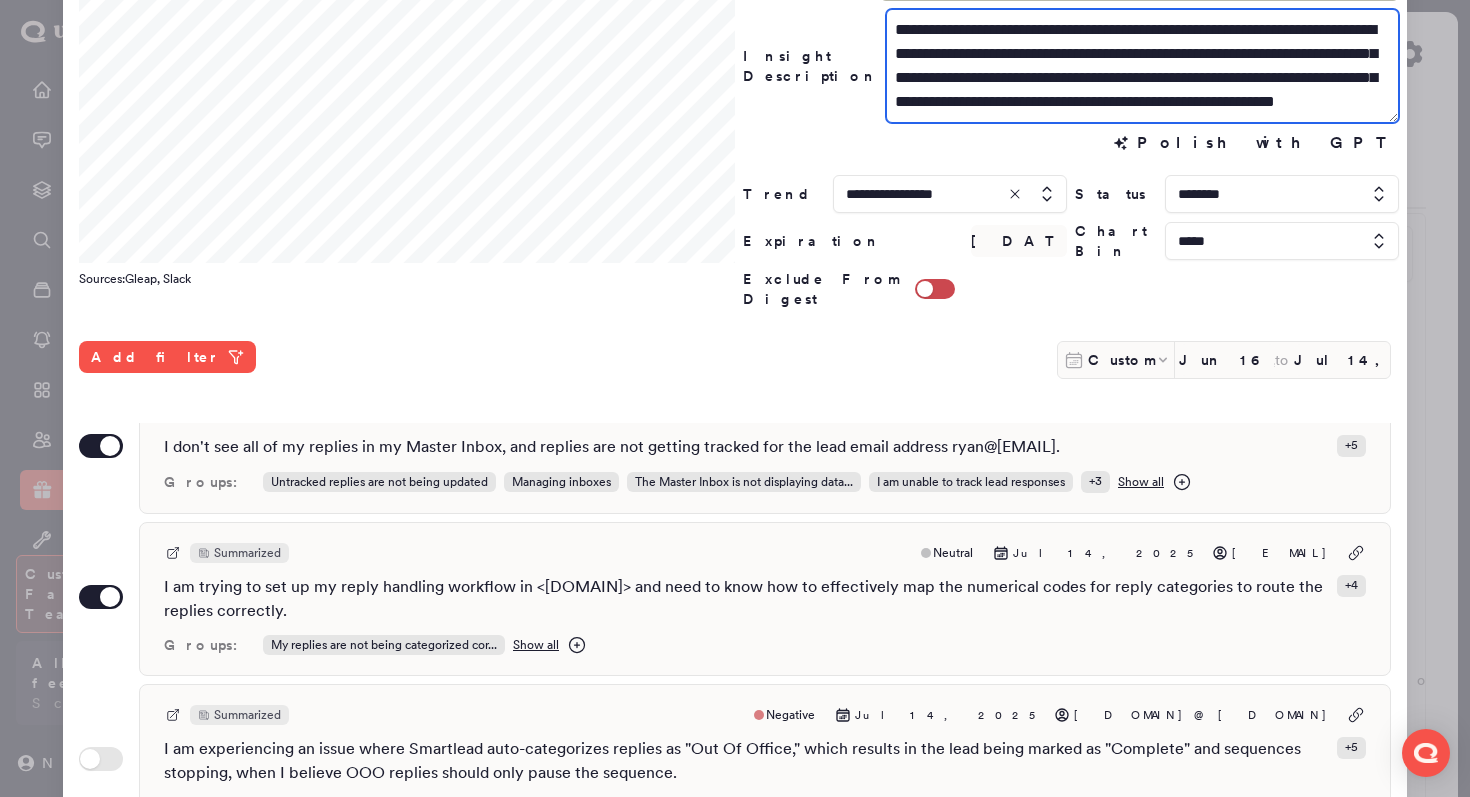 type on "**********" 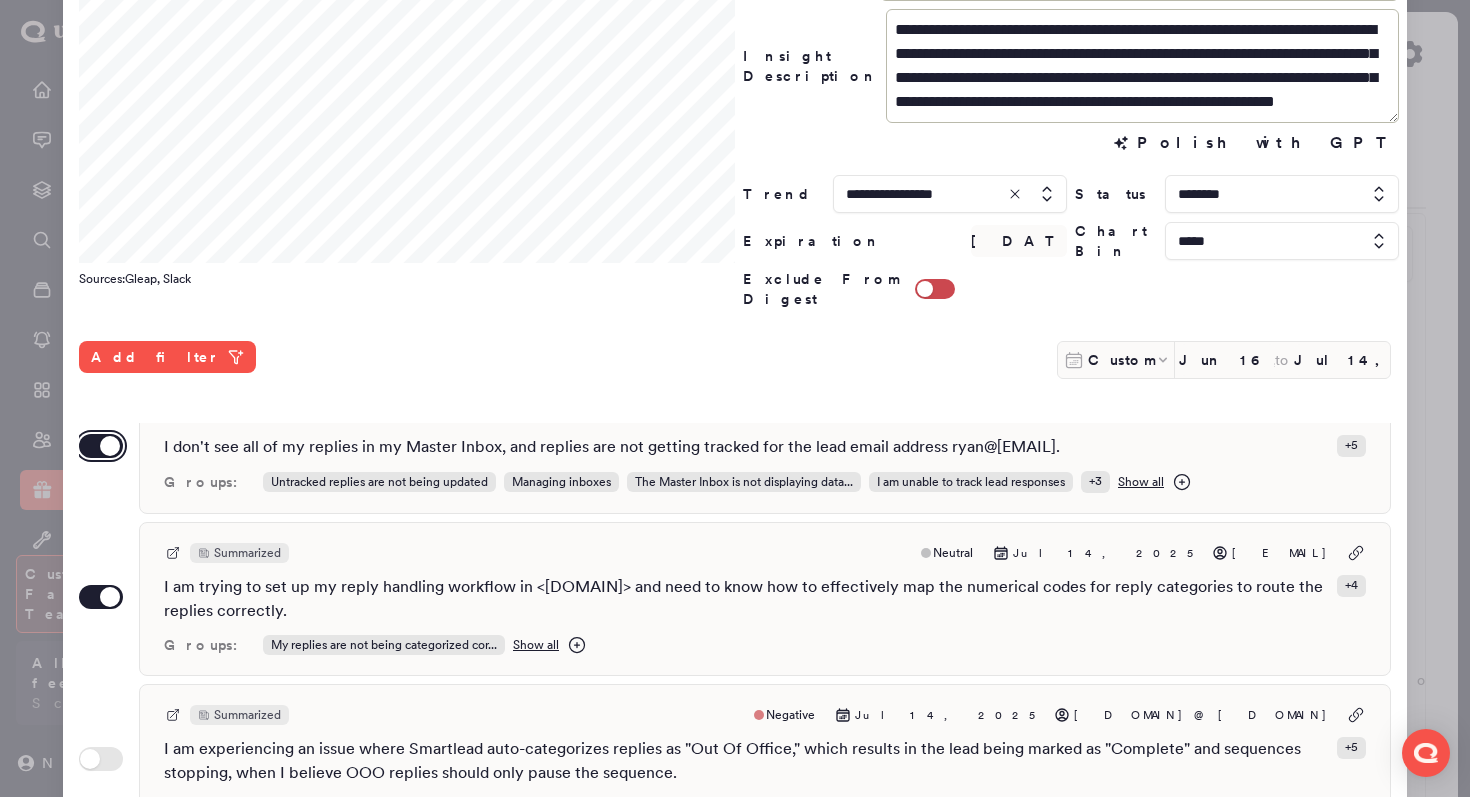 click on "Use setting" at bounding box center (101, 446) 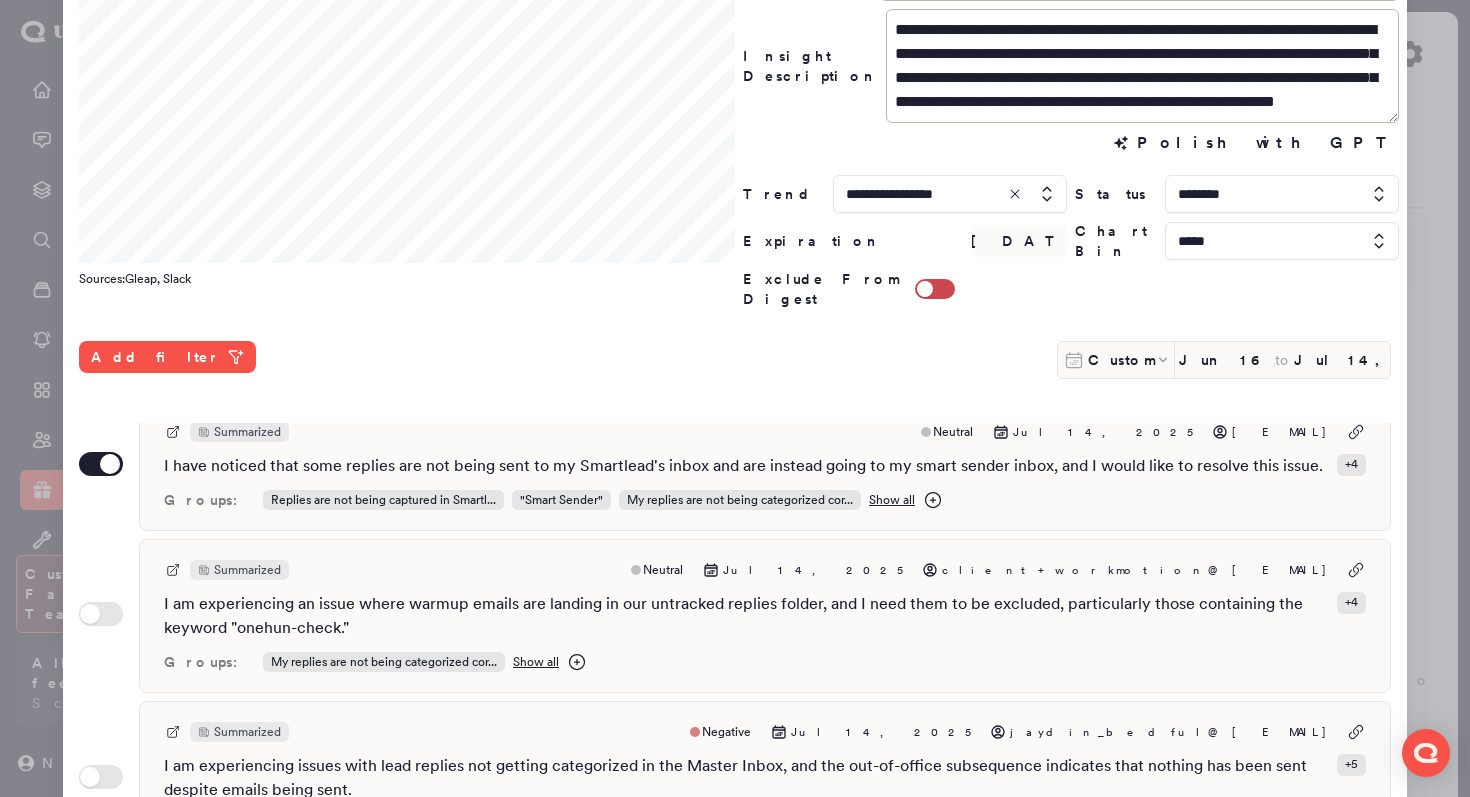 scroll, scrollTop: 709, scrollLeft: 0, axis: vertical 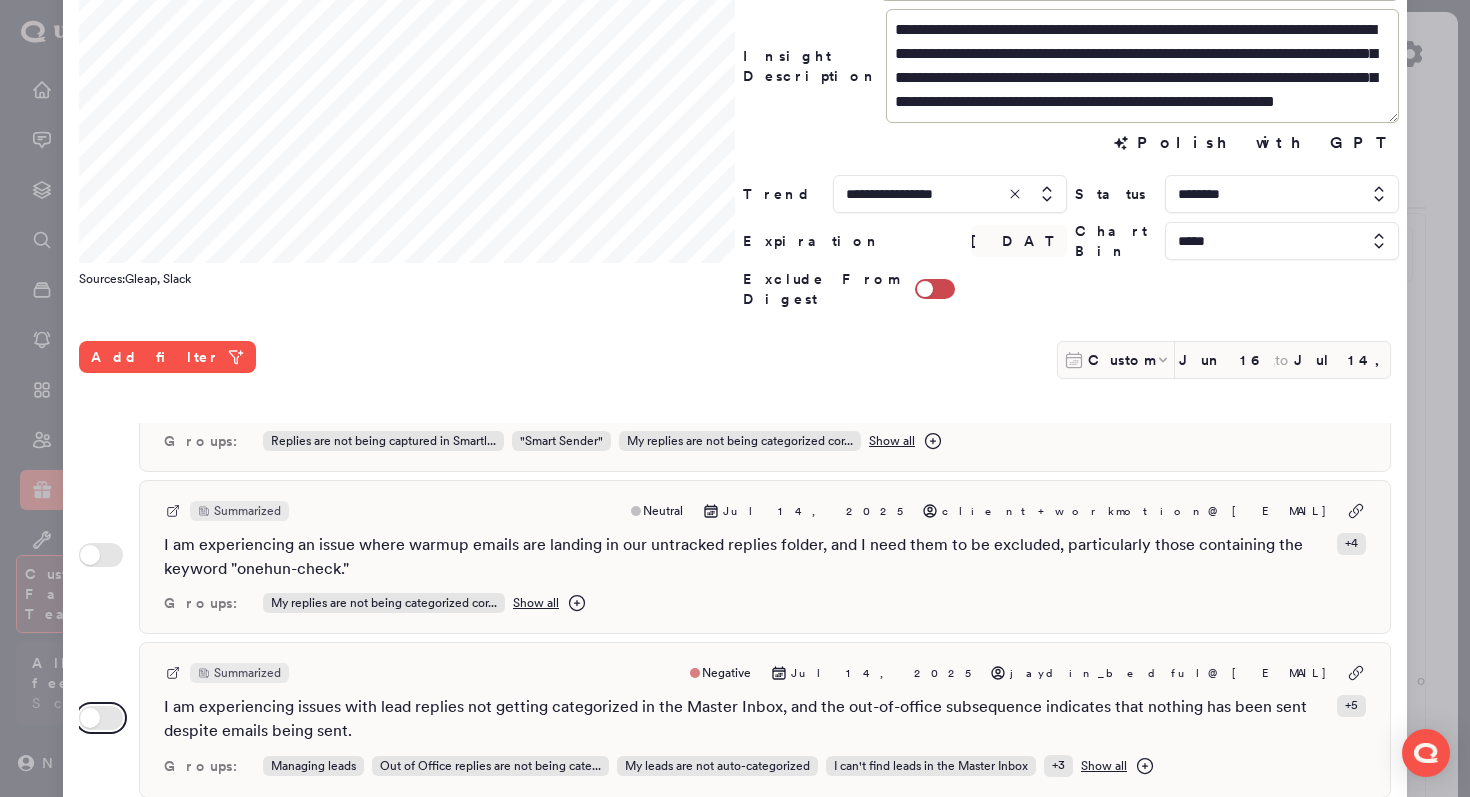 click on "Use setting" at bounding box center [101, 718] 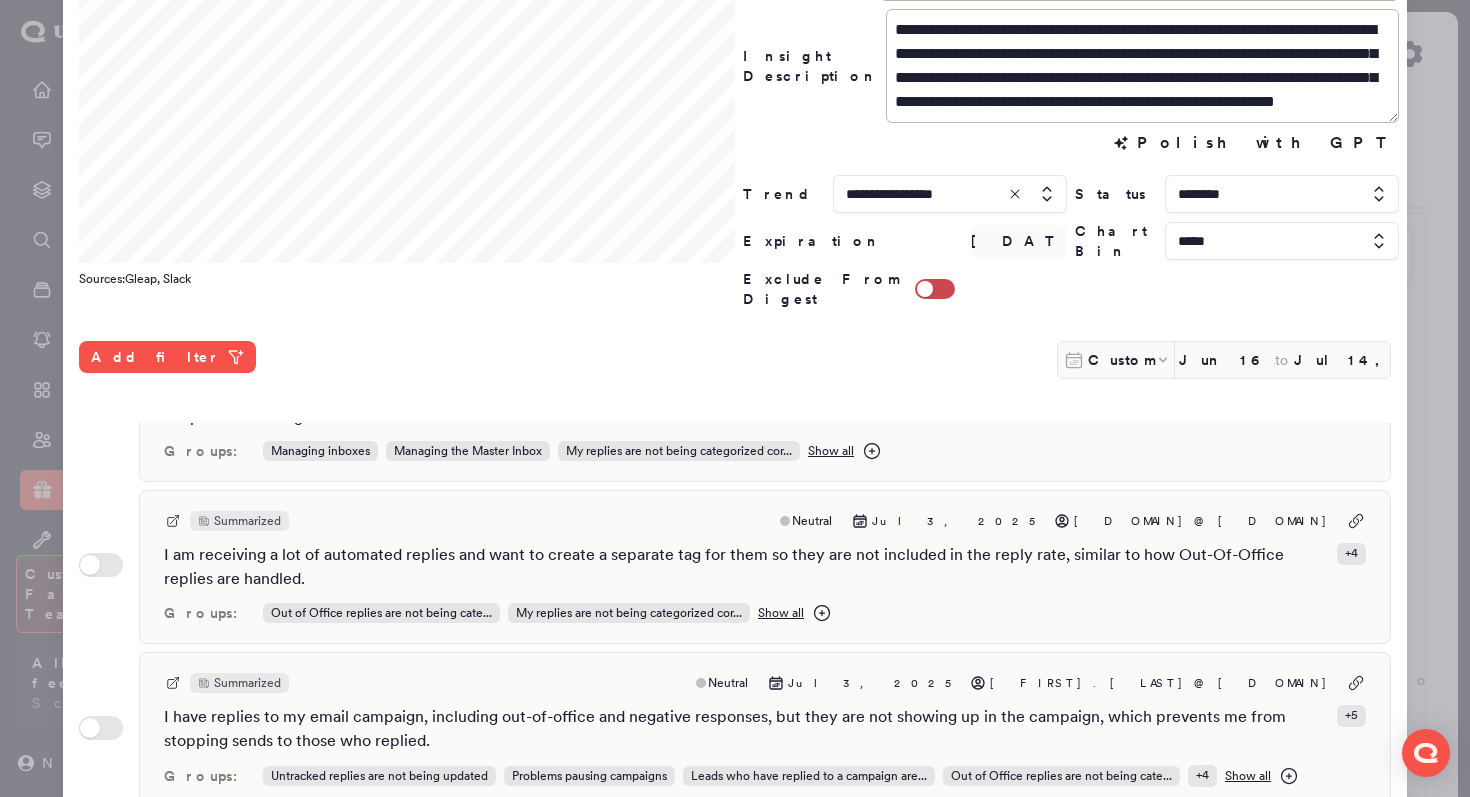 scroll, scrollTop: 2440, scrollLeft: 0, axis: vertical 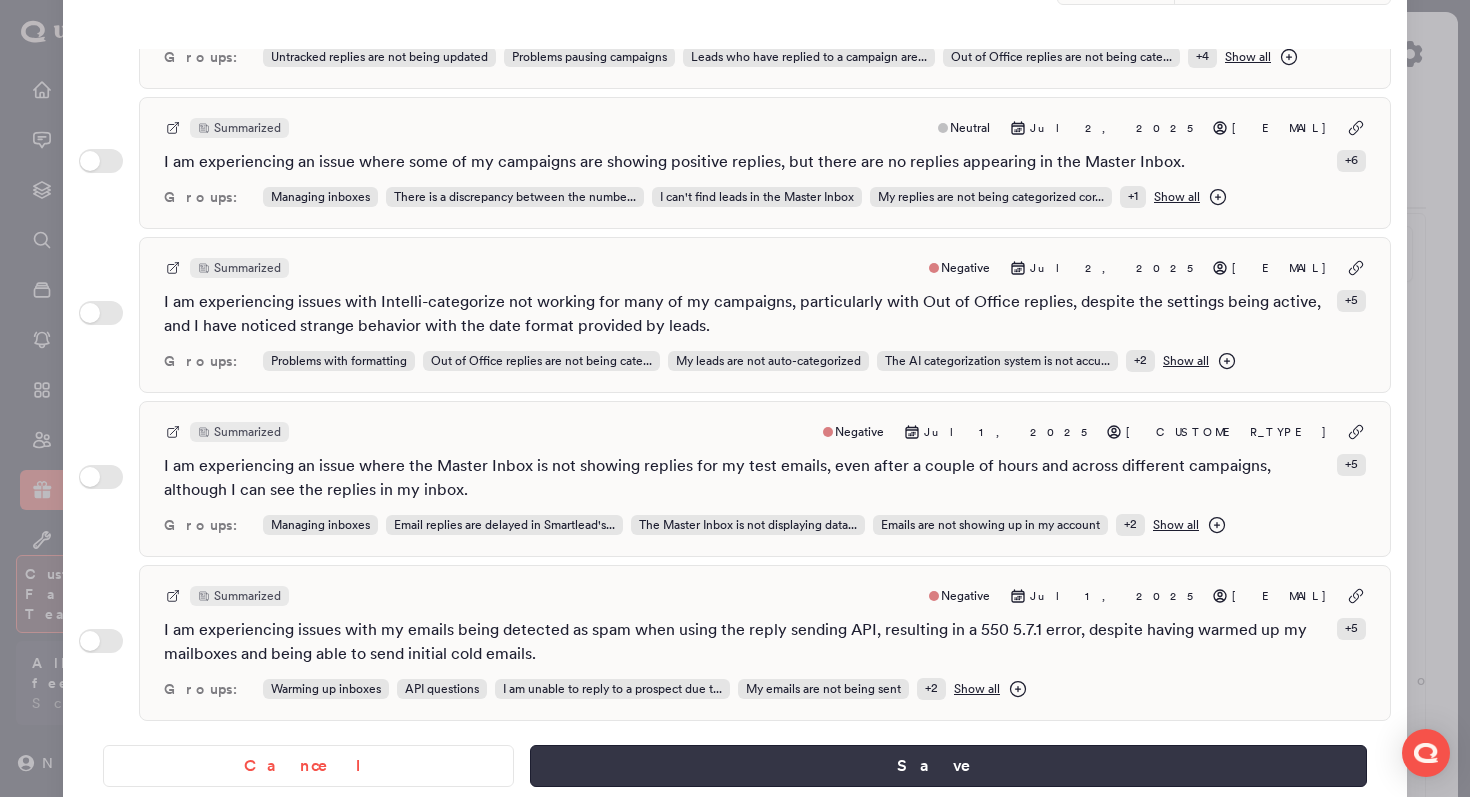 click on "Save" at bounding box center [948, 766] 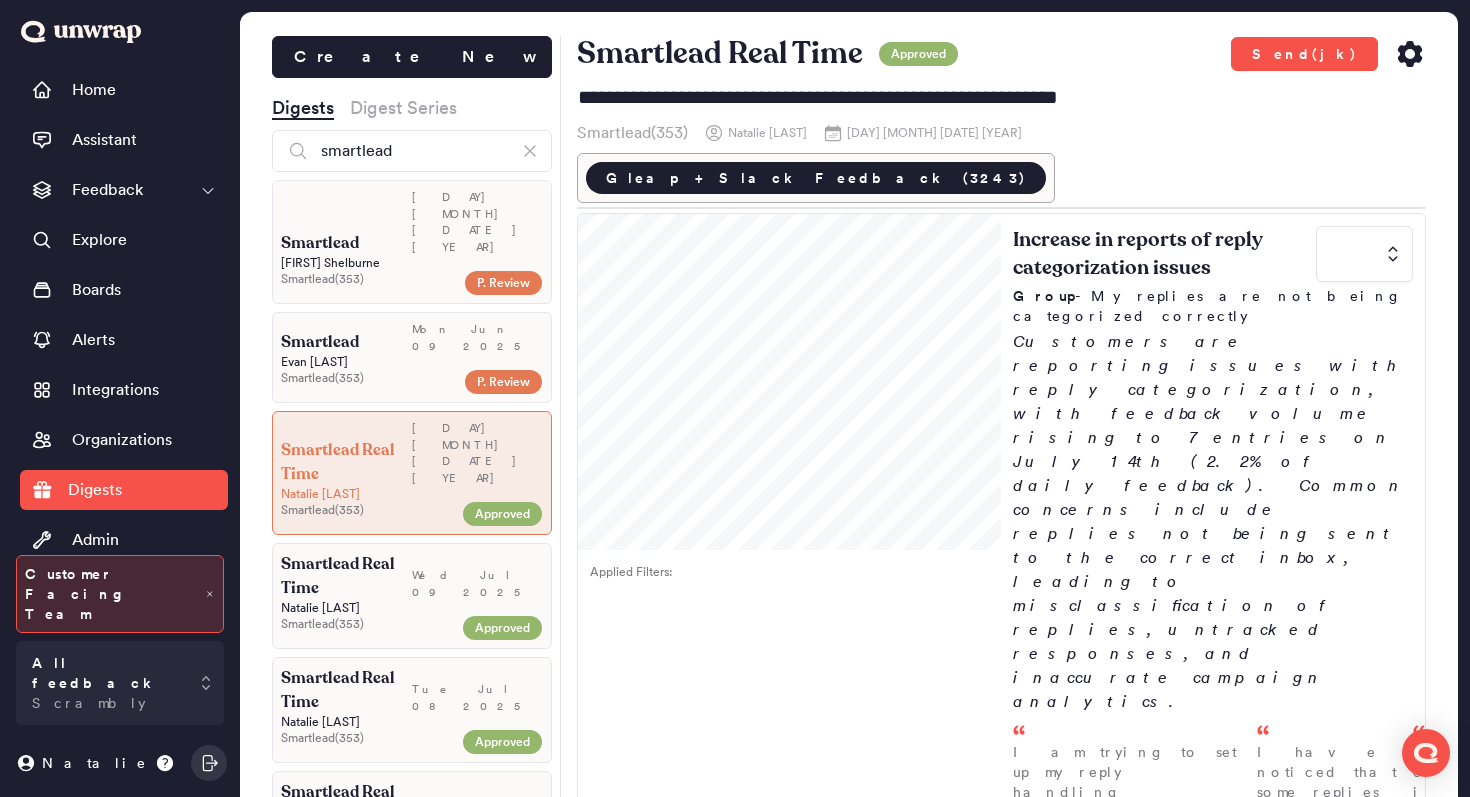type on "*" 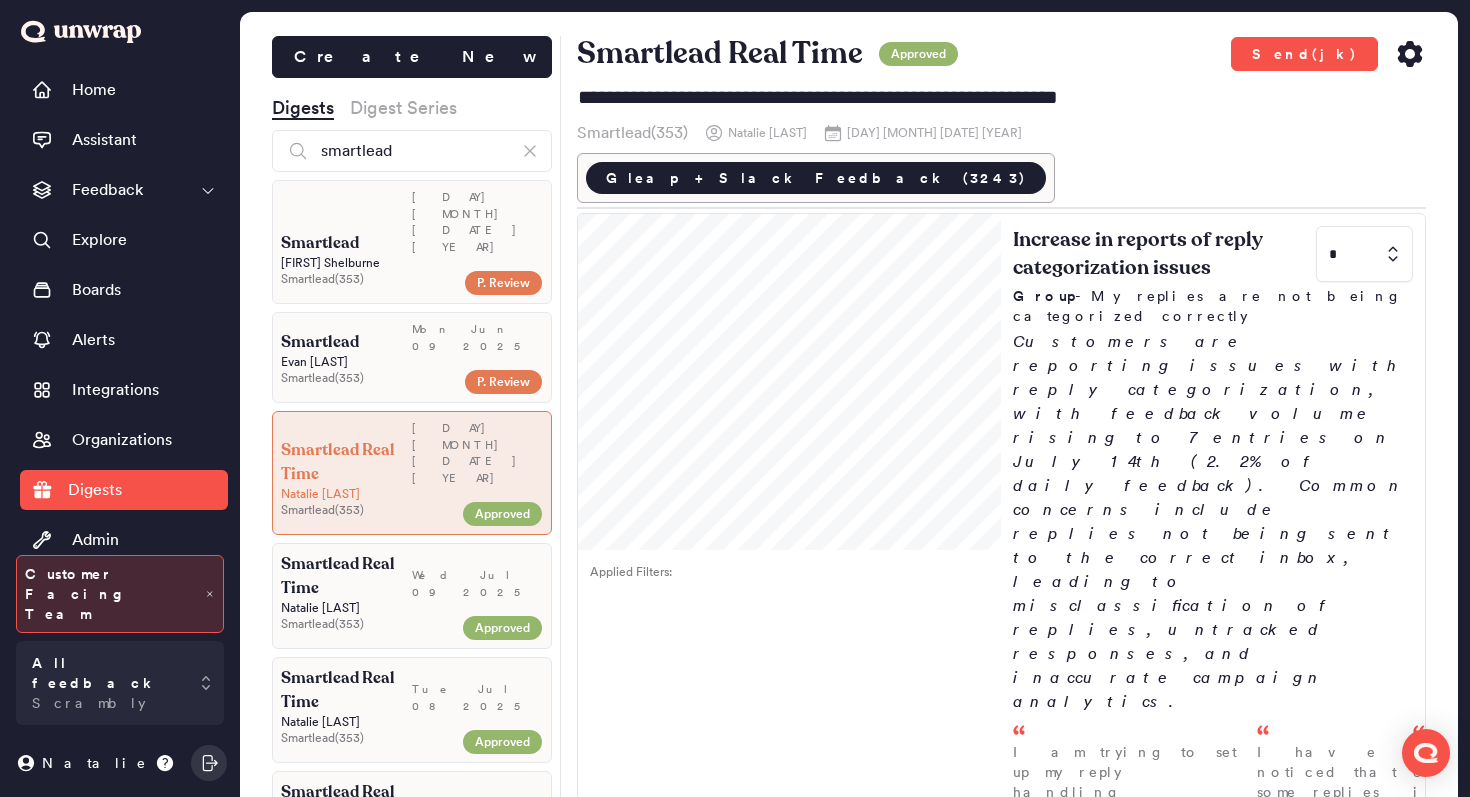 click on "Gleap + Slack Feedback (3243)" at bounding box center [1002, 178] 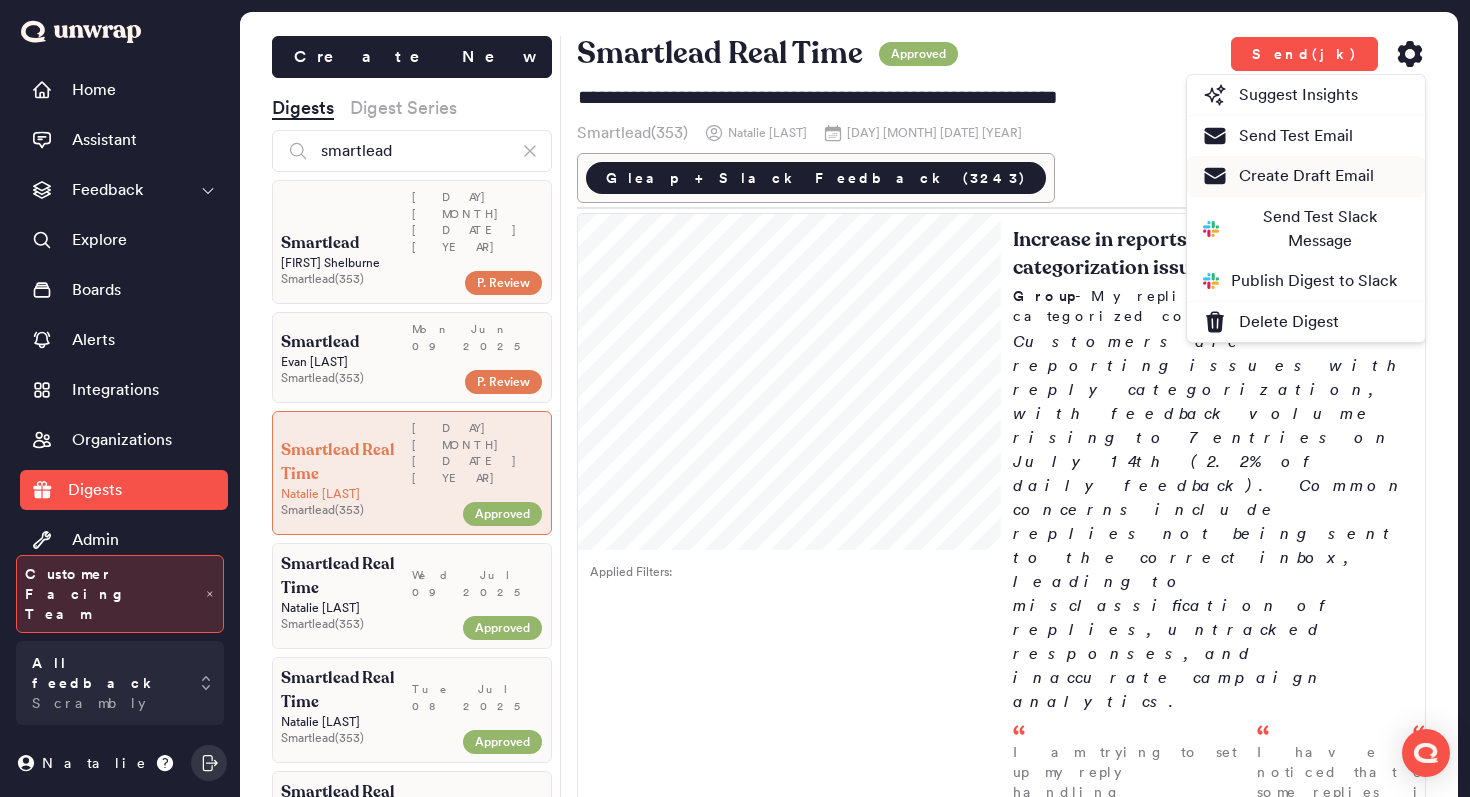 click on "Create Draft Email" at bounding box center (1288, 176) 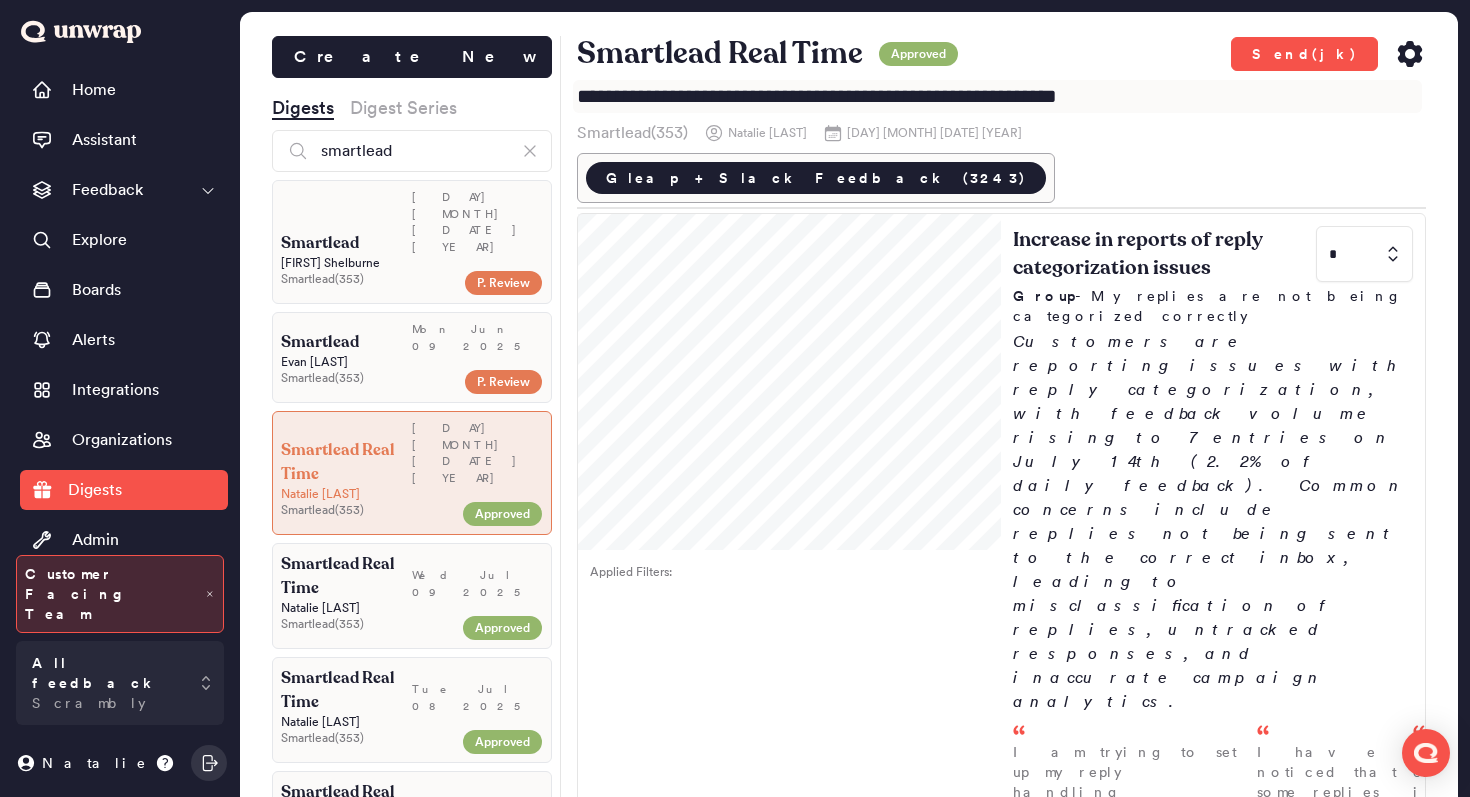 click on "**********" at bounding box center (998, 96) 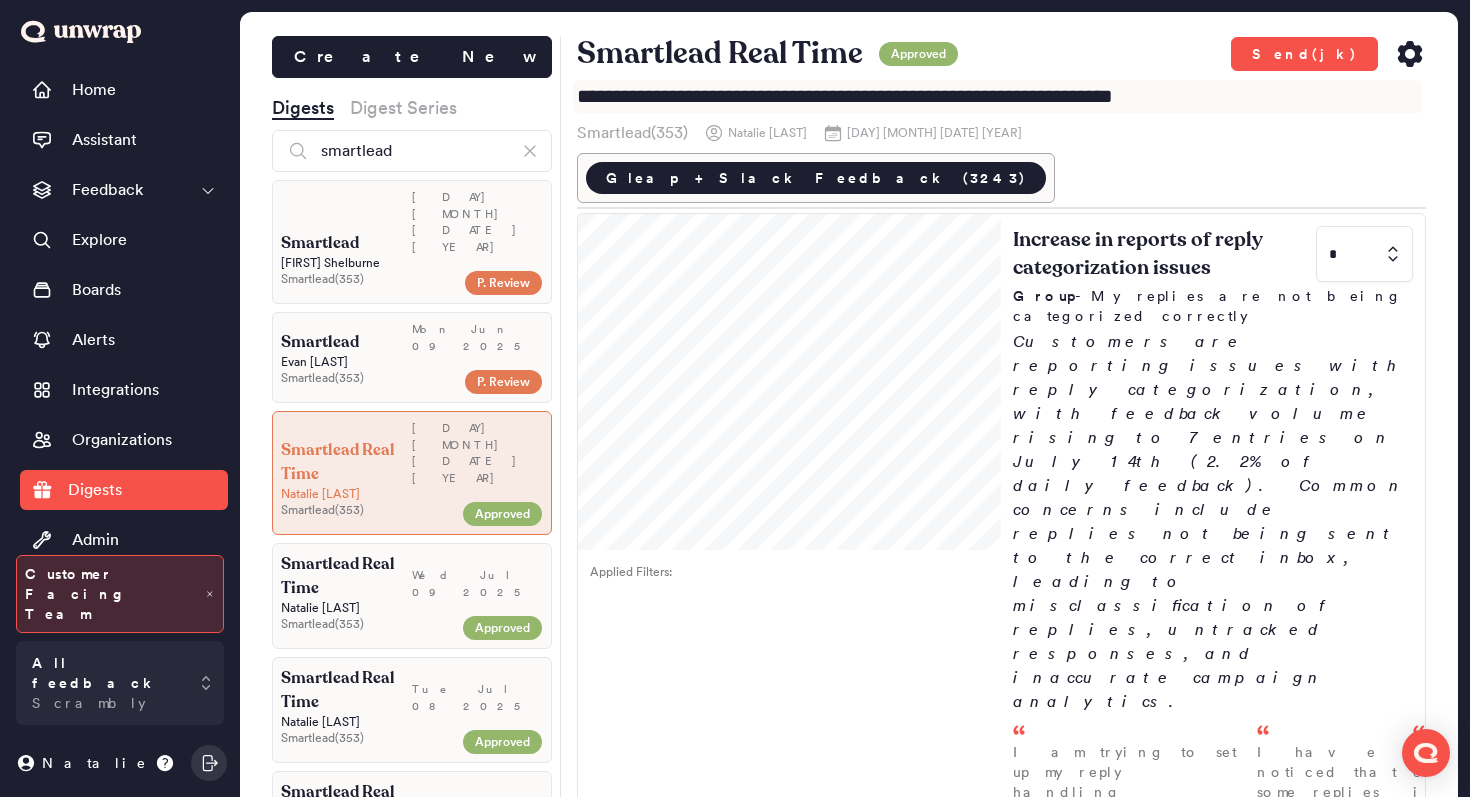 type on "**********" 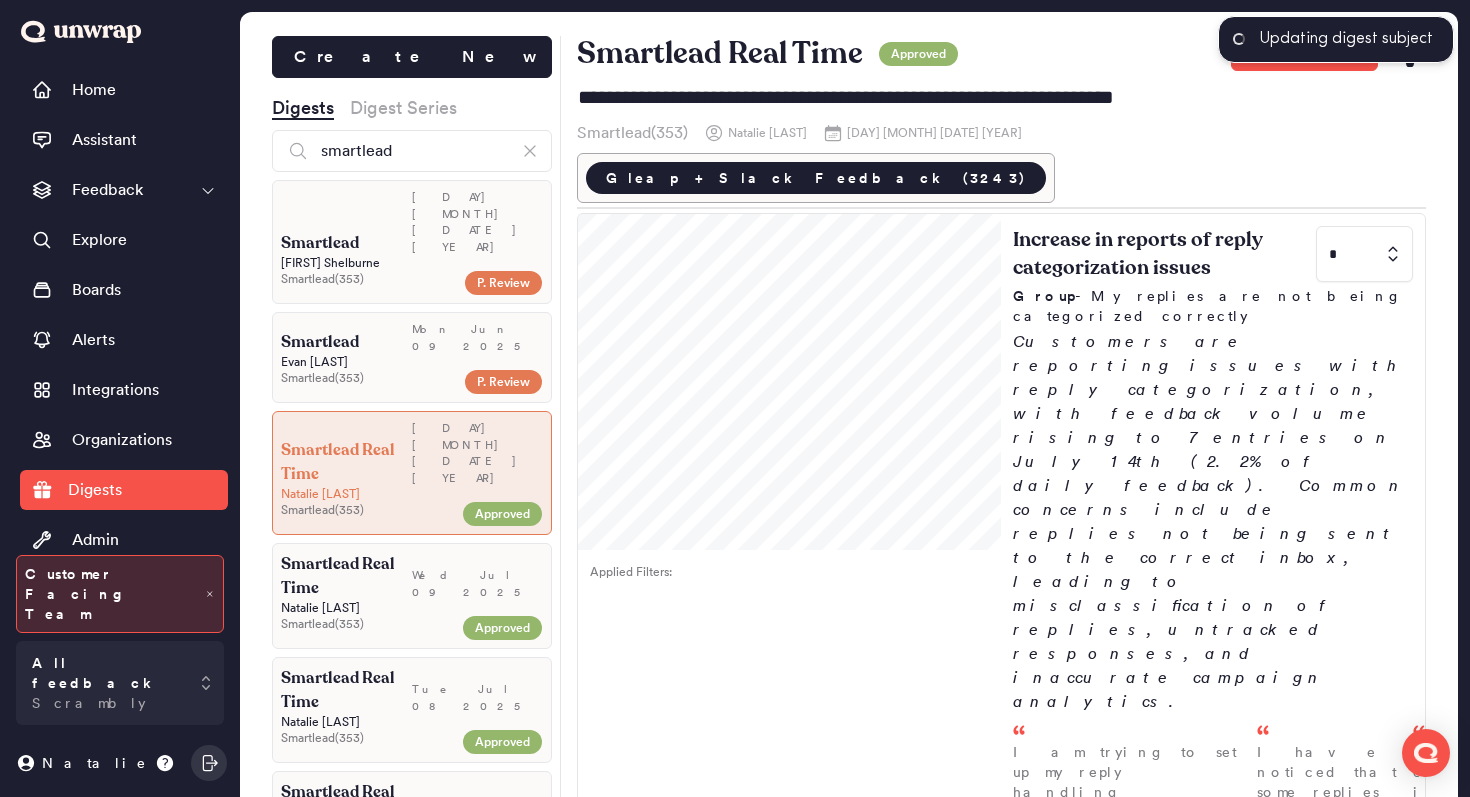 click on "Smartlead Real Time Approved Send(jk)" at bounding box center (1002, 54) 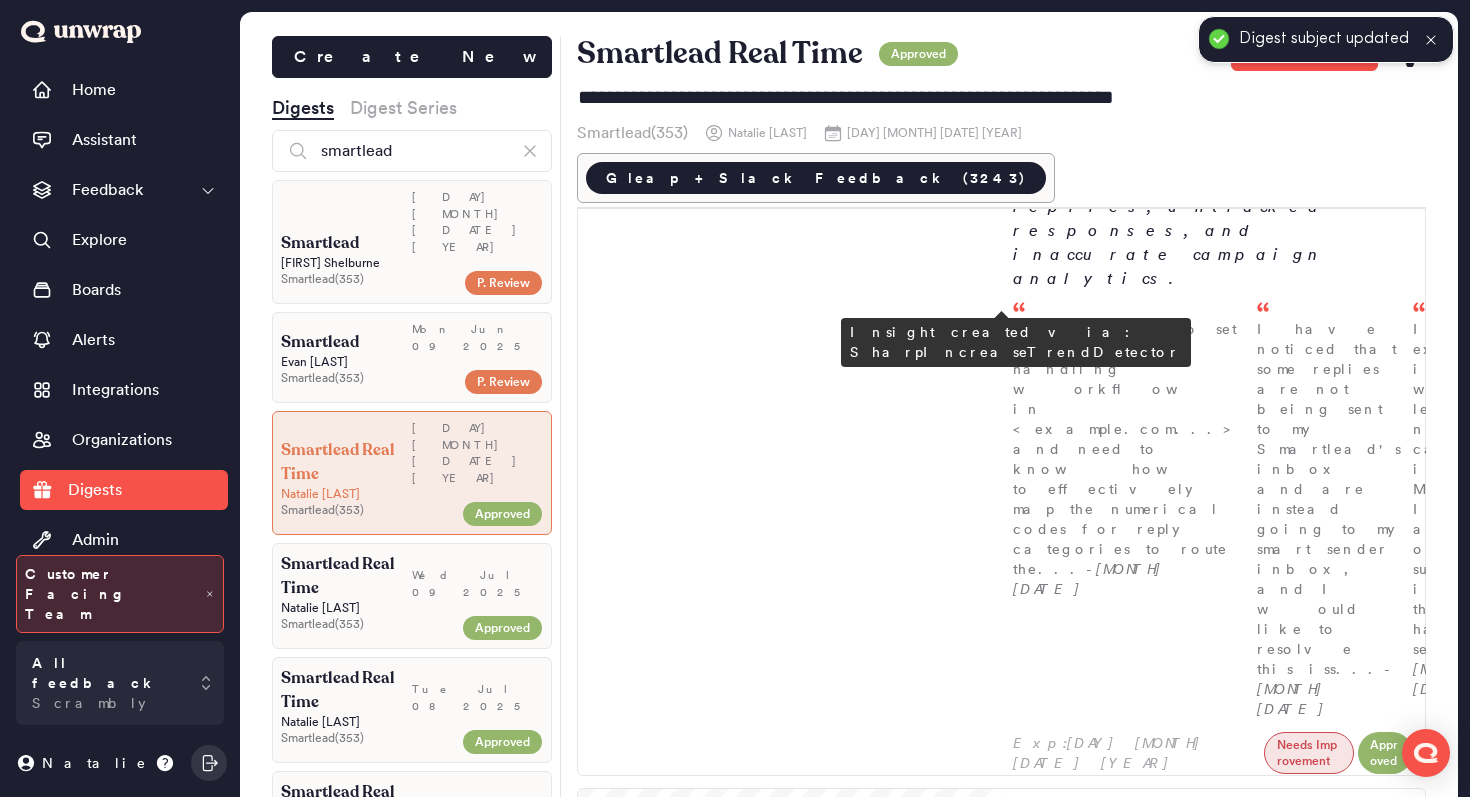 scroll, scrollTop: 0, scrollLeft: 0, axis: both 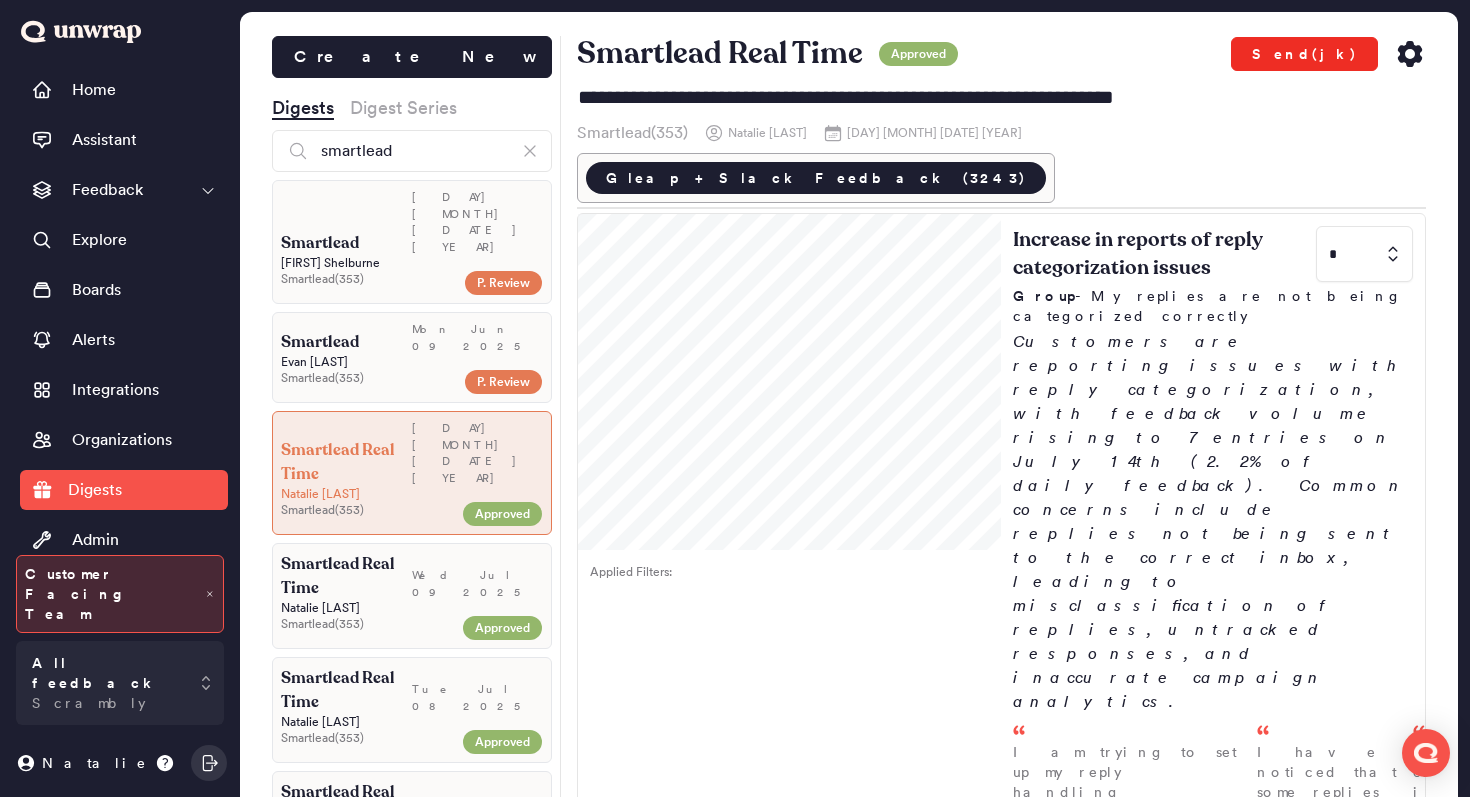 click on "Send(jk)" at bounding box center [1304, 54] 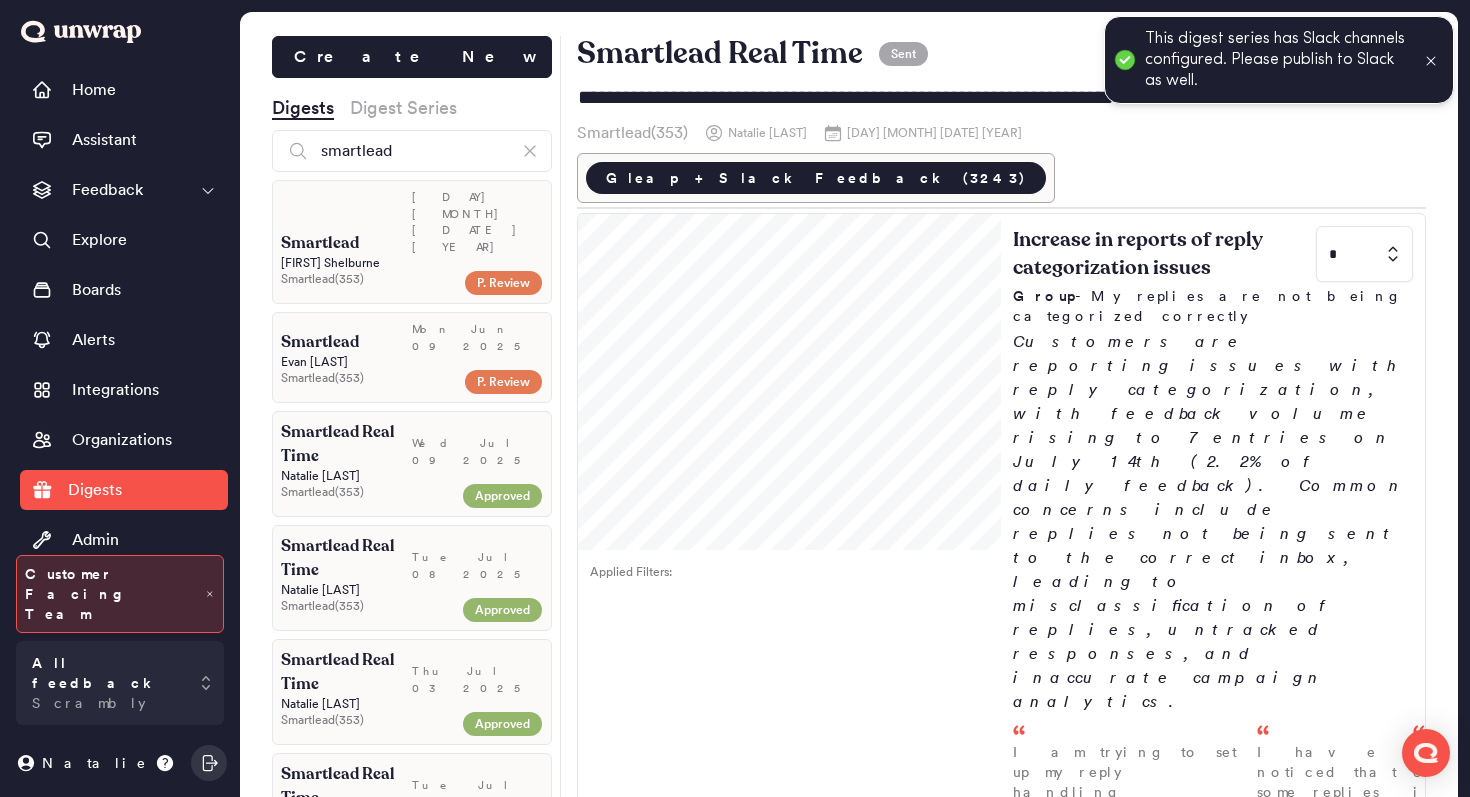 click 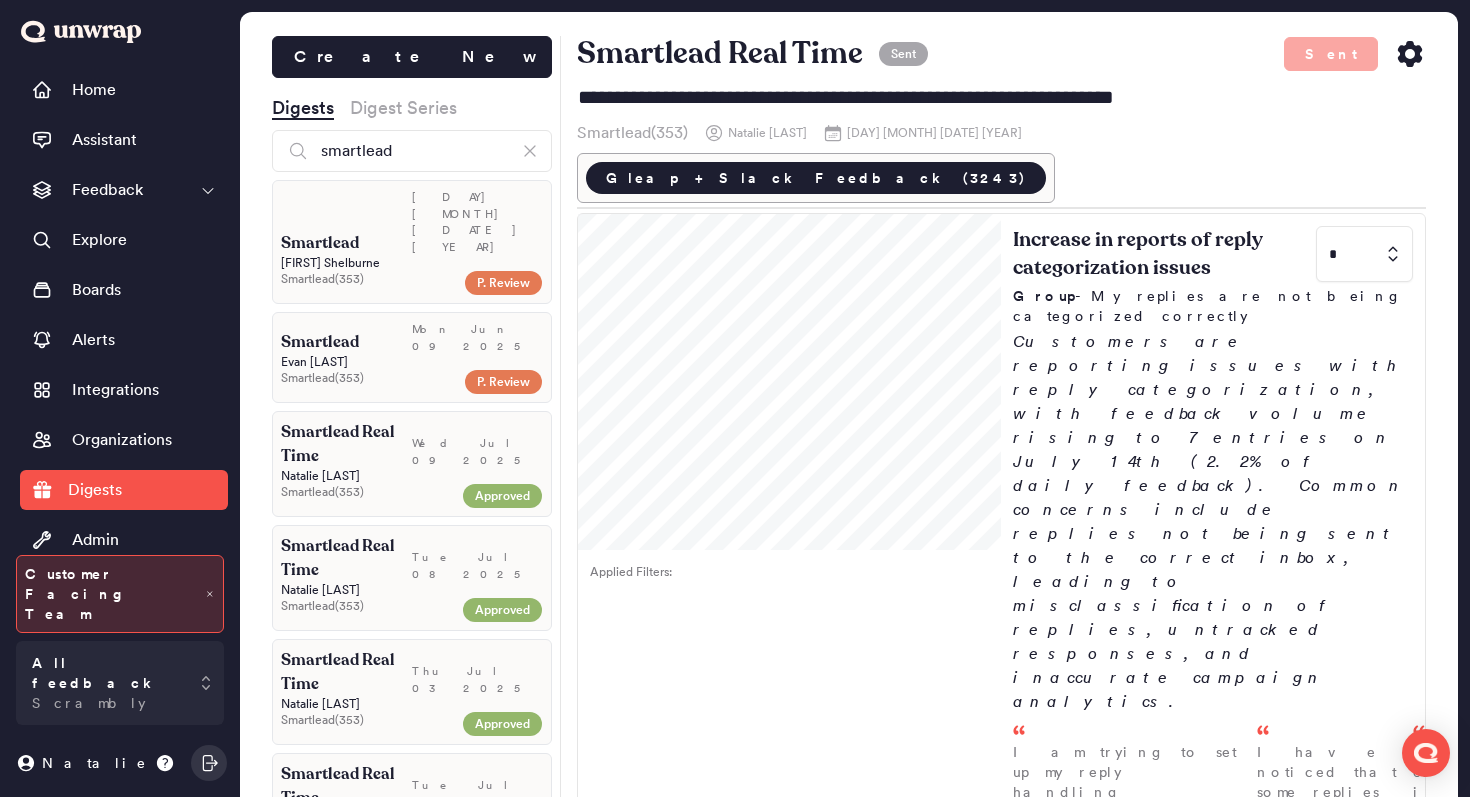 click 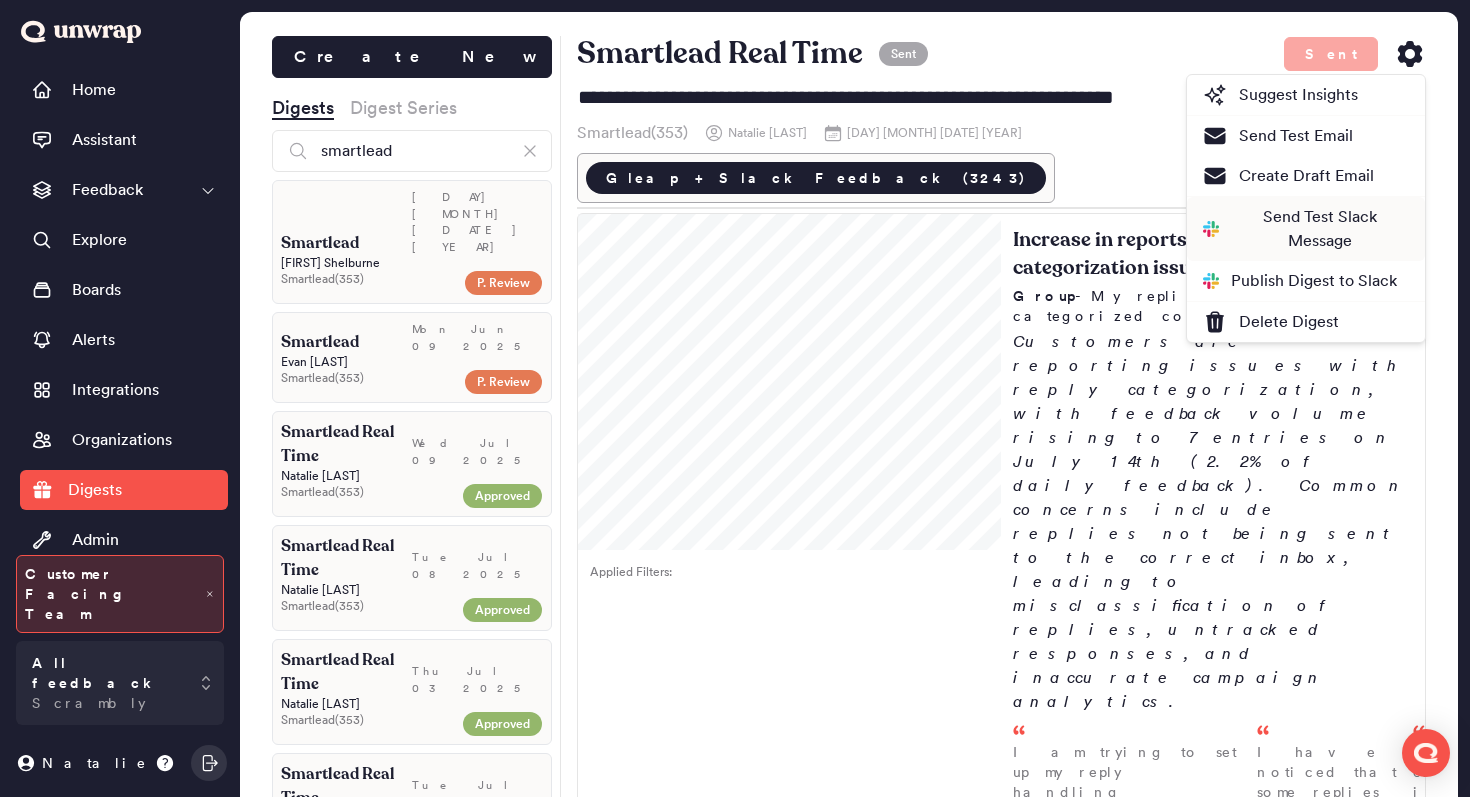 click on "Publish Digest to Slack" at bounding box center (1300, 281) 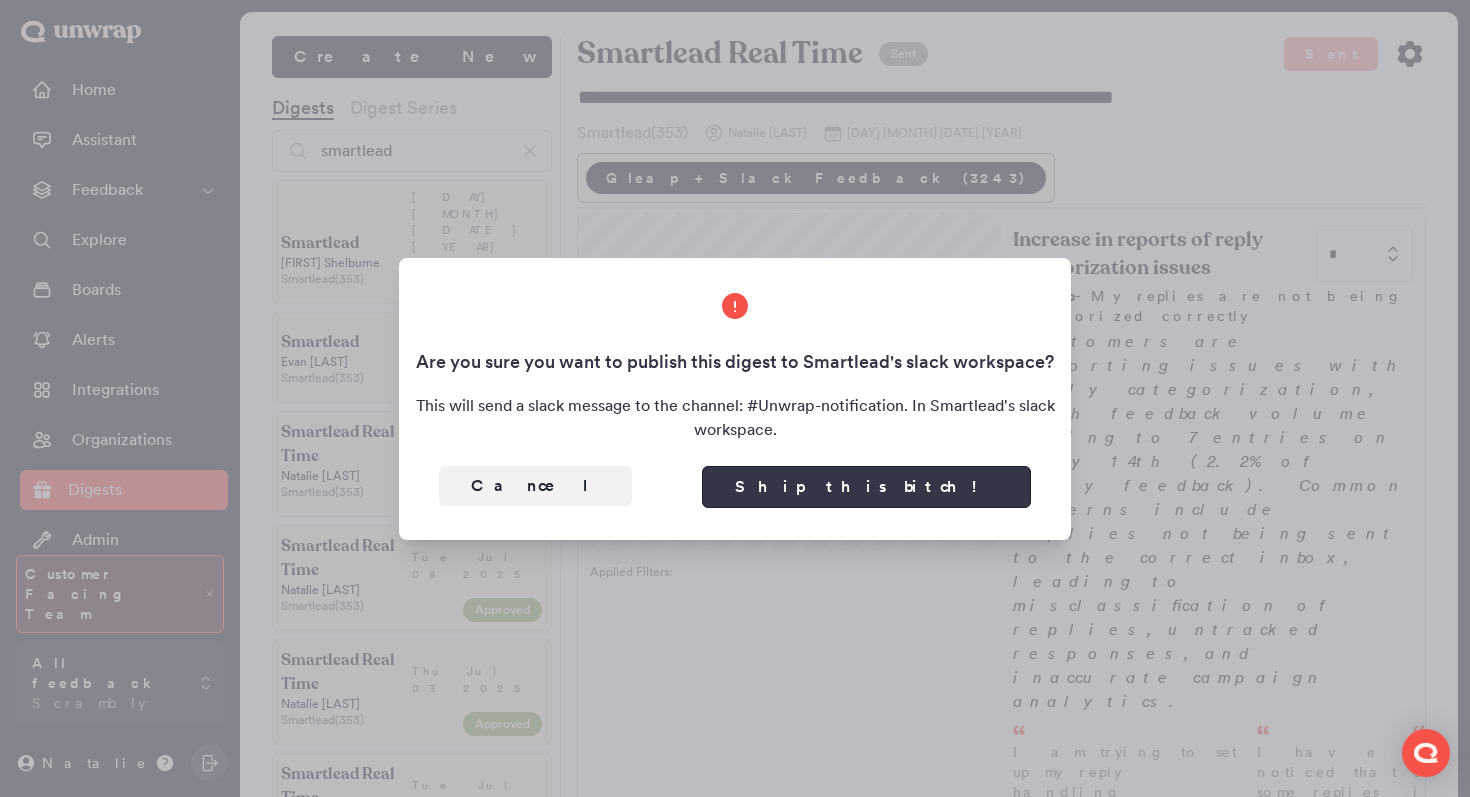click on "Ship this bitch!" at bounding box center (866, 487) 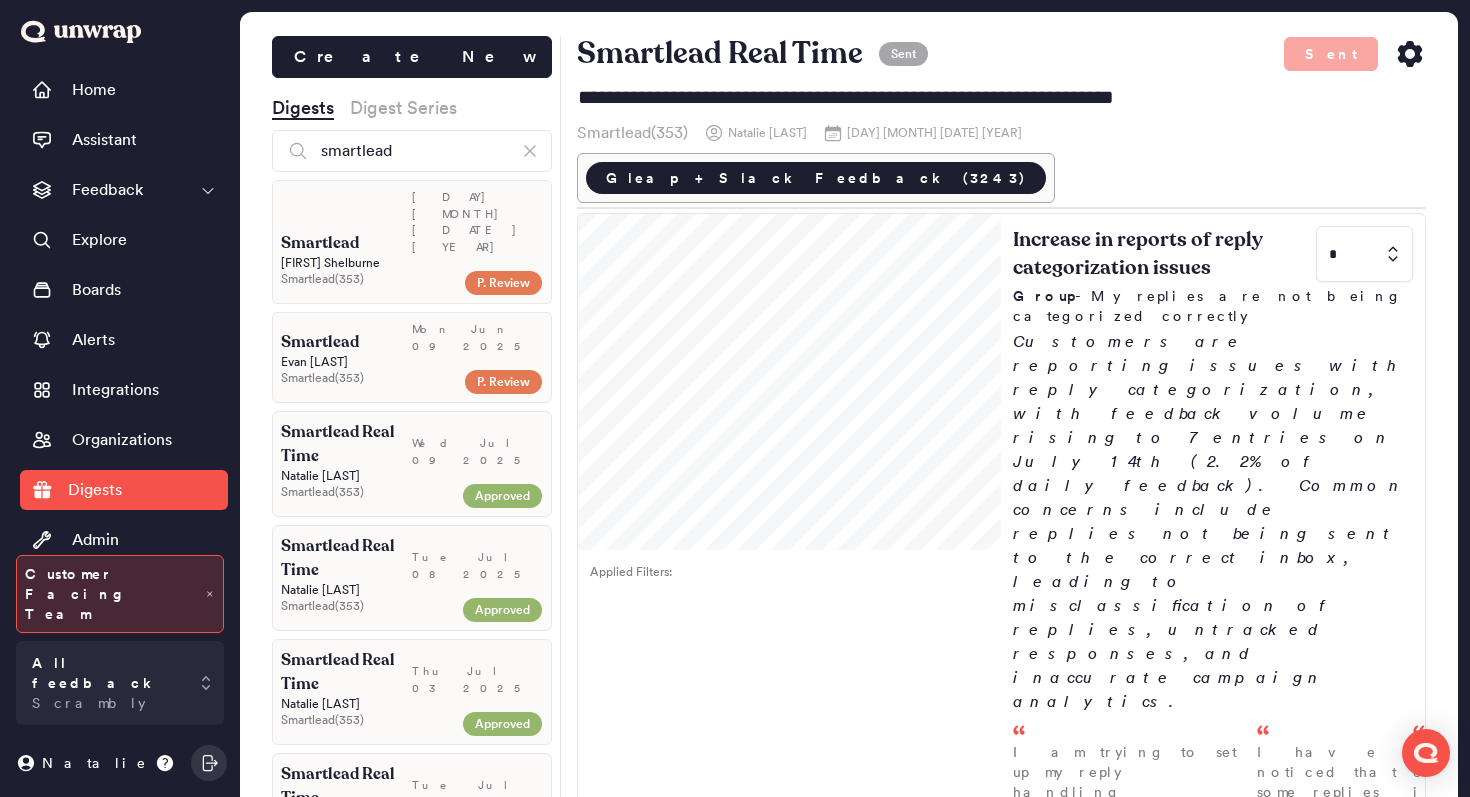 click on "Digests" at bounding box center (124, 490) 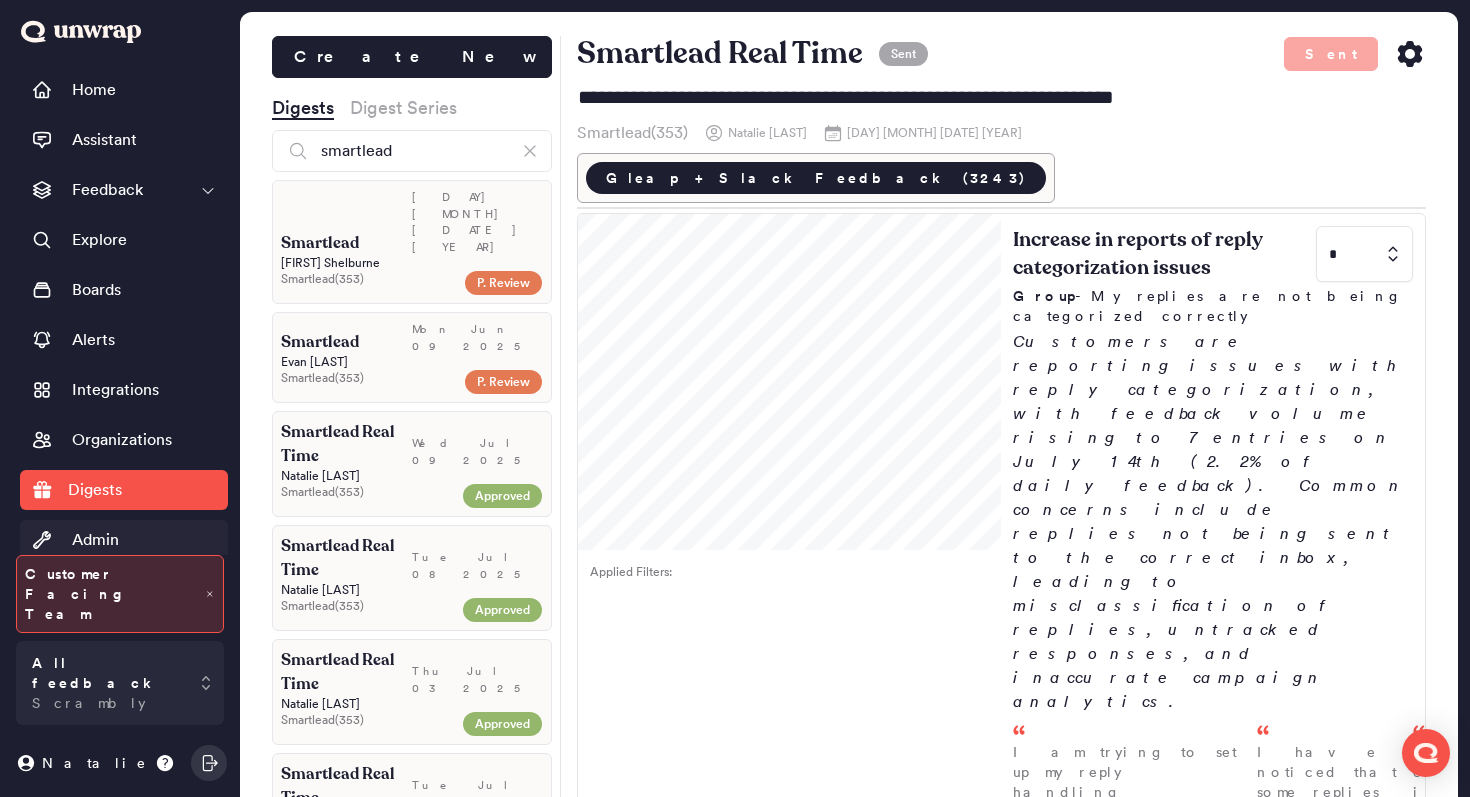click on "Admin" at bounding box center (124, 540) 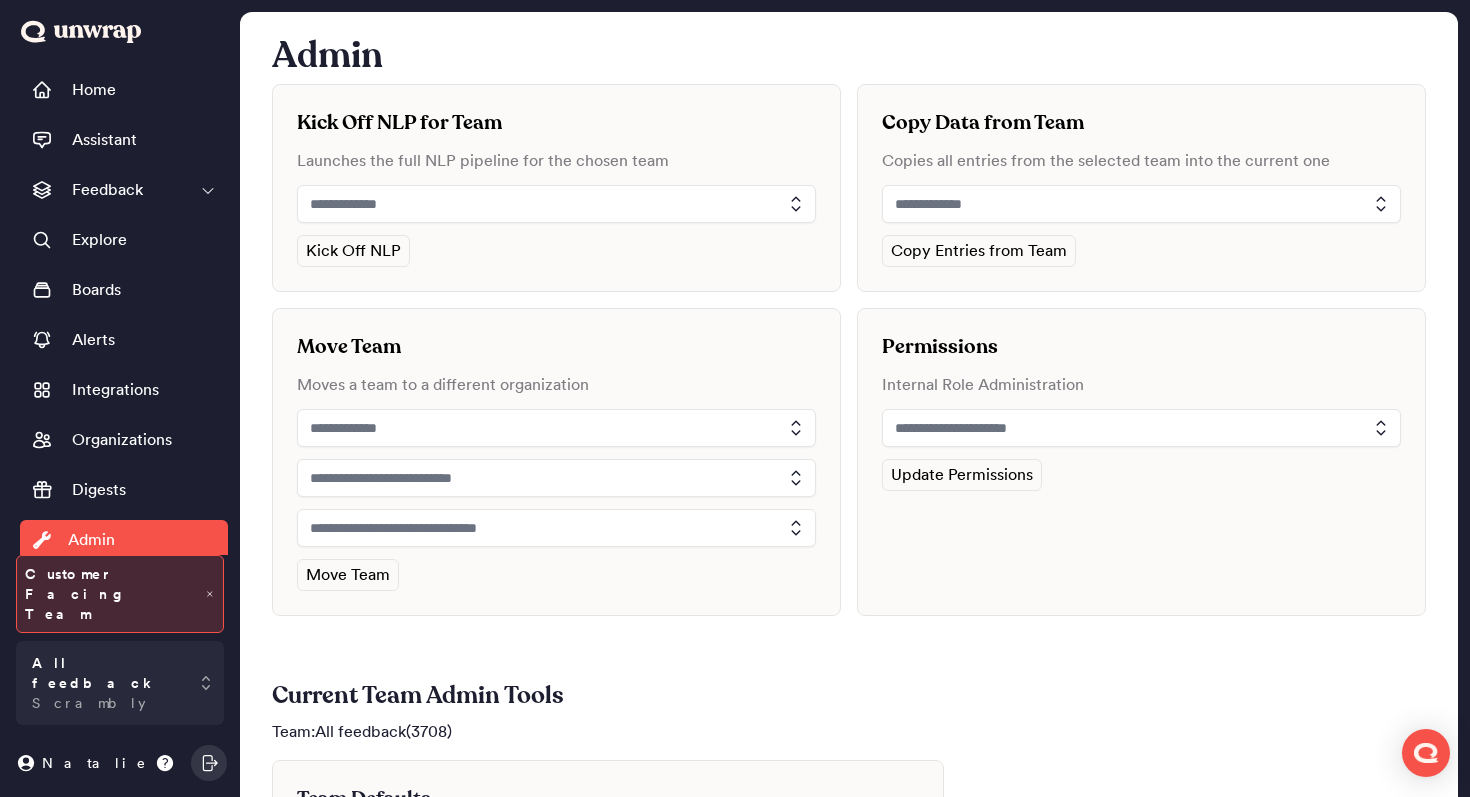 click at bounding box center [1141, 428] 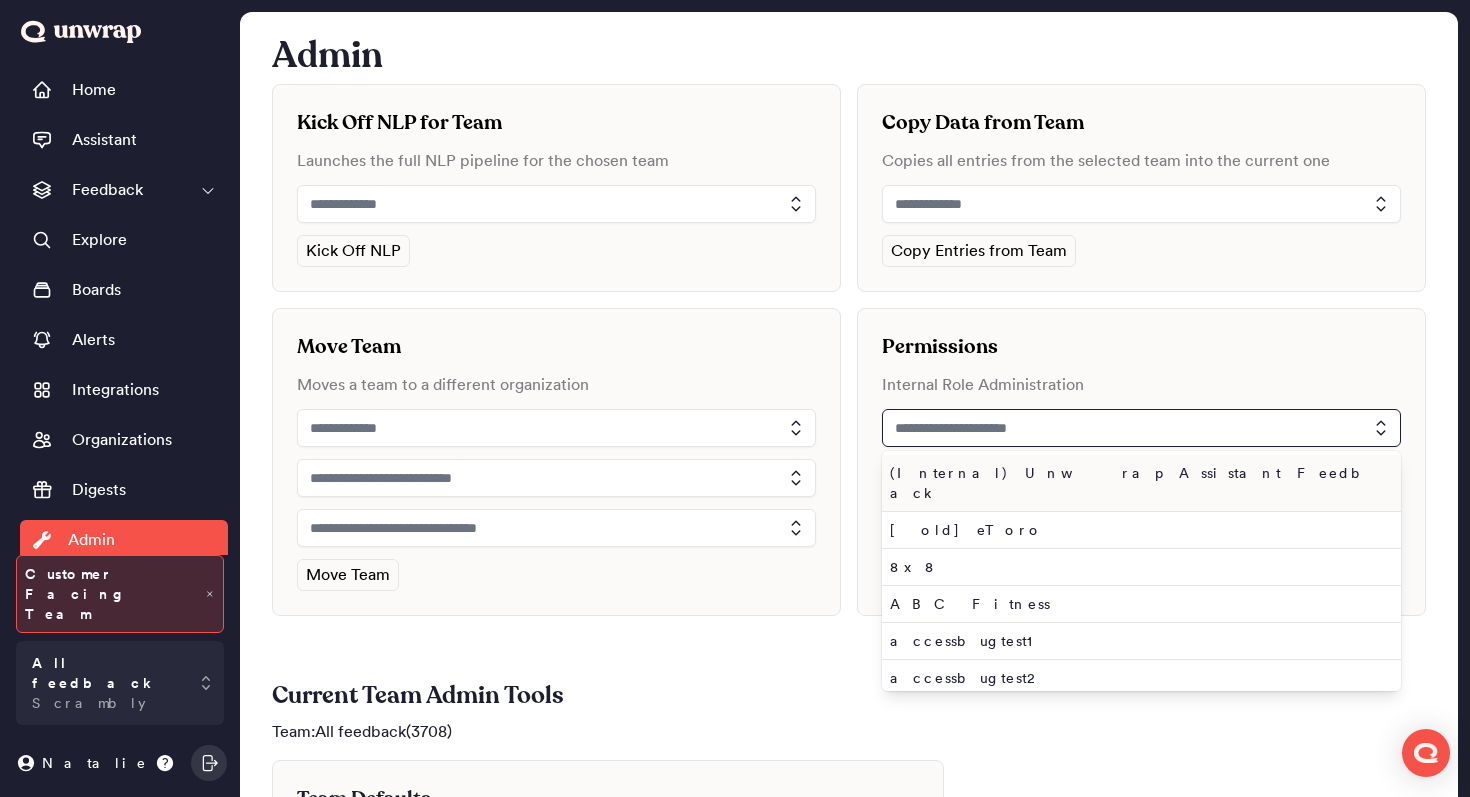 type on "*" 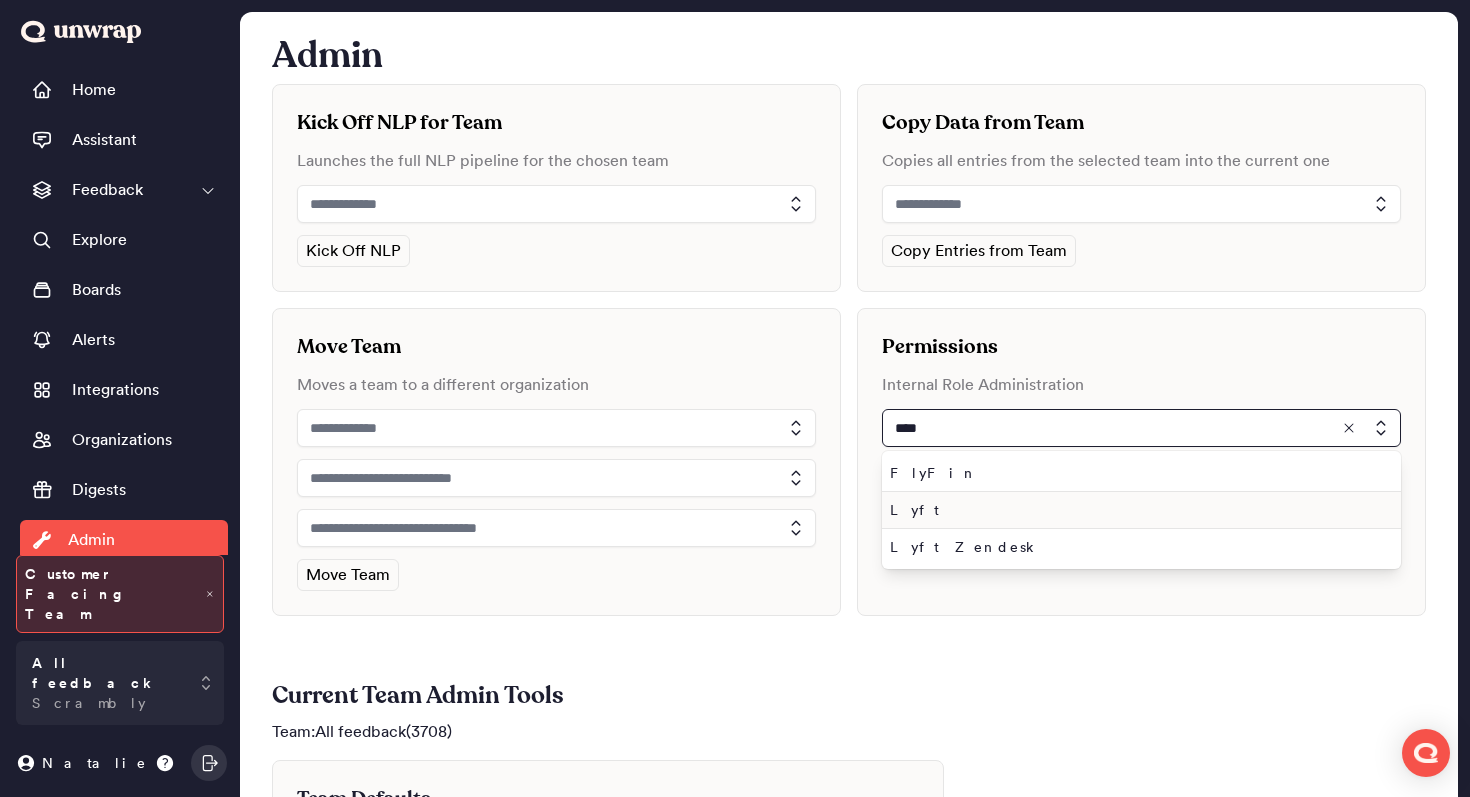 type on "****" 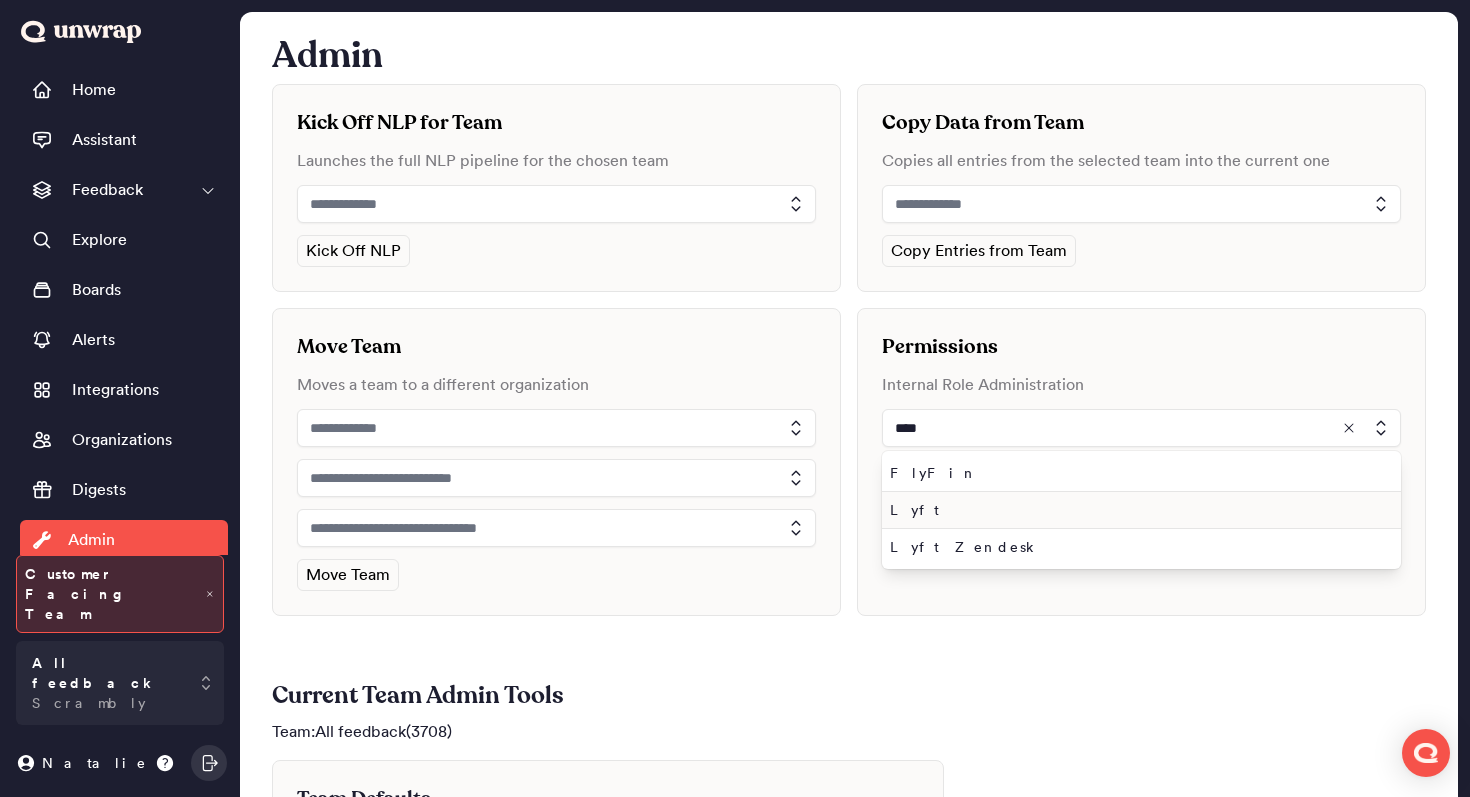 click on "Lyft" at bounding box center (1141, 510) 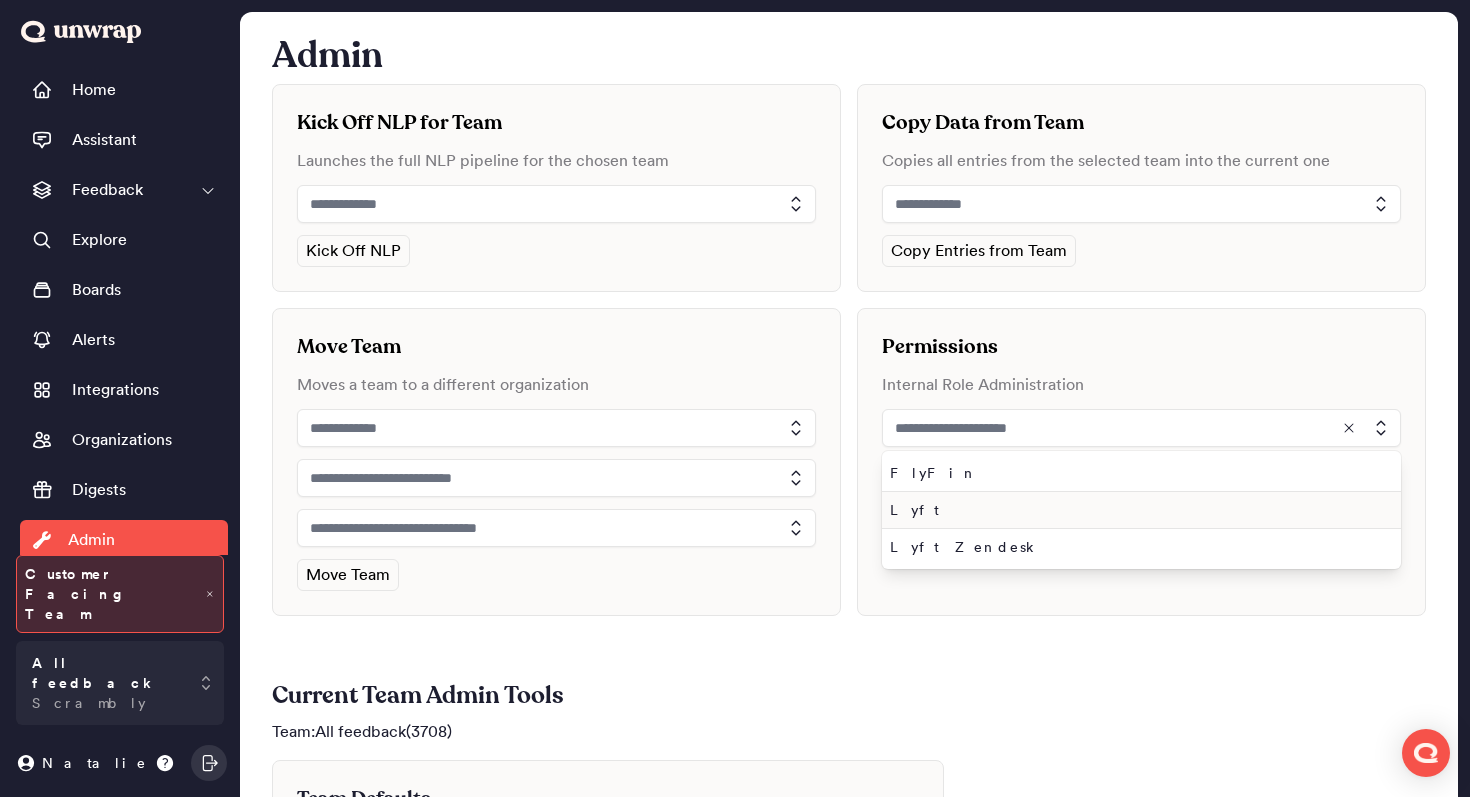 type on "****" 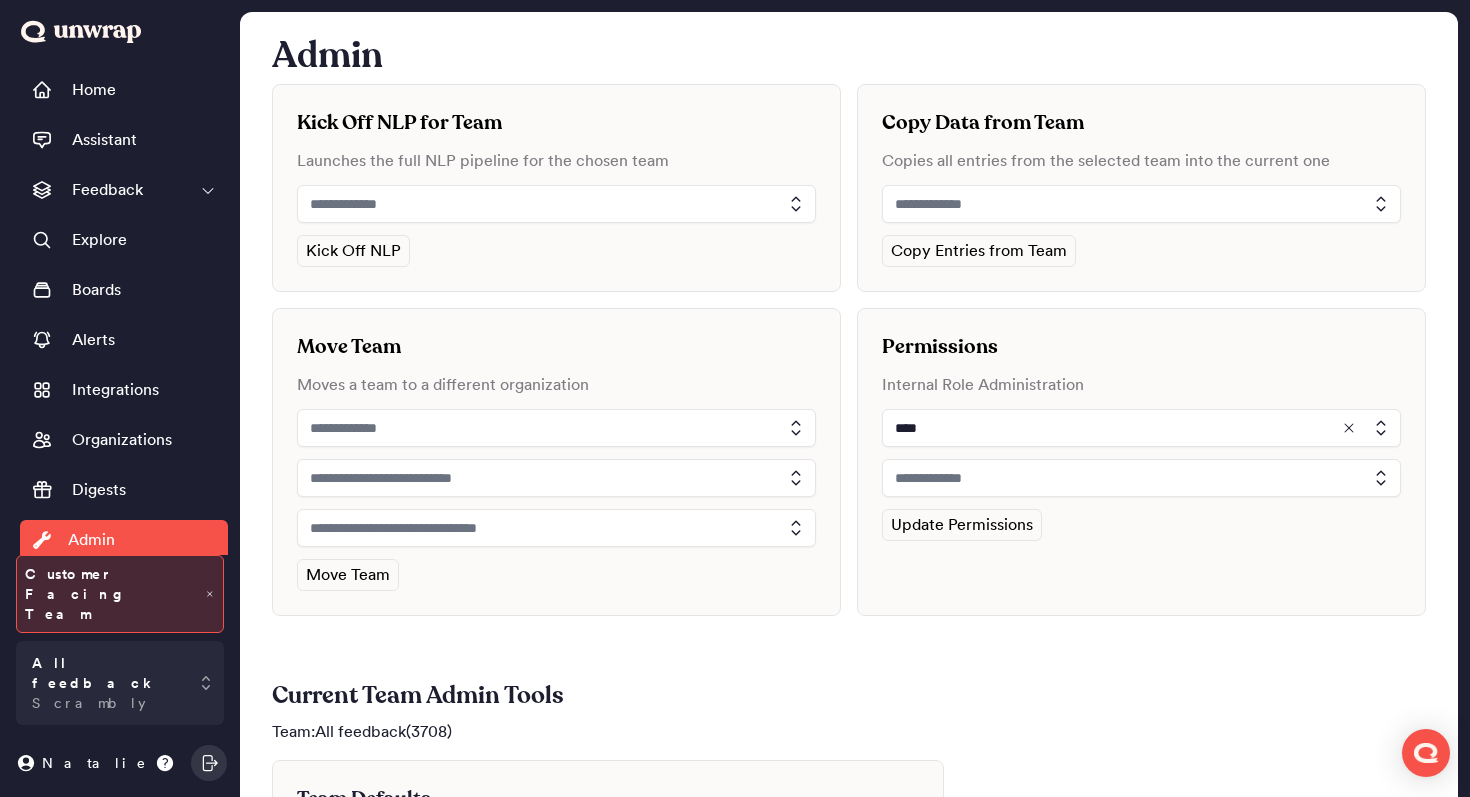 click at bounding box center (1141, 478) 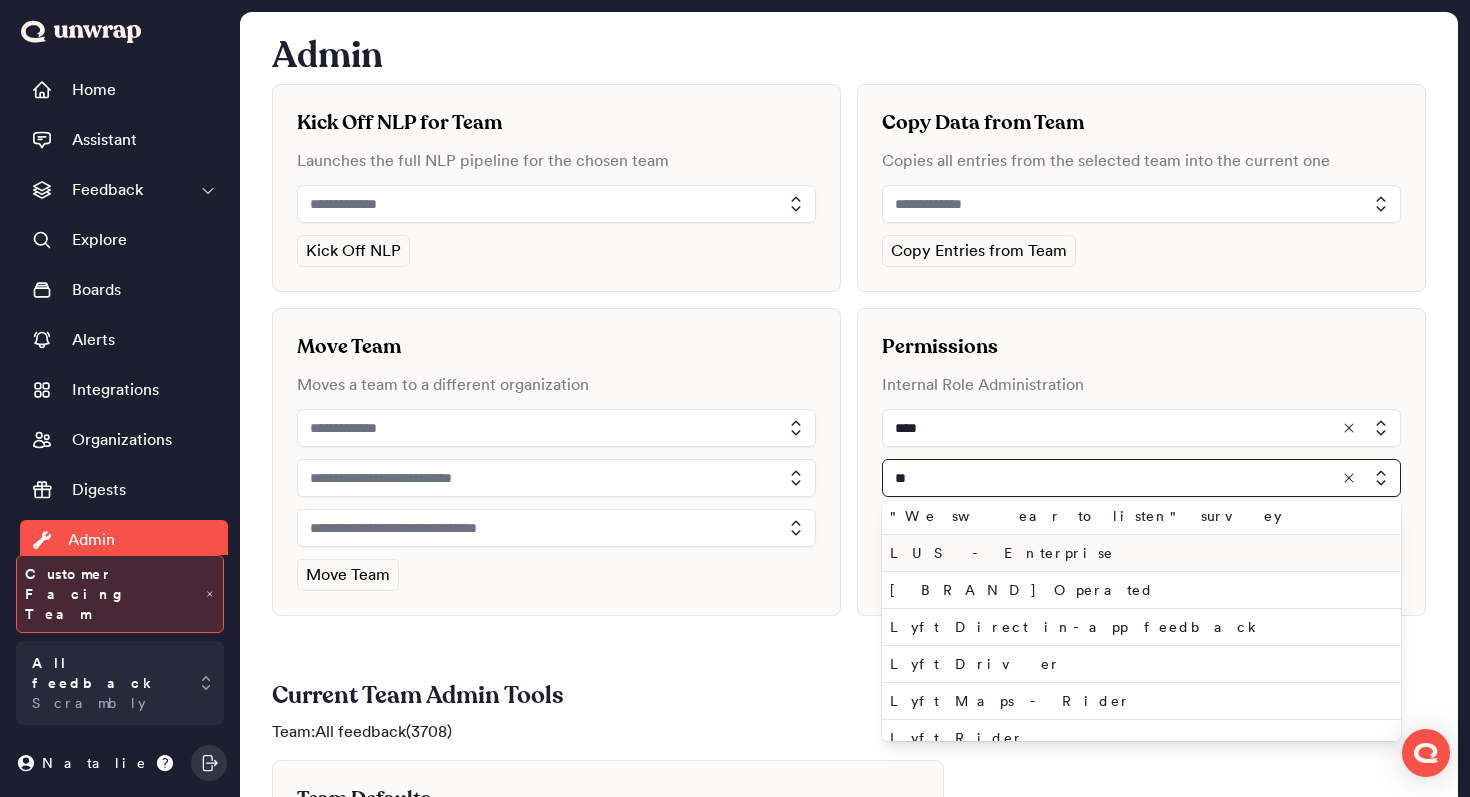 scroll, scrollTop: 0, scrollLeft: 0, axis: both 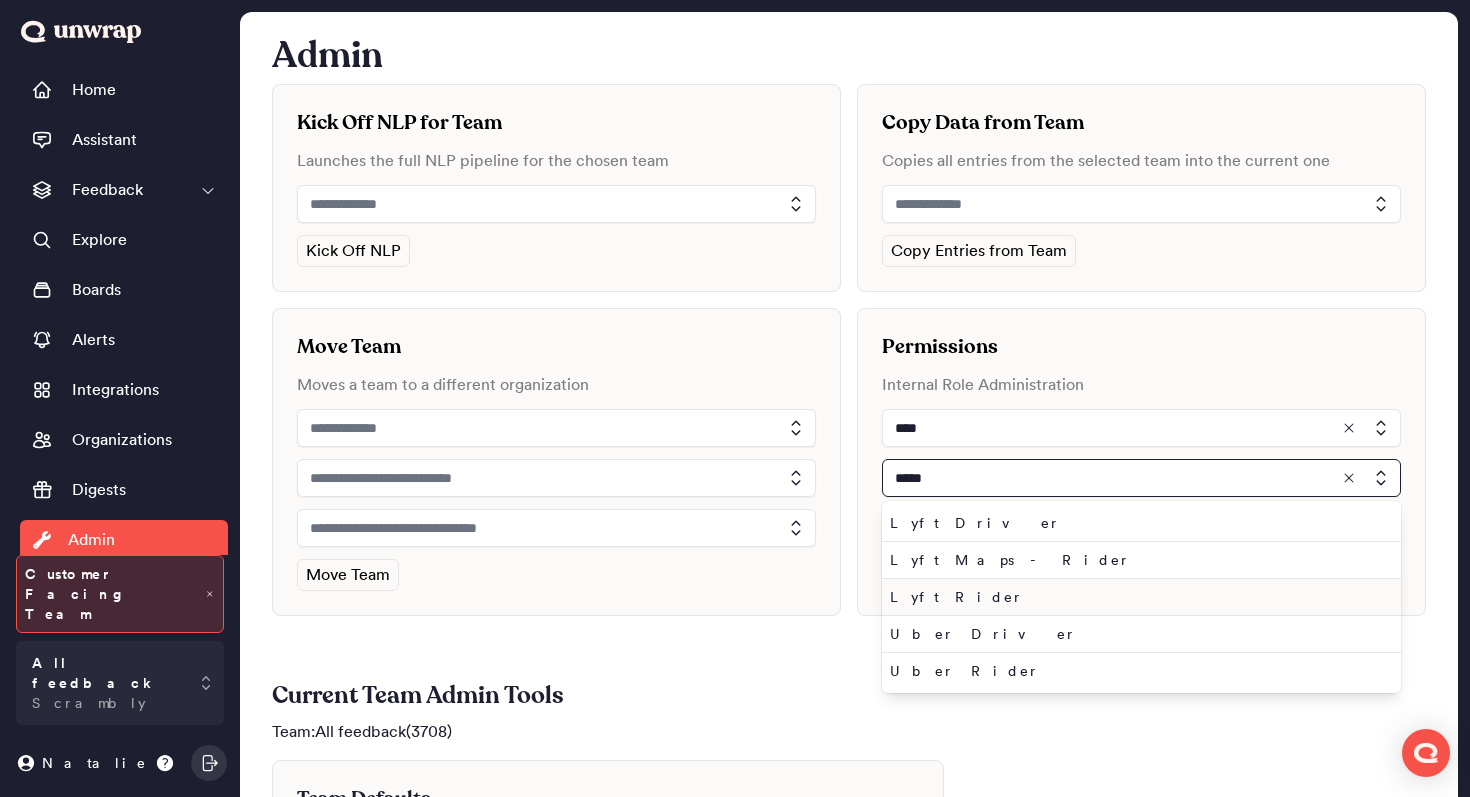 type on "*****" 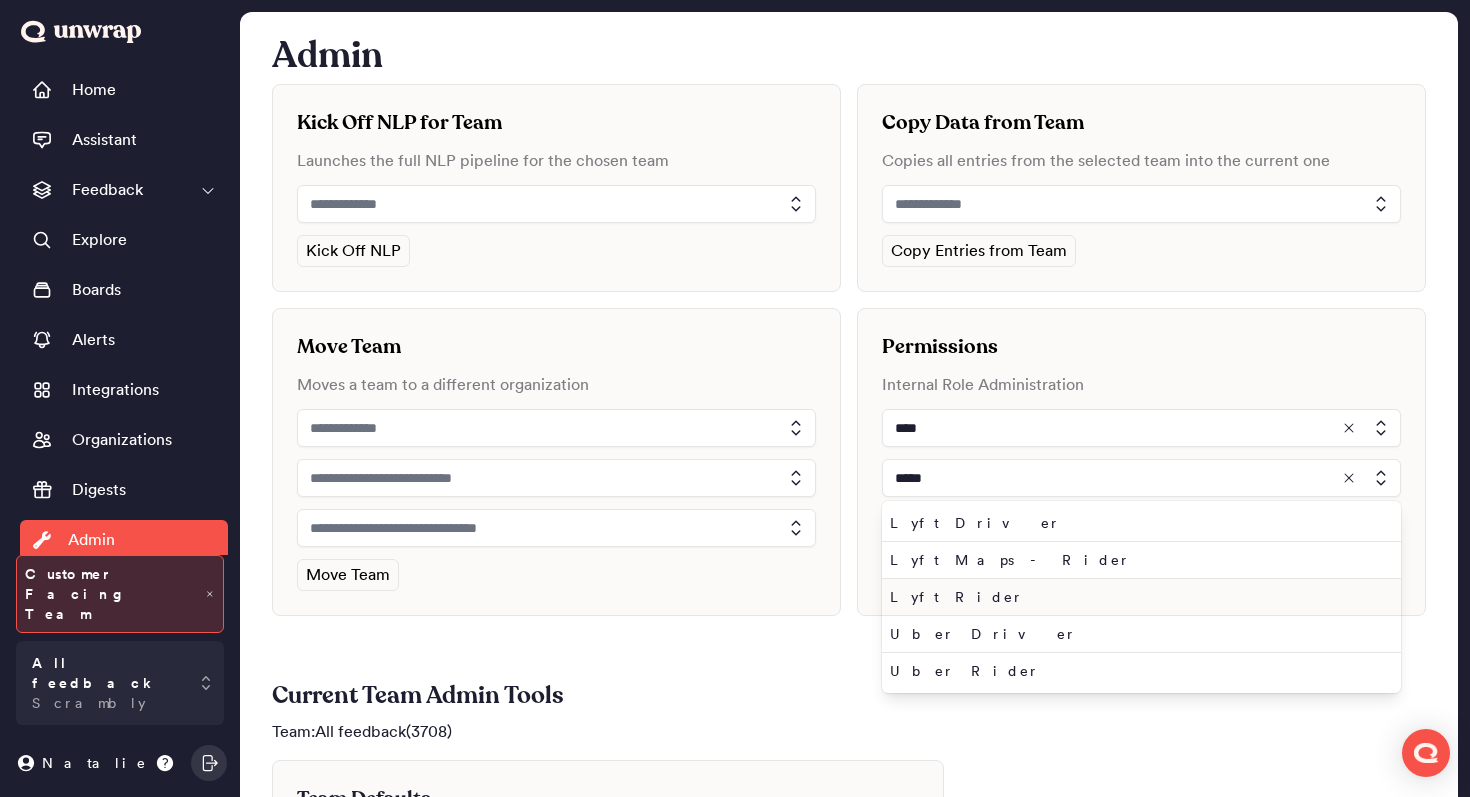 click on "Lyft Rider" at bounding box center (1137, 597) 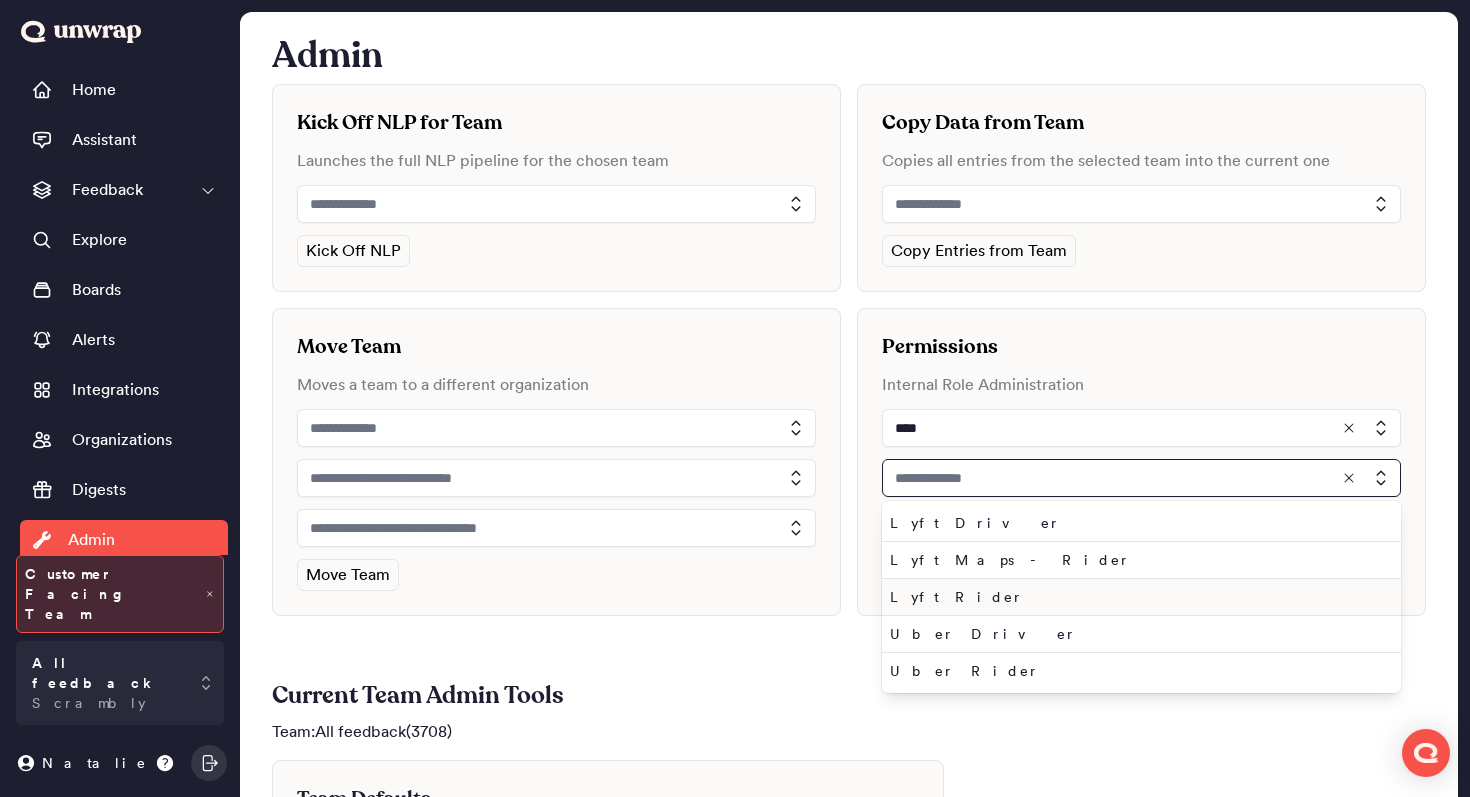 type on "**********" 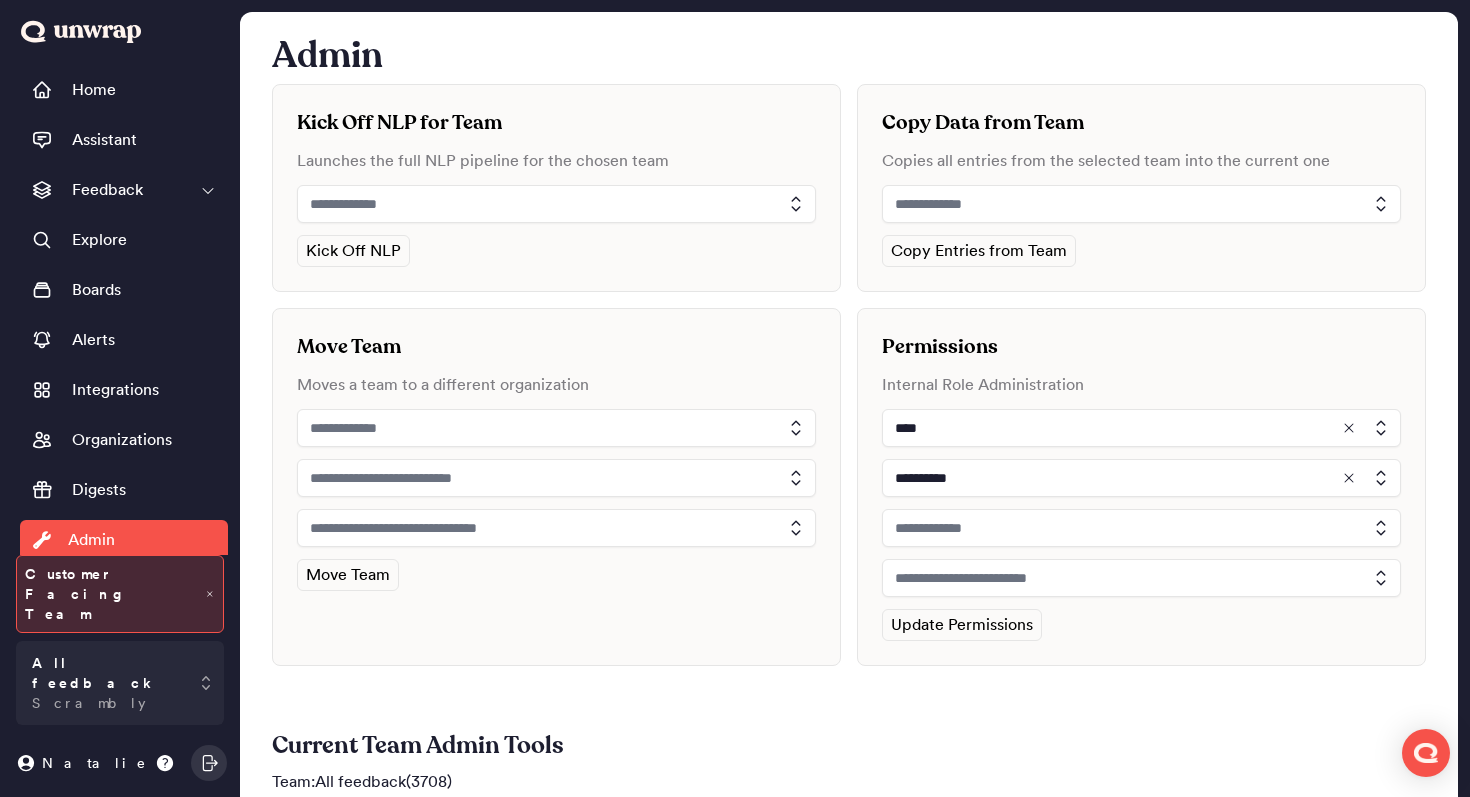 click at bounding box center [1141, 528] 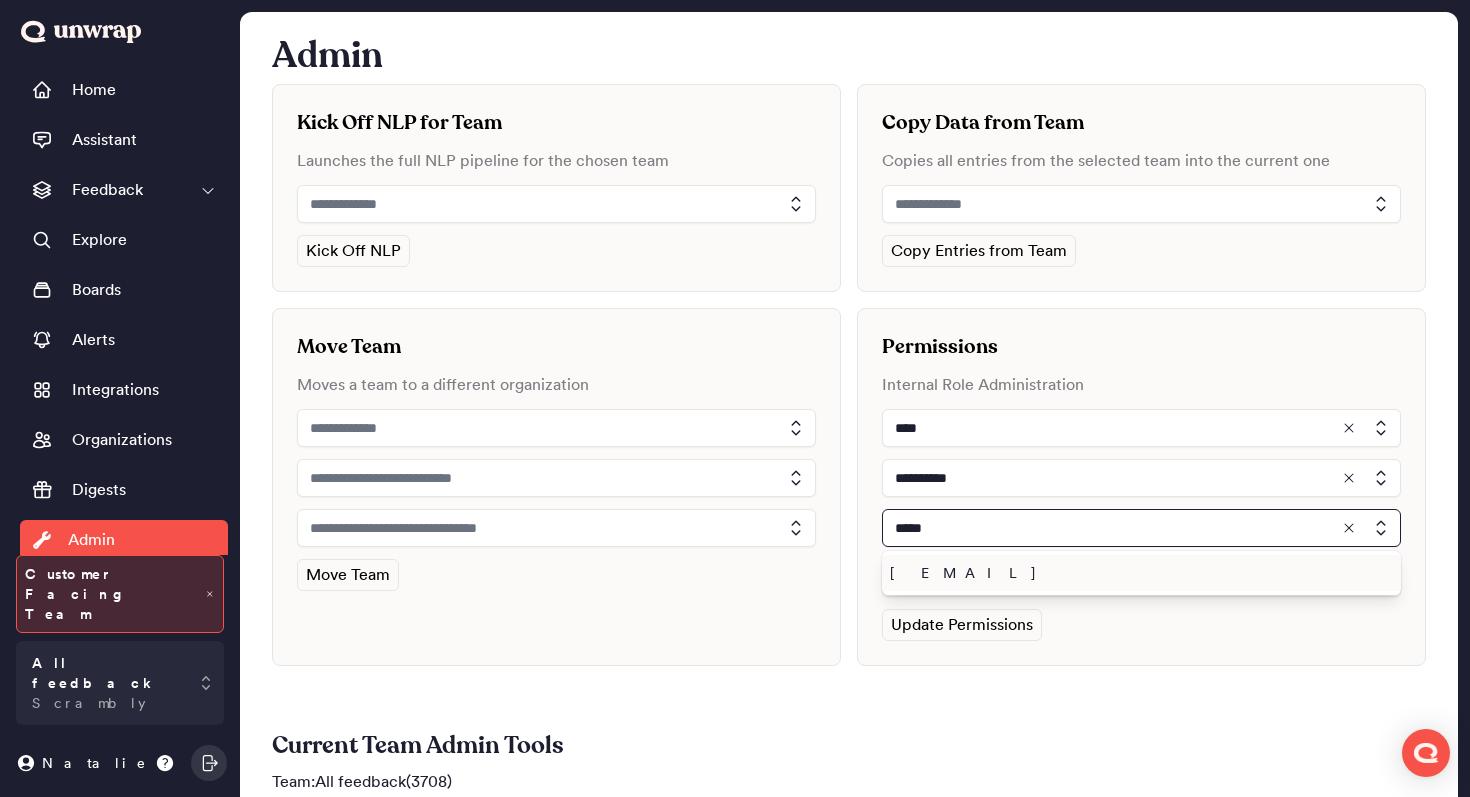 type on "*****" 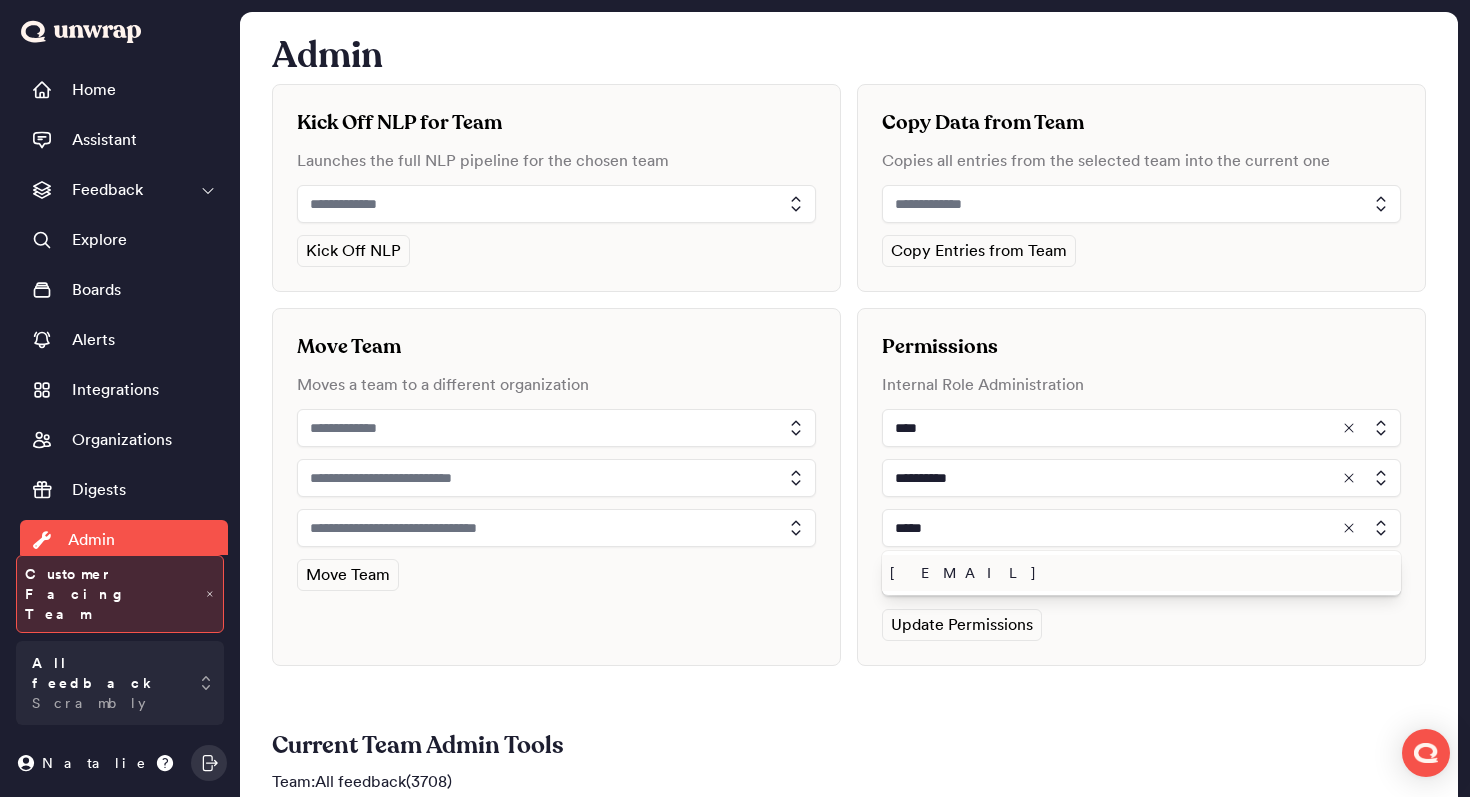 click on "[EMAIL]" at bounding box center [1137, 573] 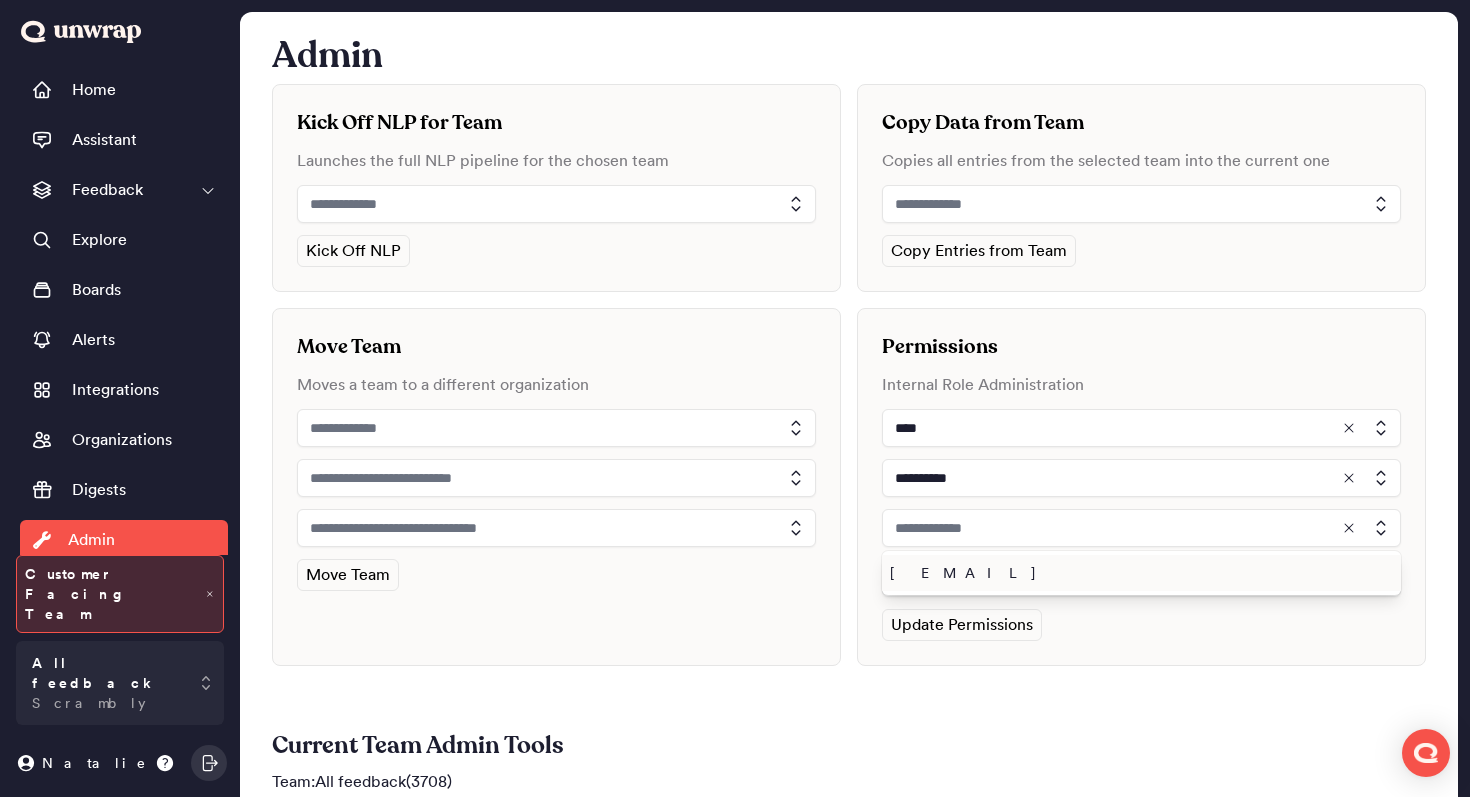 type on "**********" 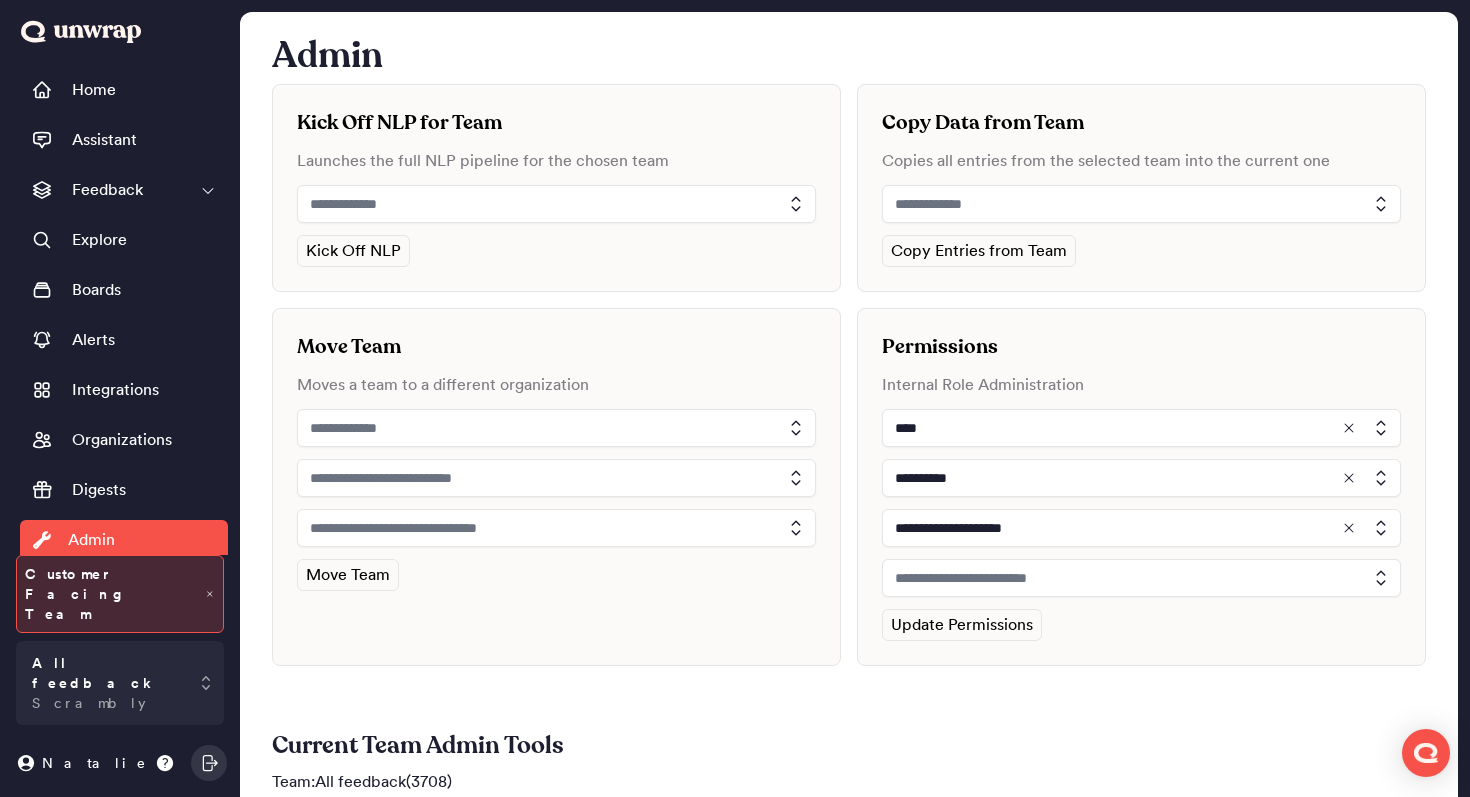 click at bounding box center [1141, 578] 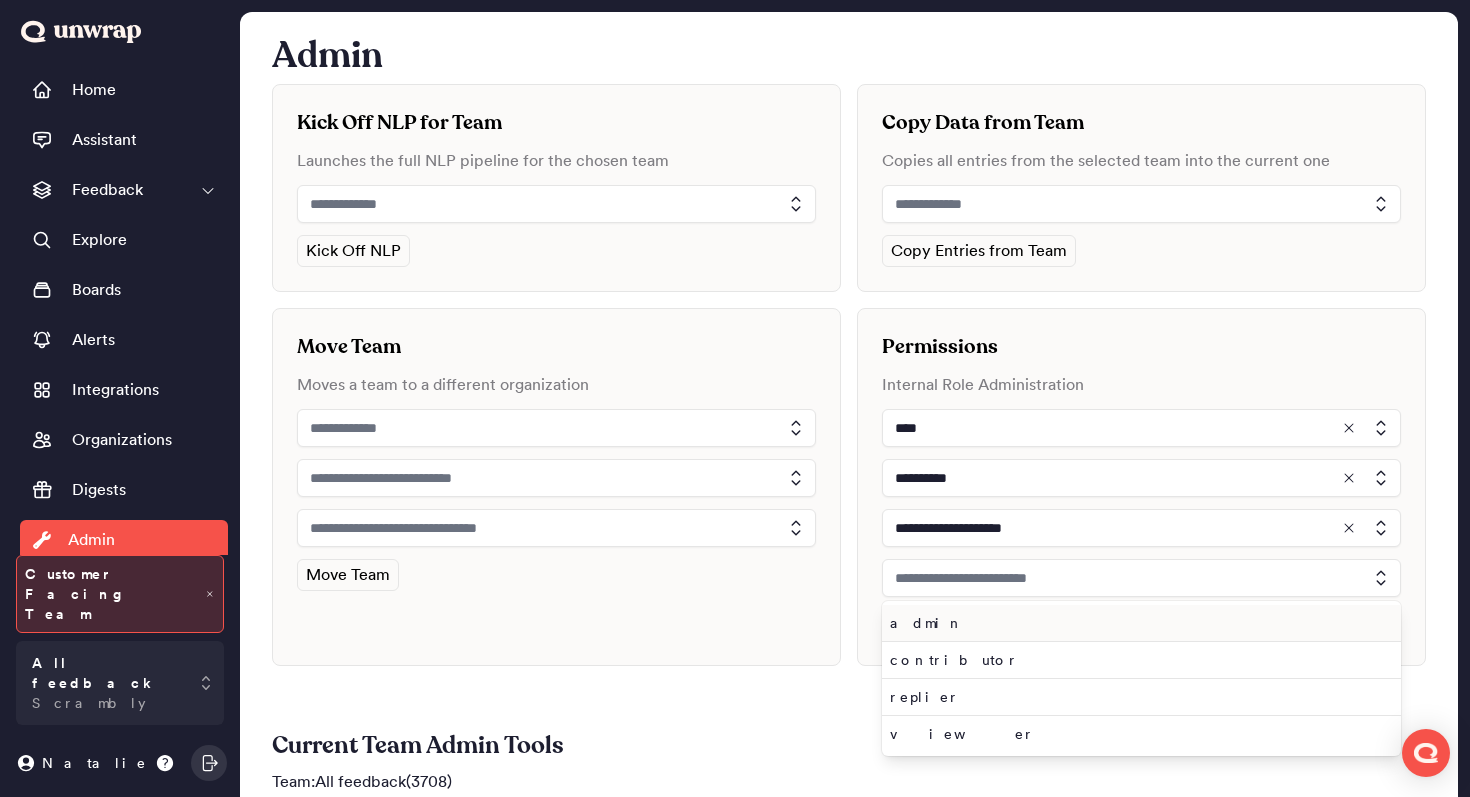click on "admin" at bounding box center (1137, 623) 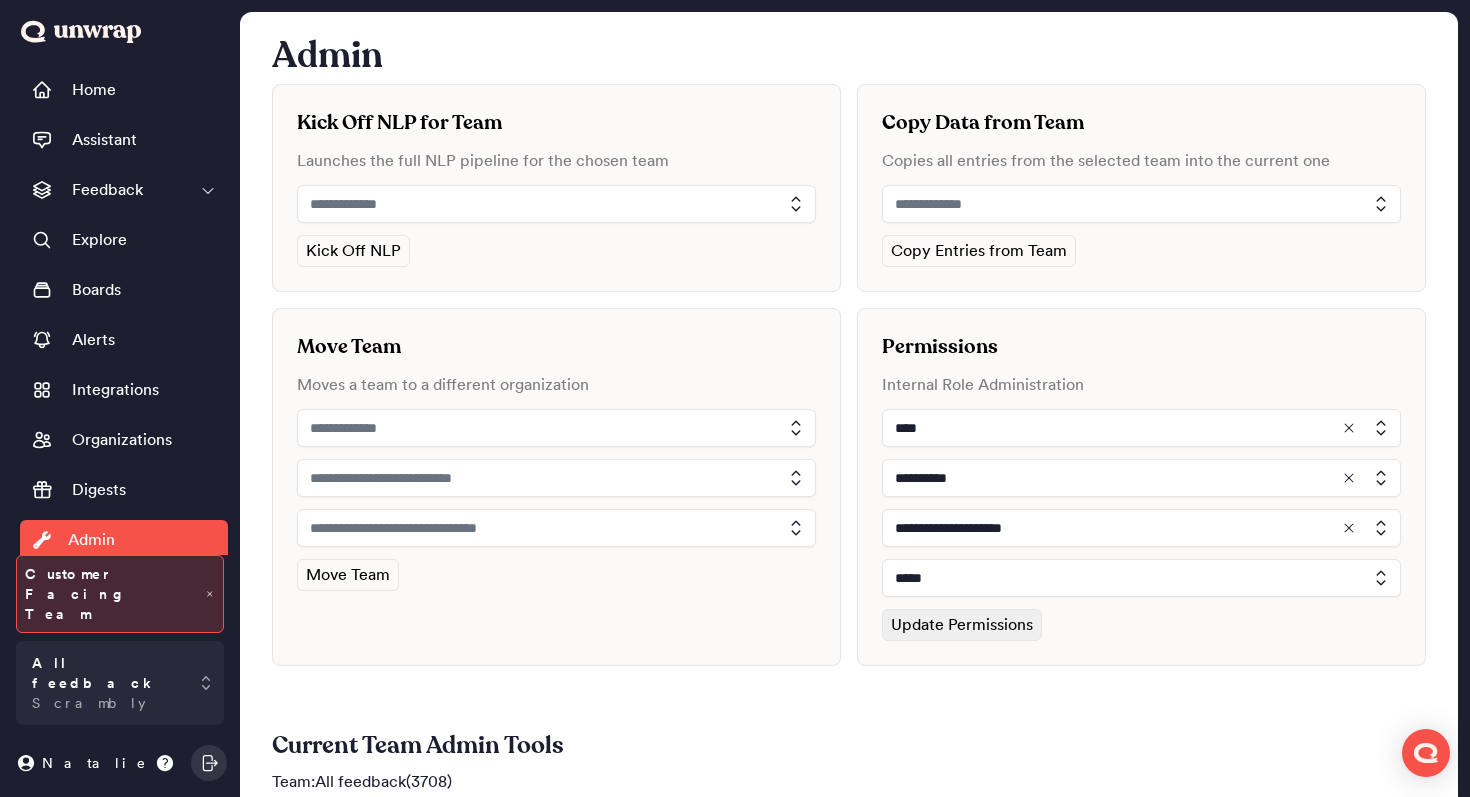 click on "Update Permissions" at bounding box center (962, 625) 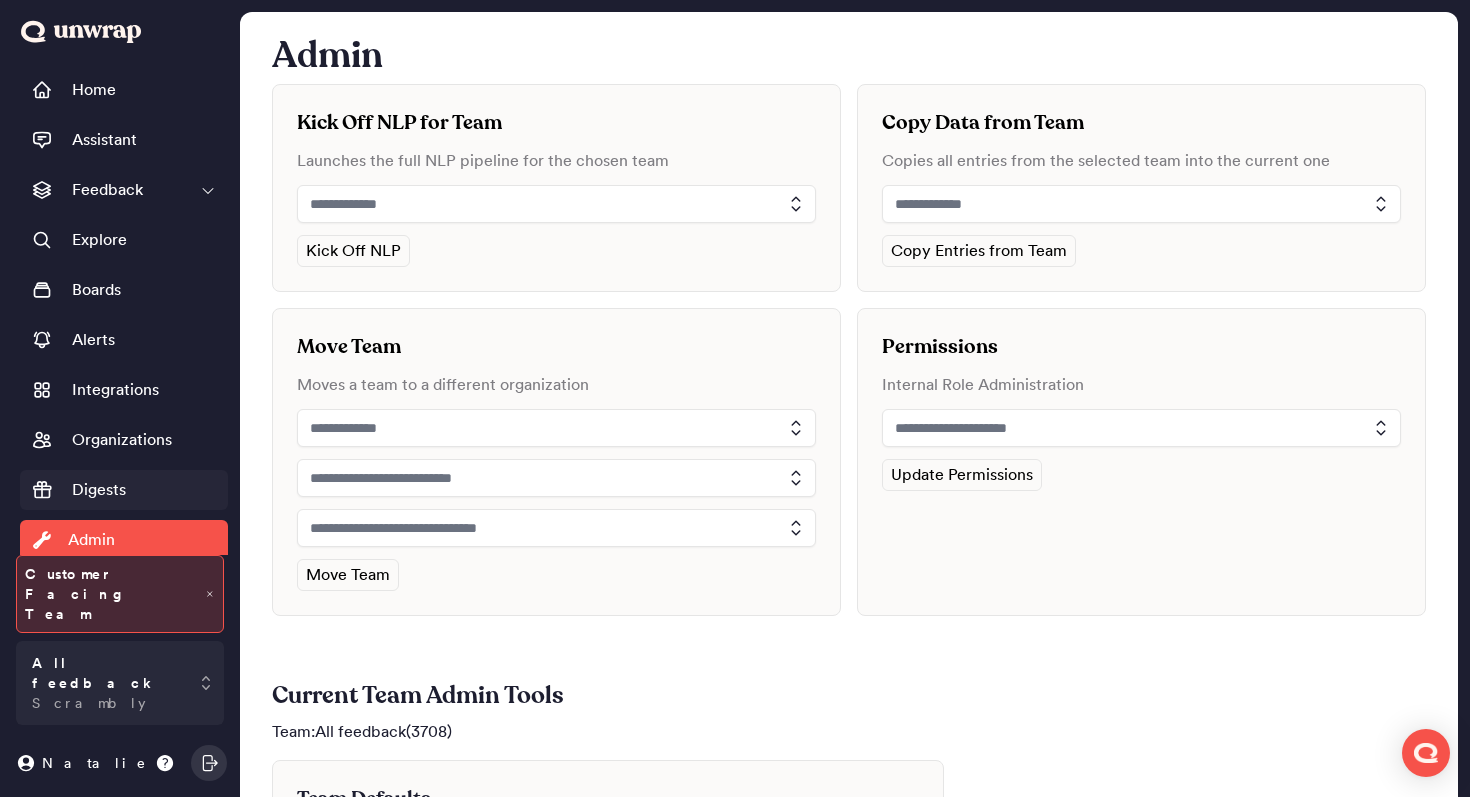 click on "Digests" at bounding box center [99, 490] 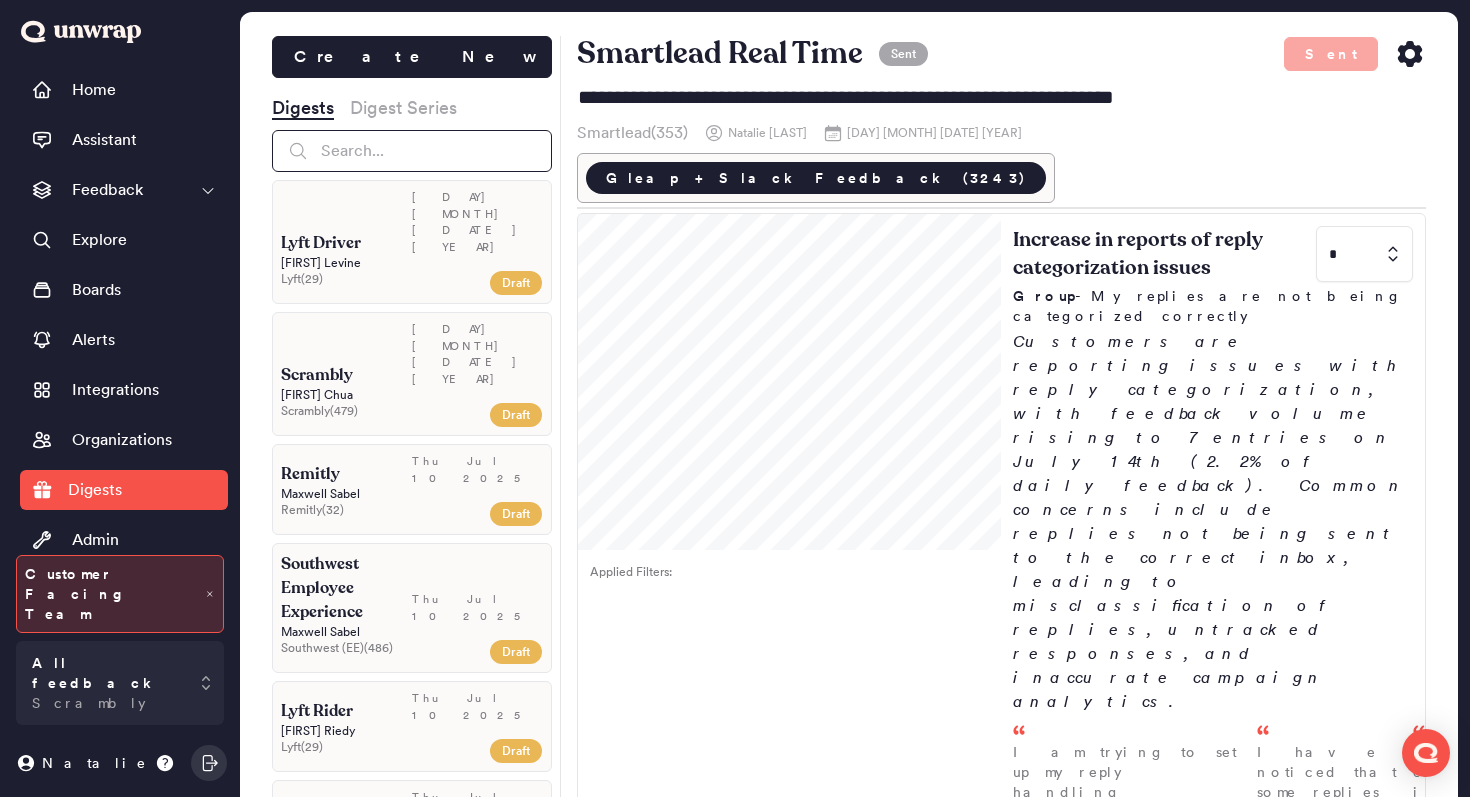 click at bounding box center (412, 151) 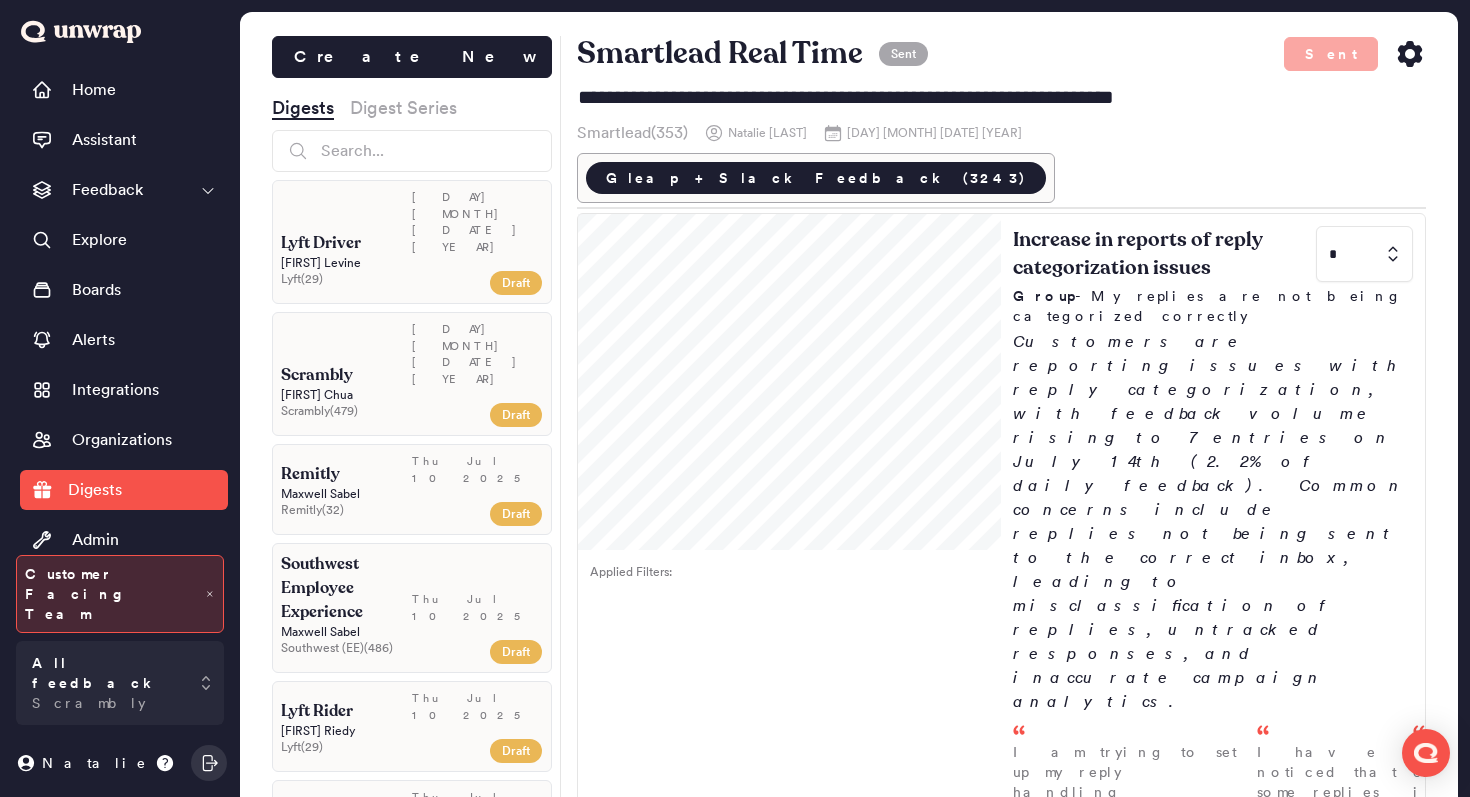 click on "Digest Series" at bounding box center (403, 108) 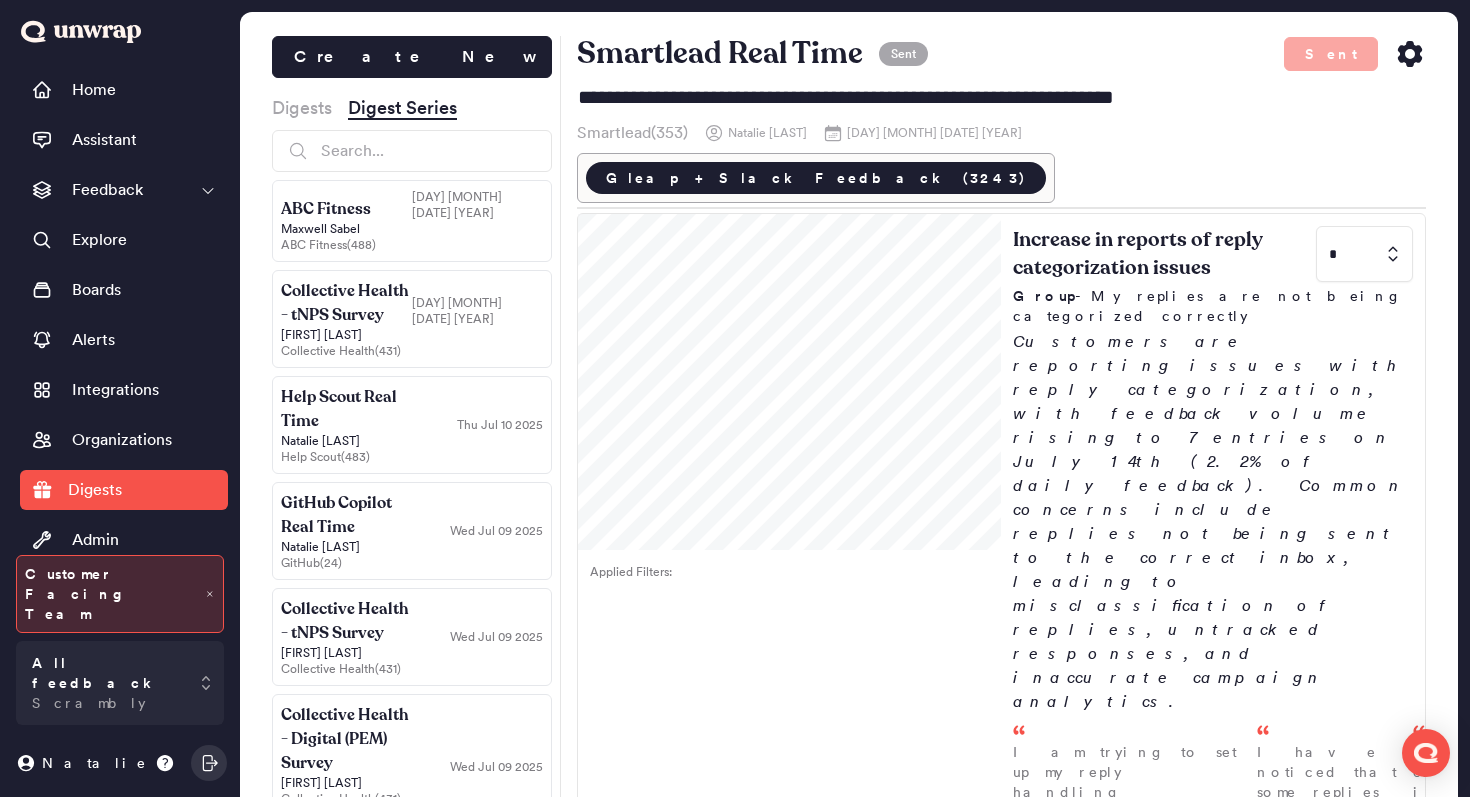 click on "Digests" at bounding box center [302, 108] 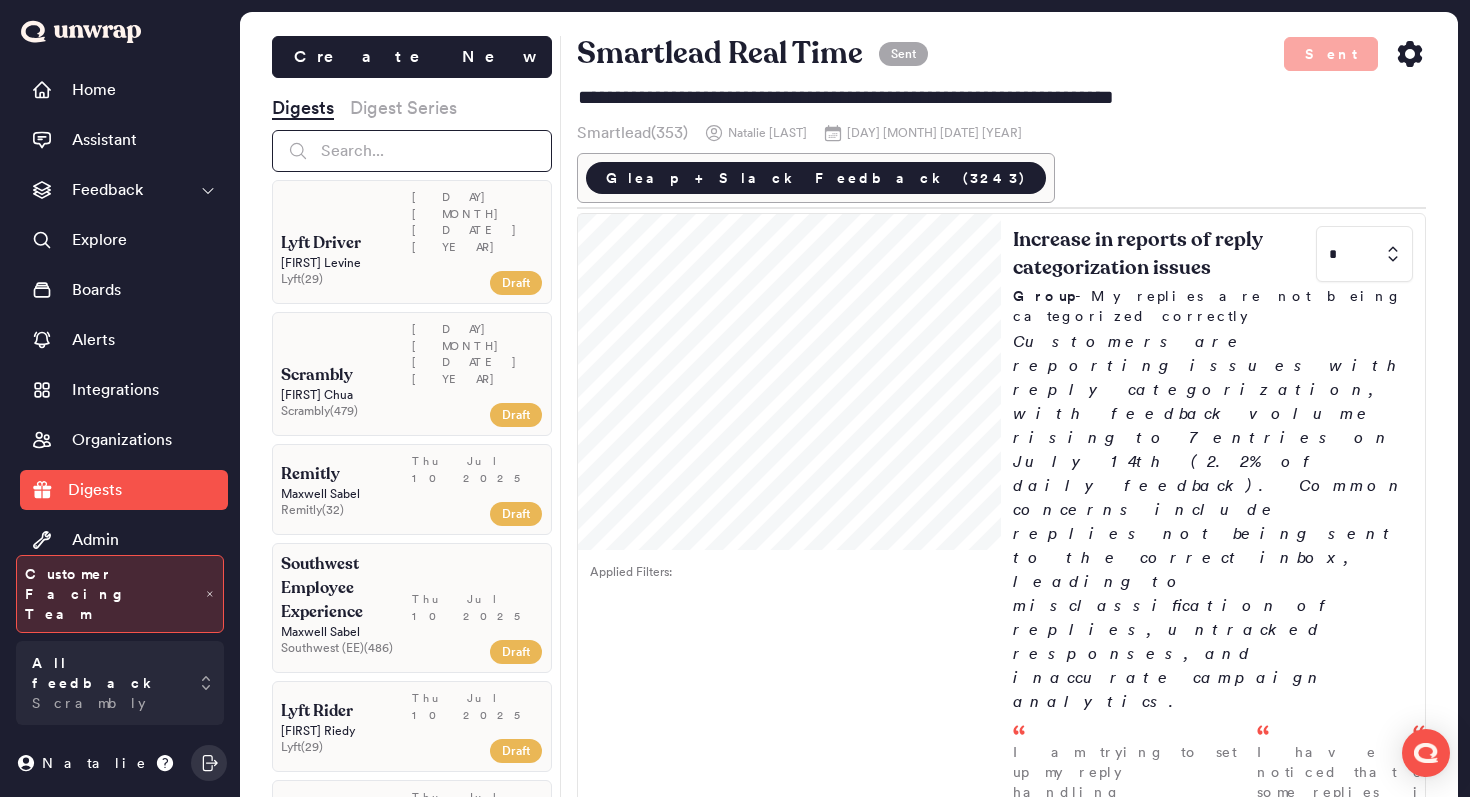 click at bounding box center (412, 151) 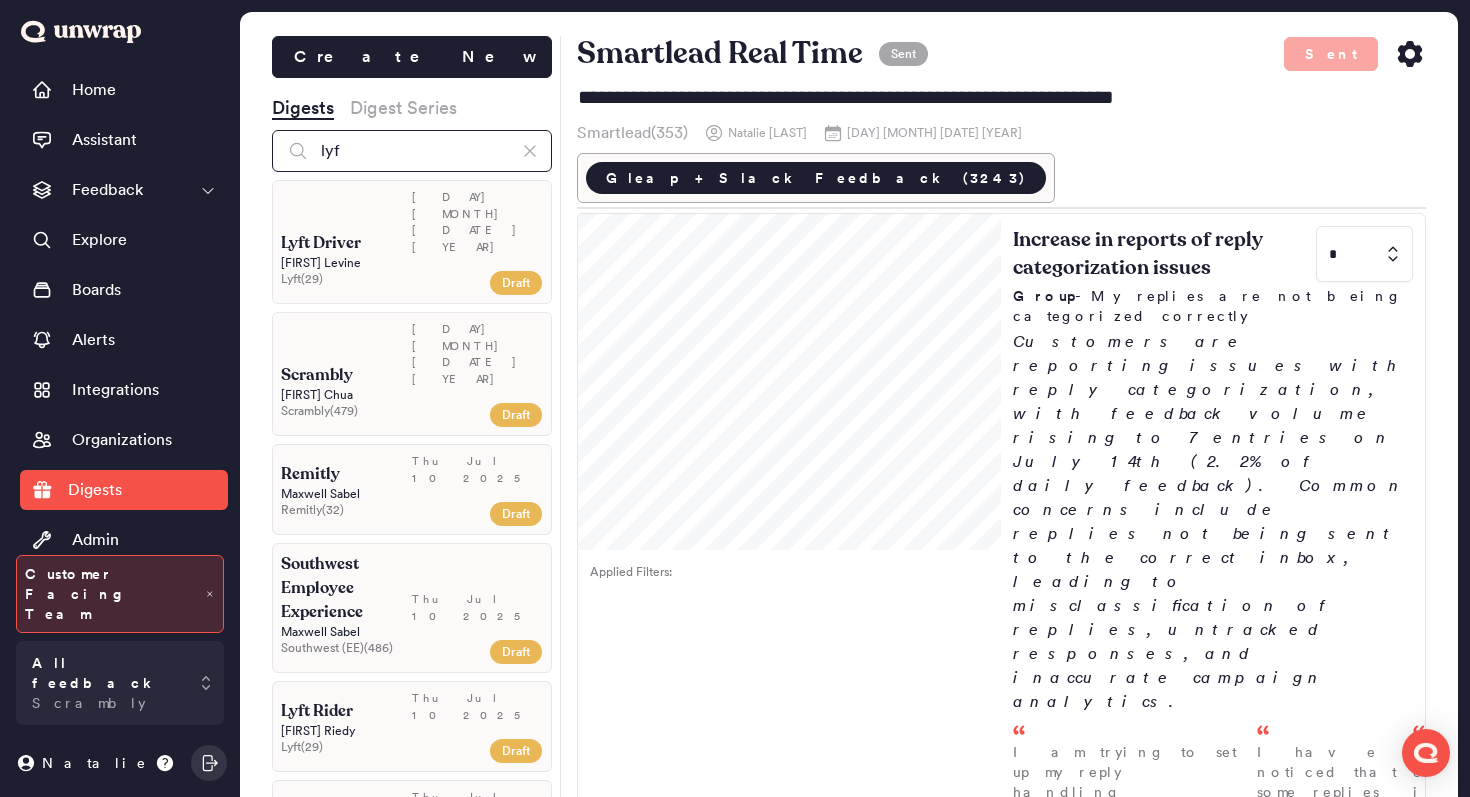 type on "lyft" 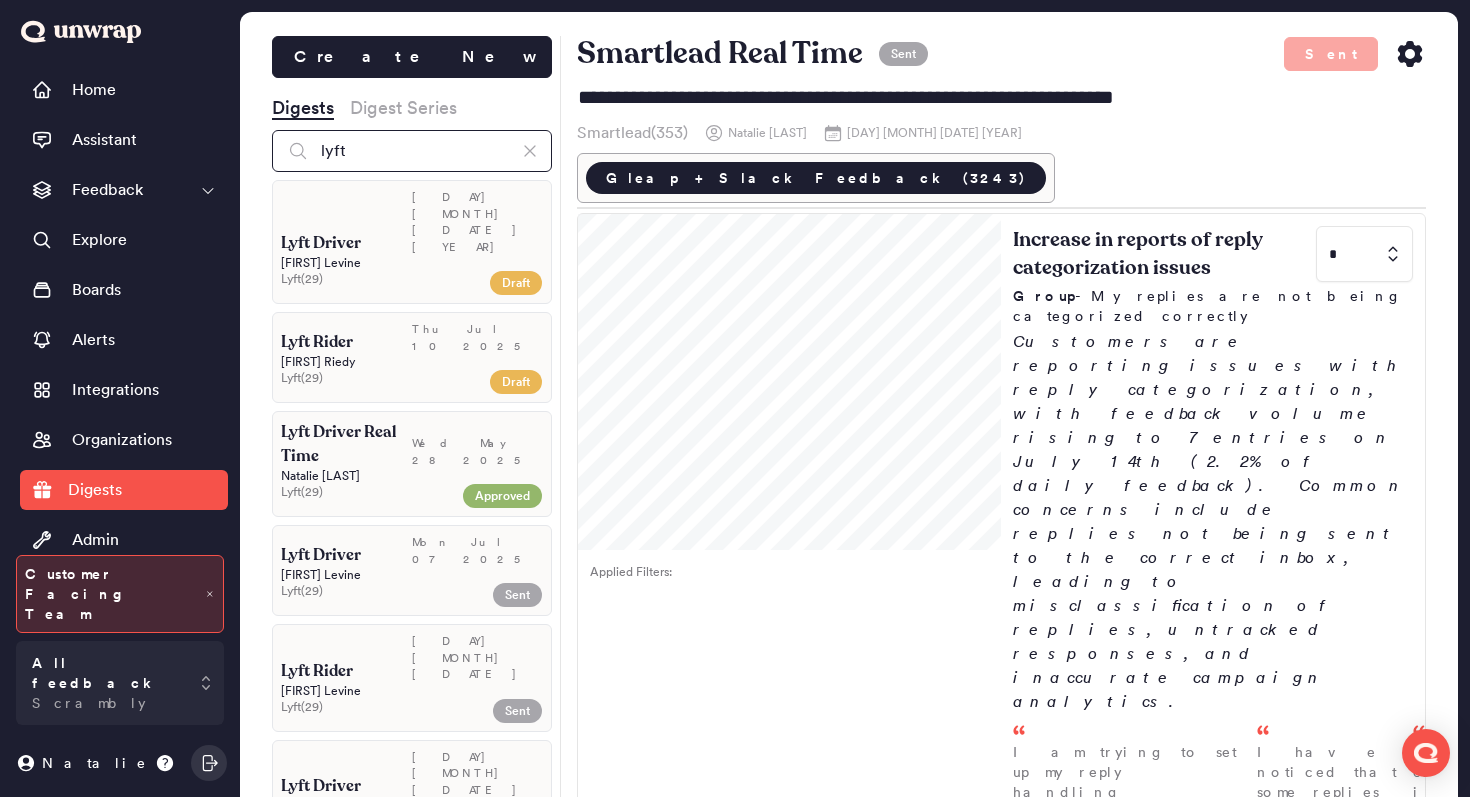 type on "**********" 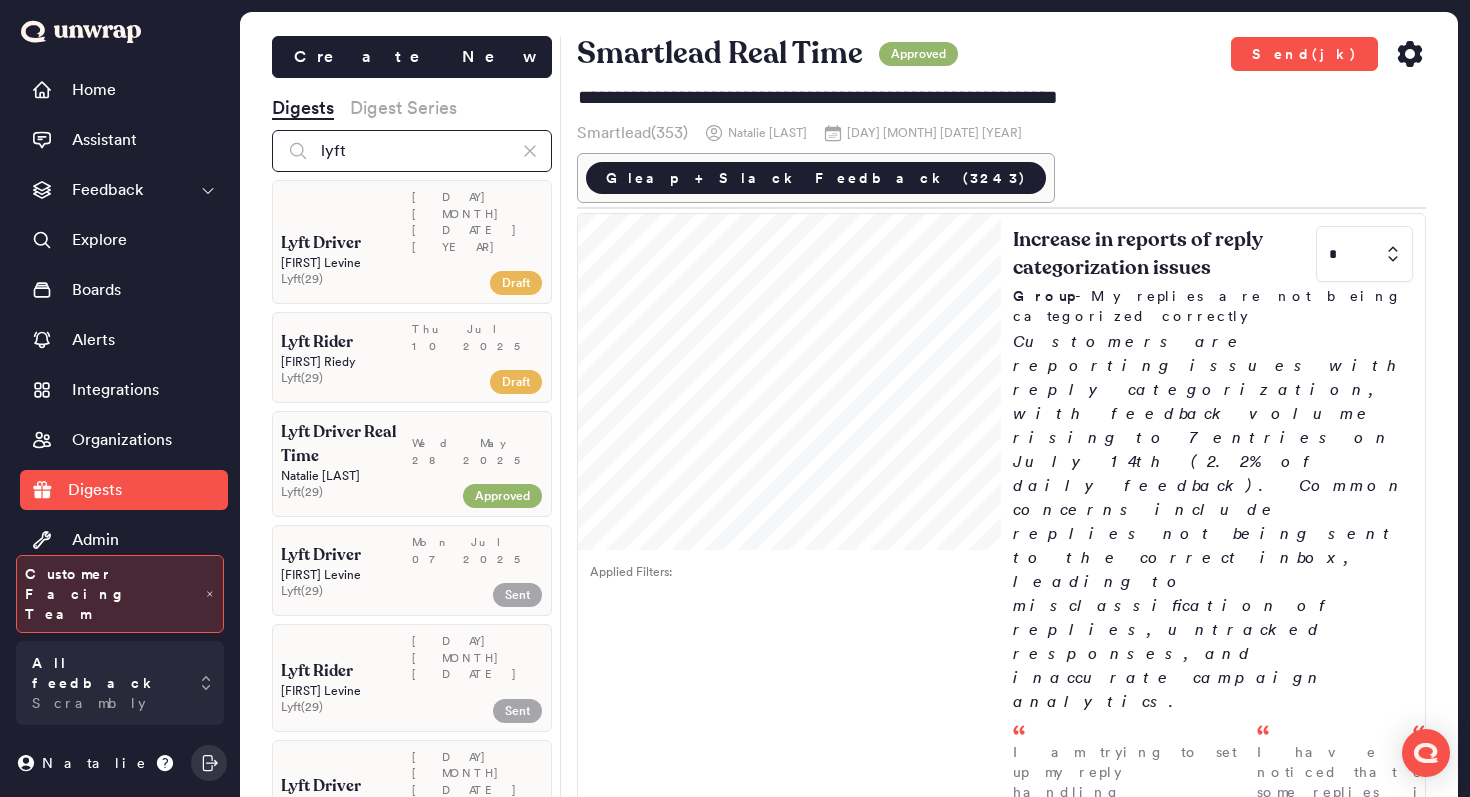 click on "lyft" at bounding box center [412, 151] 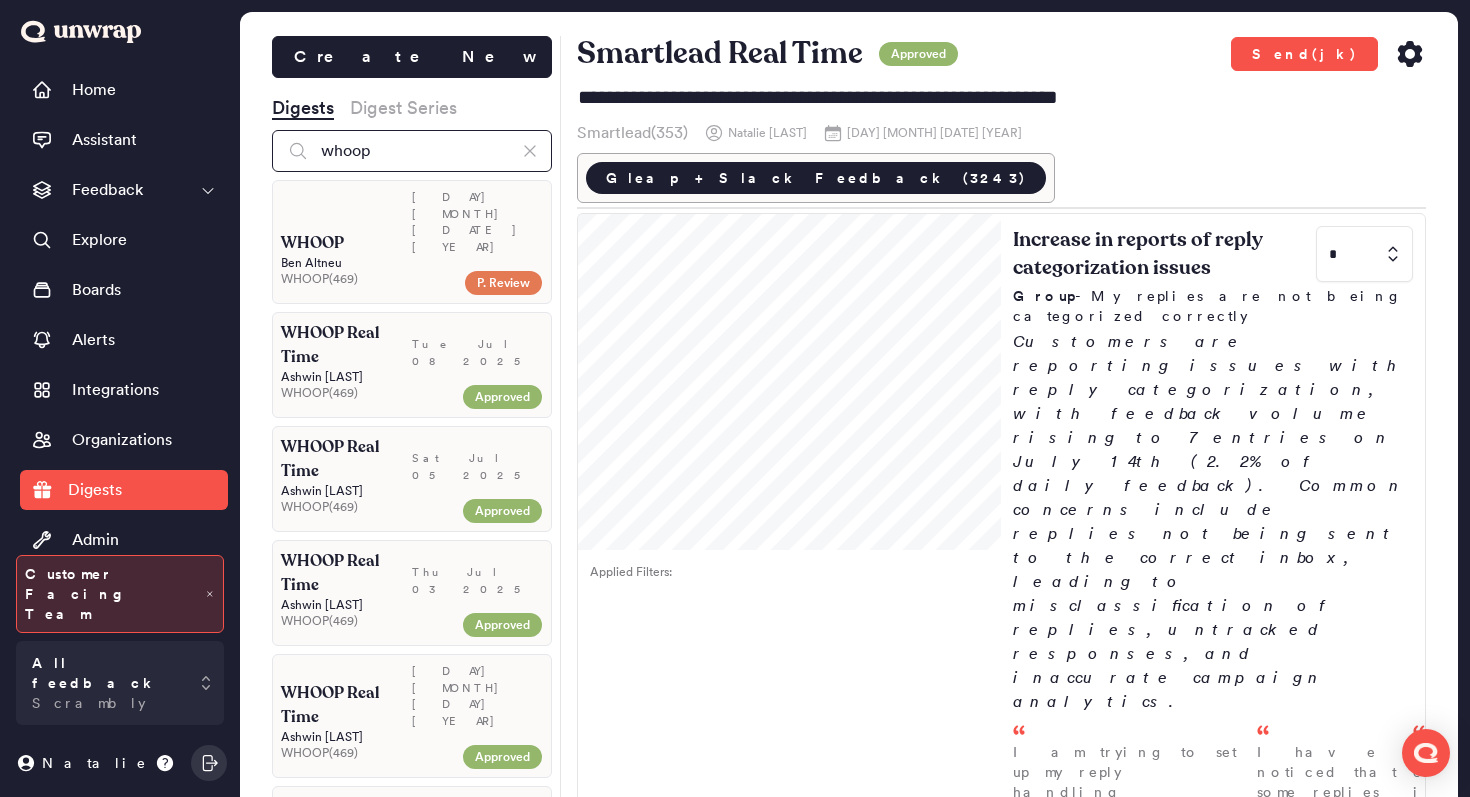 type on "whoop" 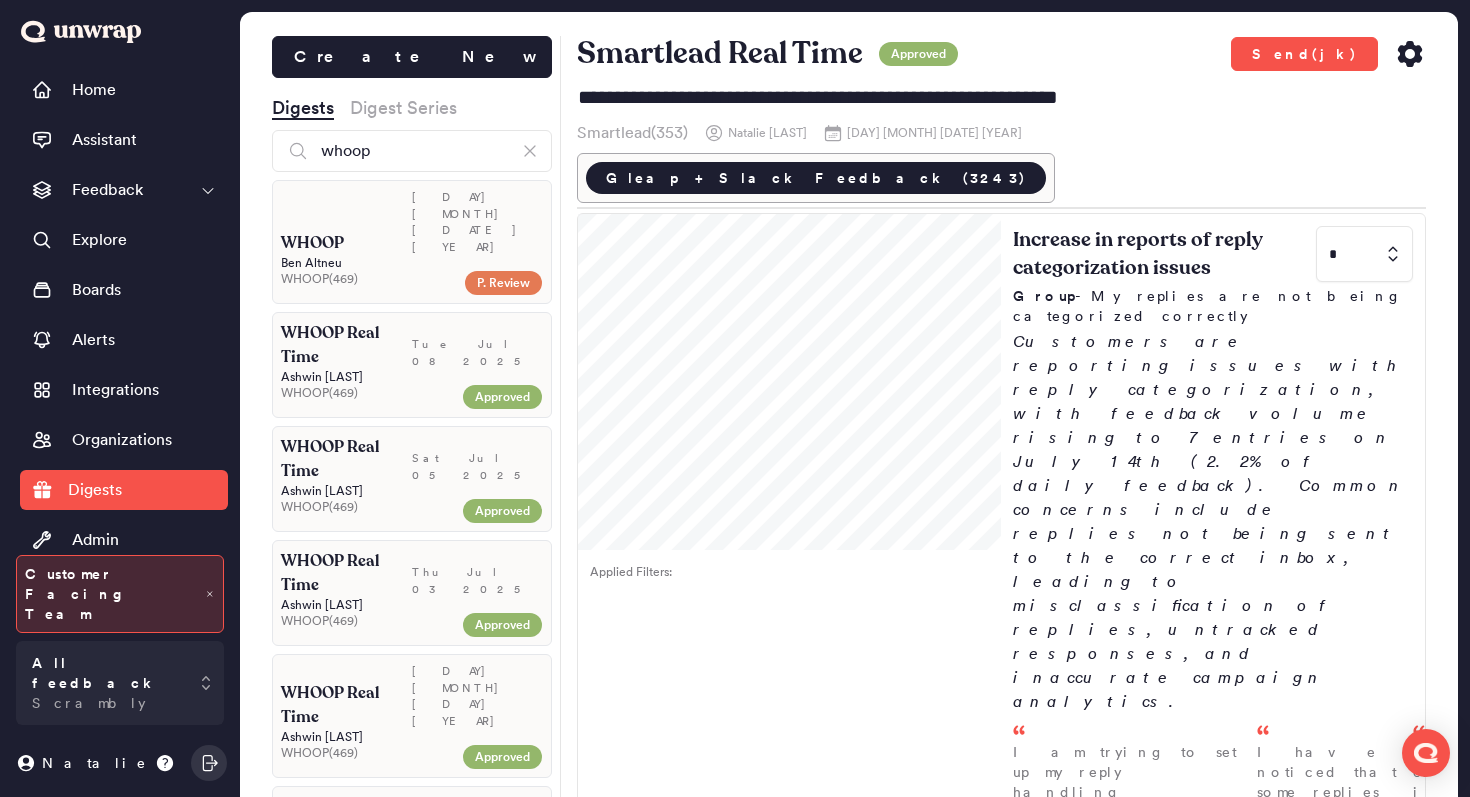 click on "WHOOP  ( 469 )" at bounding box center (368, 279) 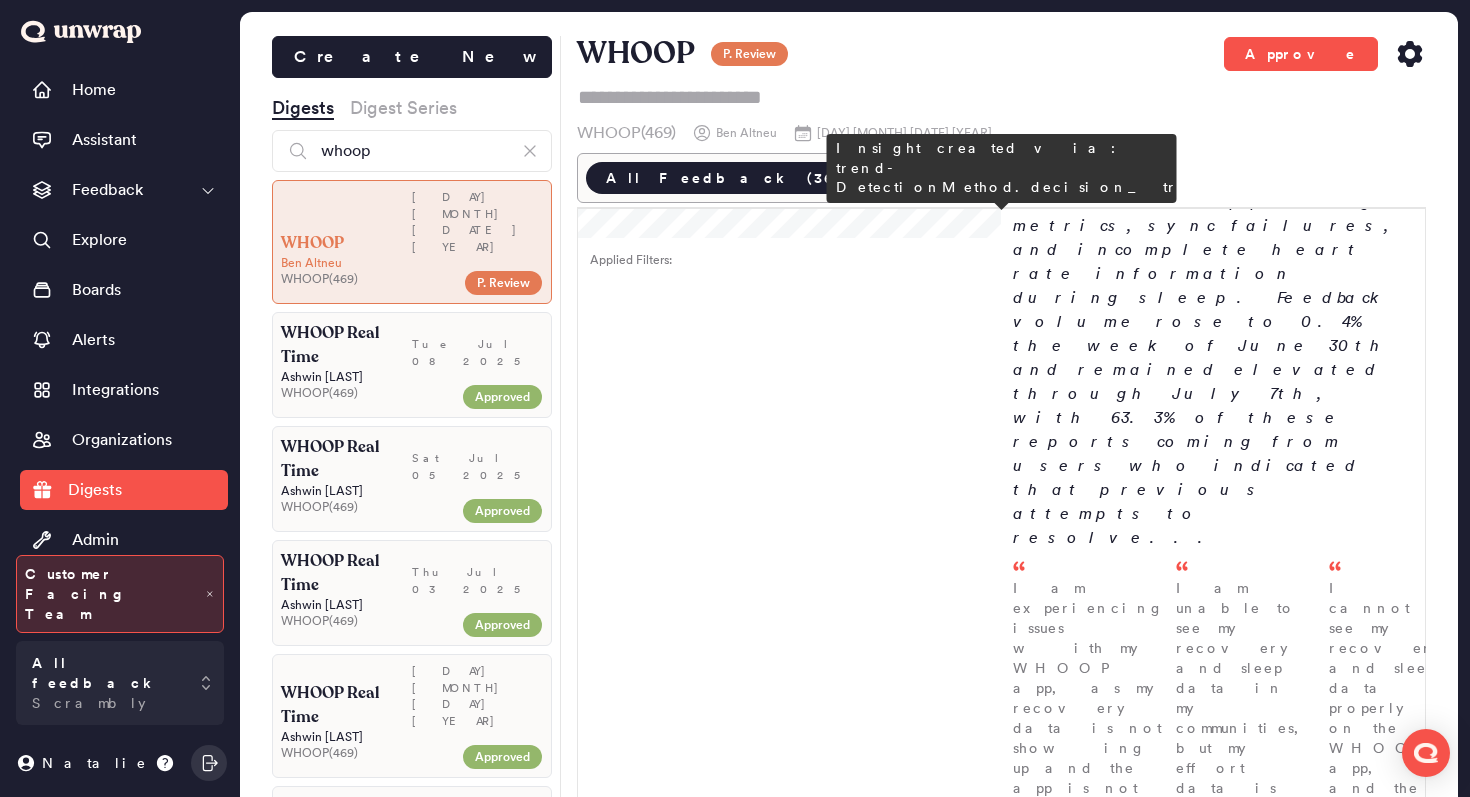 scroll, scrollTop: 0, scrollLeft: 0, axis: both 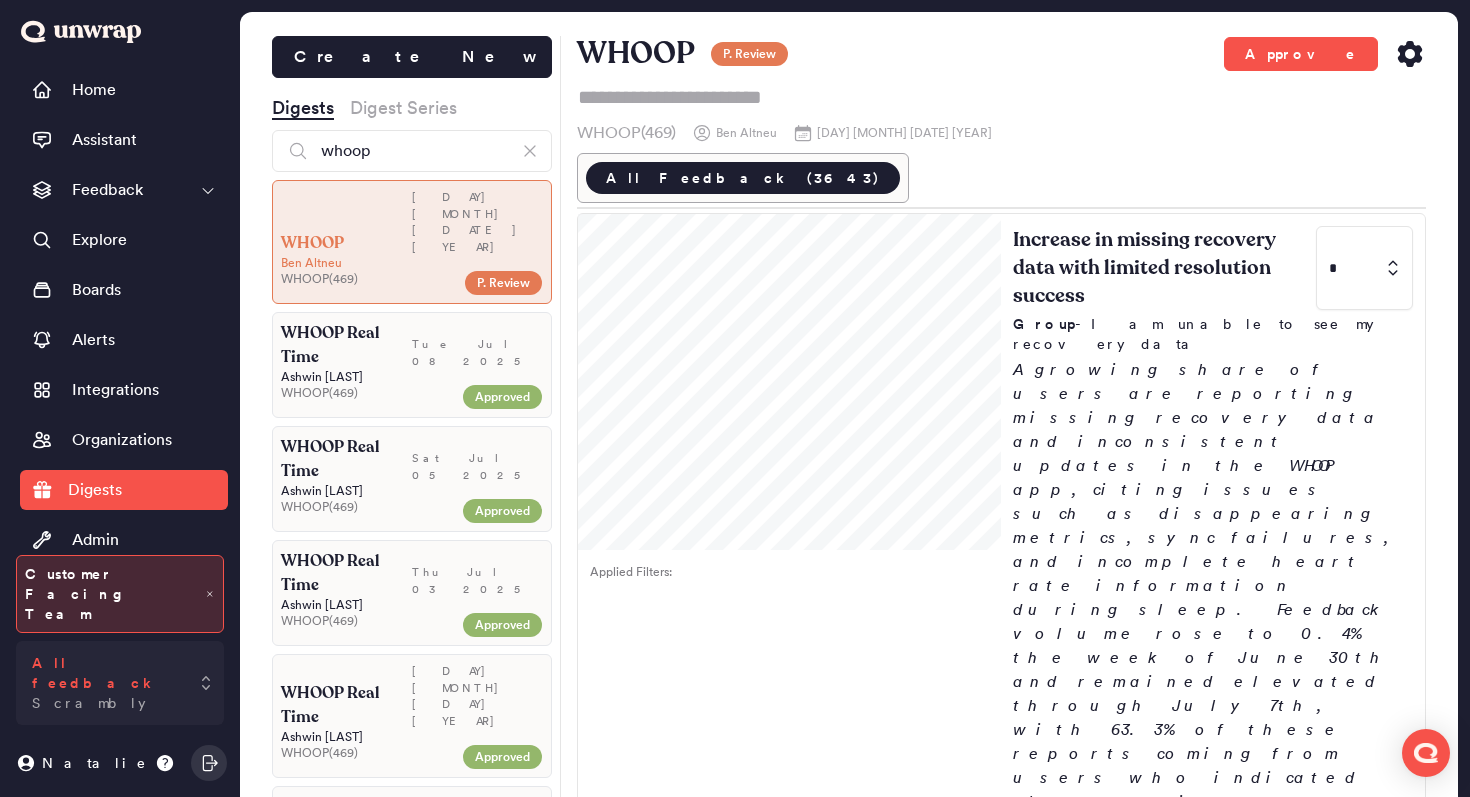 click on "Scrambly" at bounding box center [89, 703] 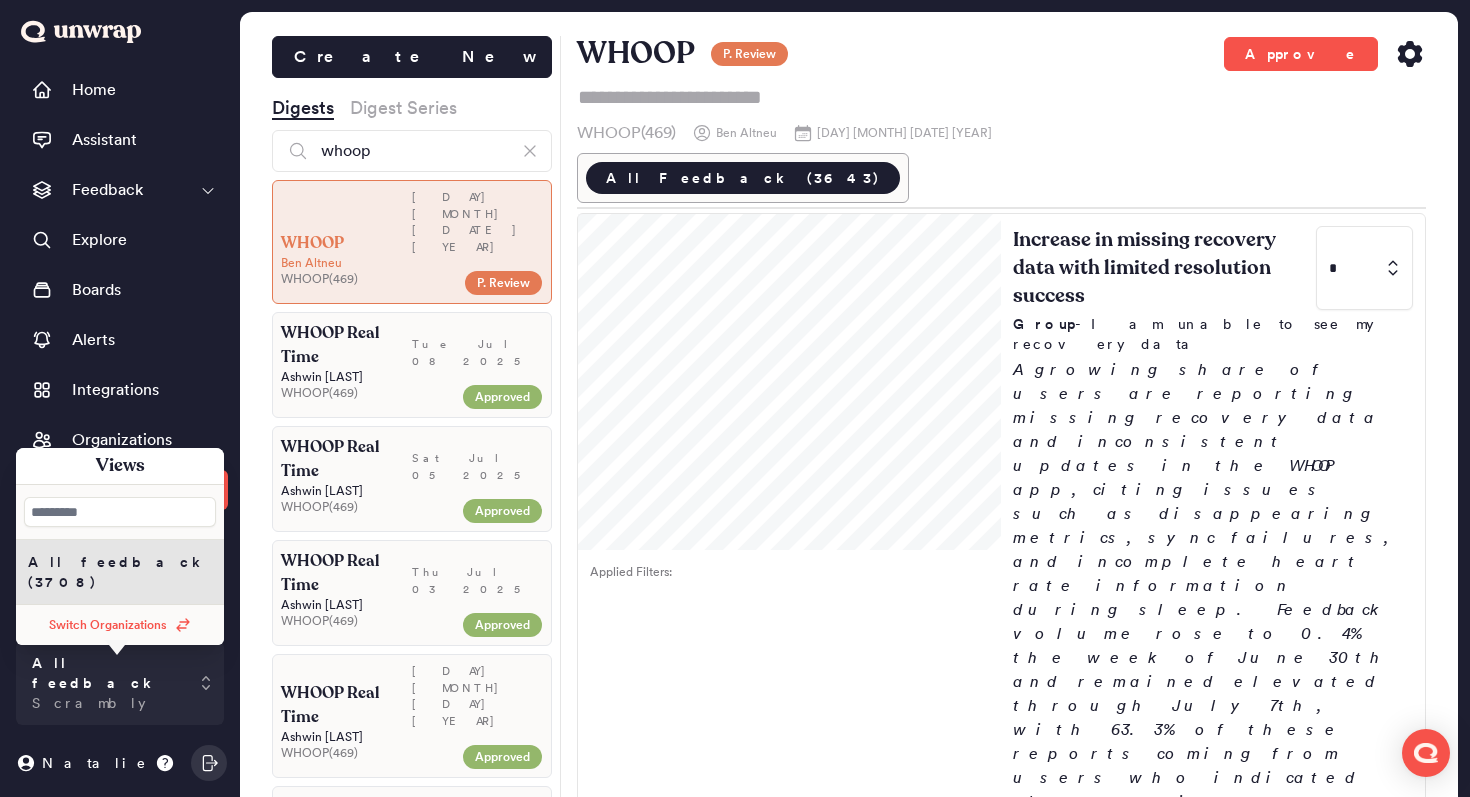 click on "Switch Organizations" at bounding box center (108, 625) 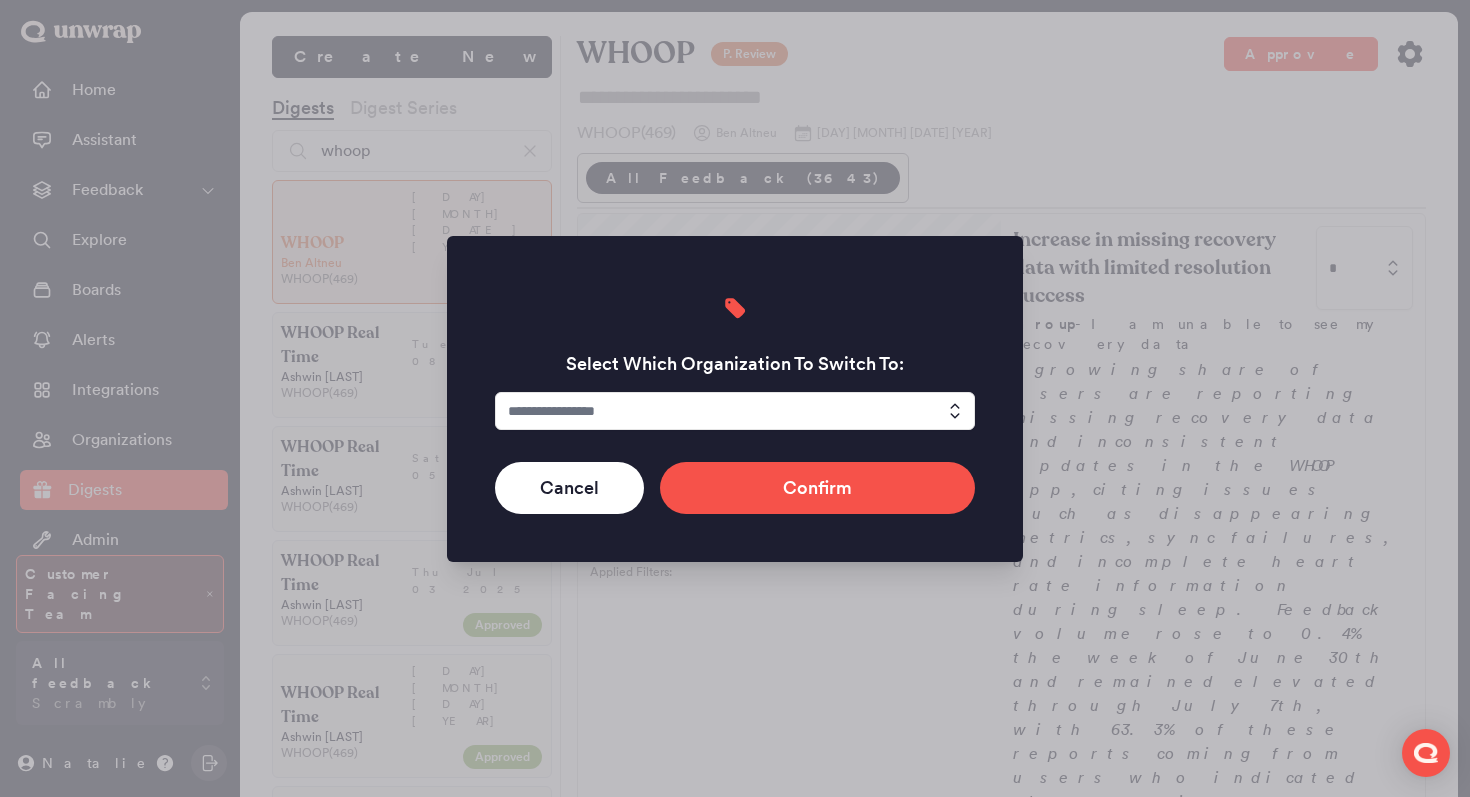 click at bounding box center (735, 411) 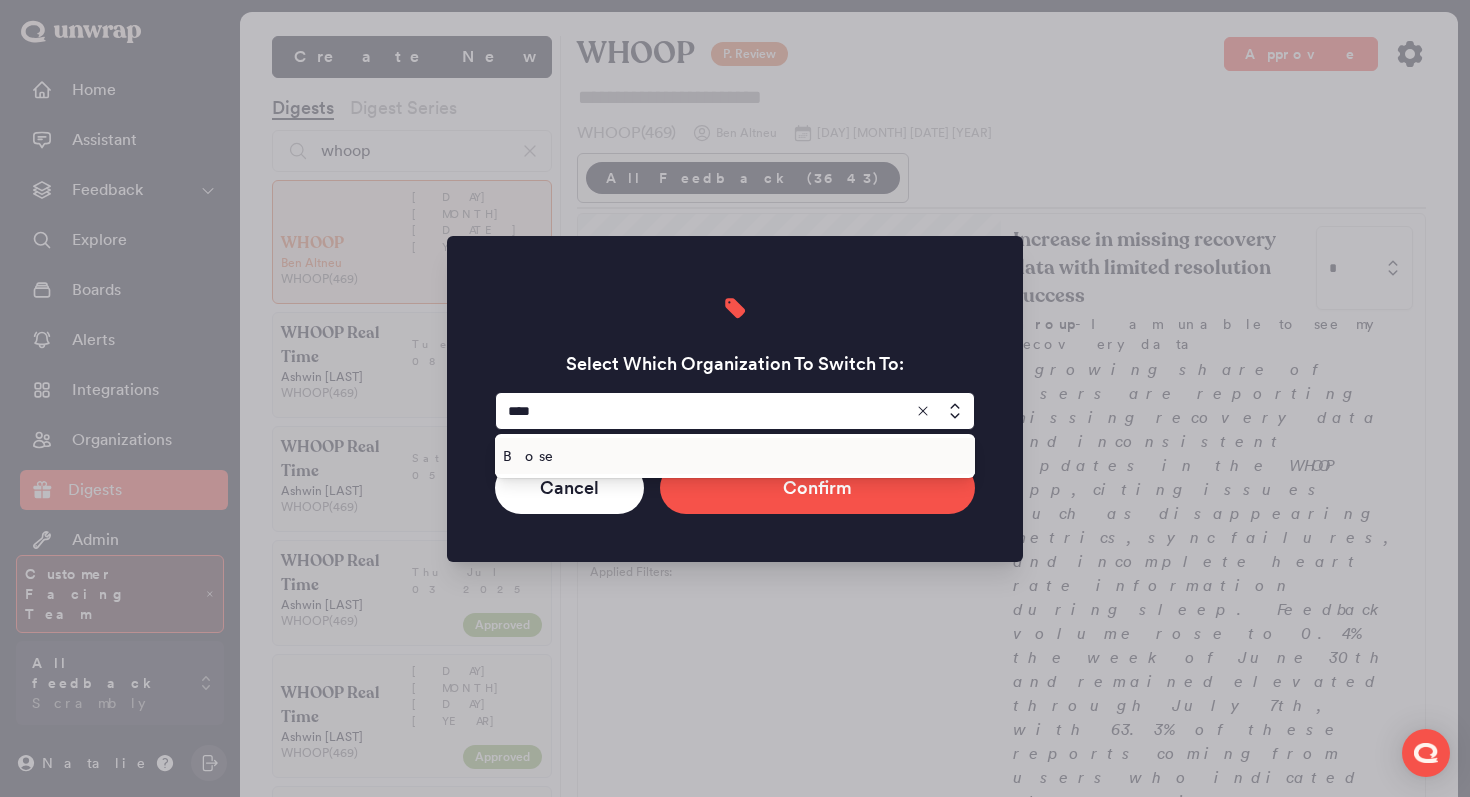 type on "****" 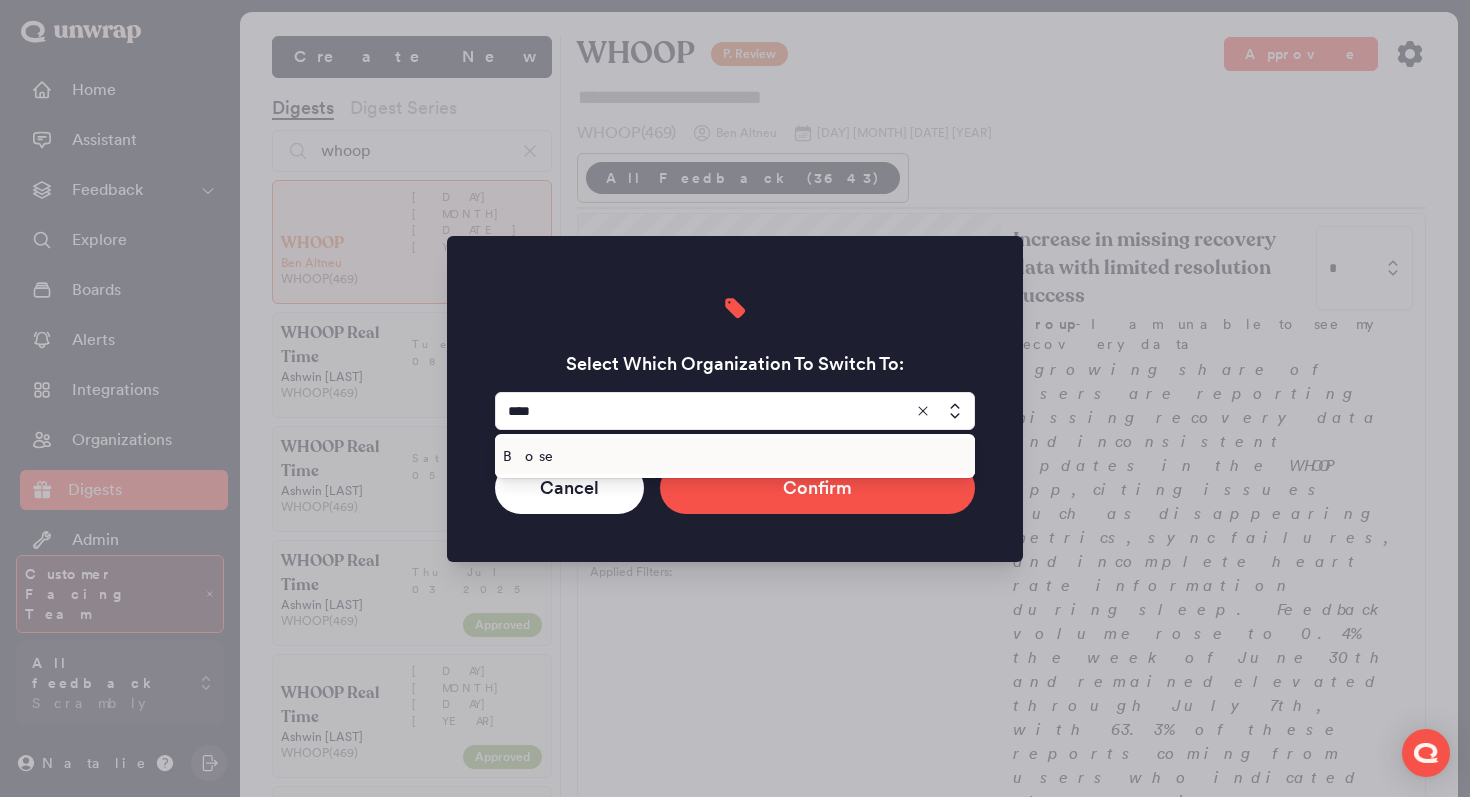 click on "Bose" at bounding box center [731, 456] 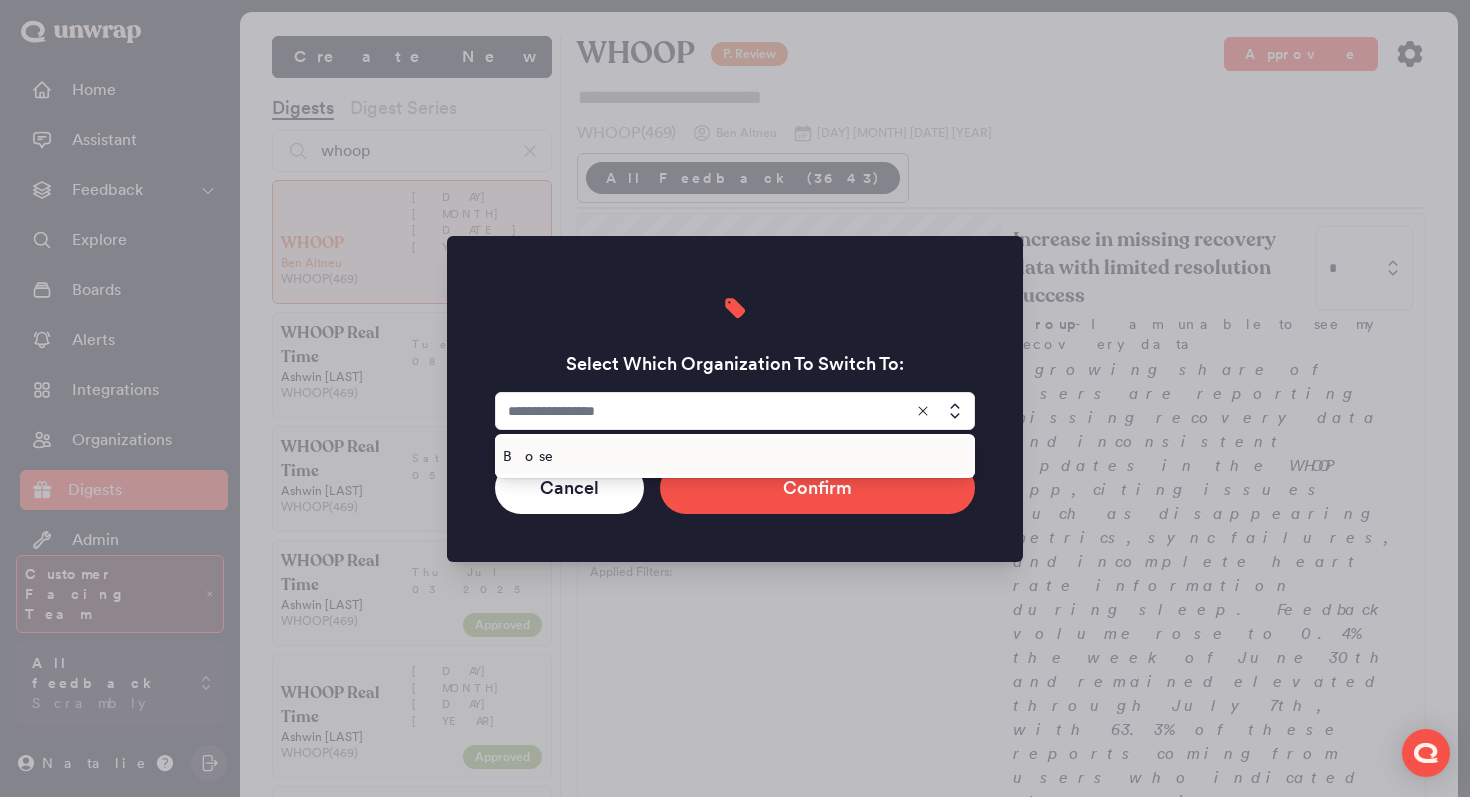 type on "****" 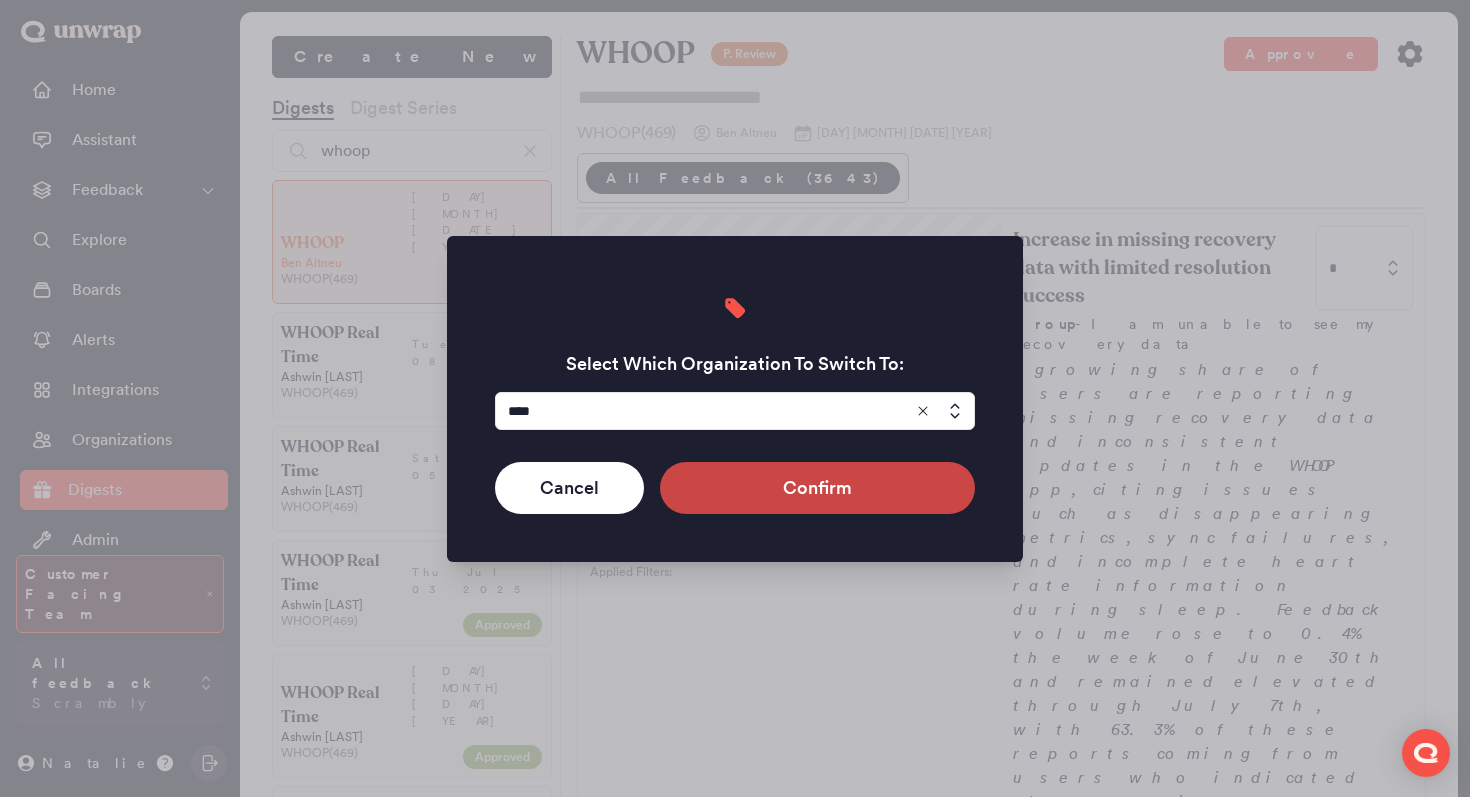 click on "Confirm" at bounding box center [817, 488] 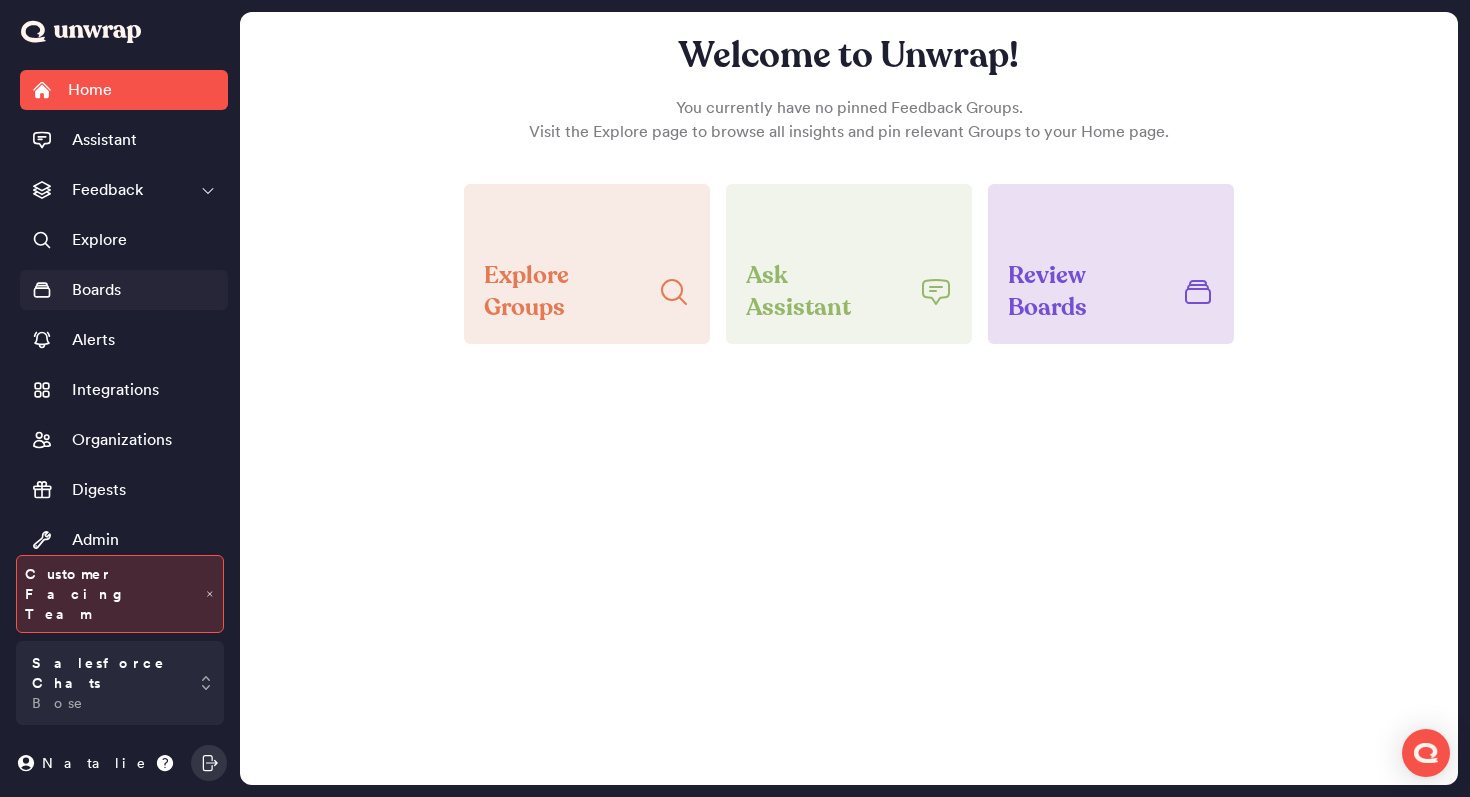 click on "Boards" at bounding box center [124, 290] 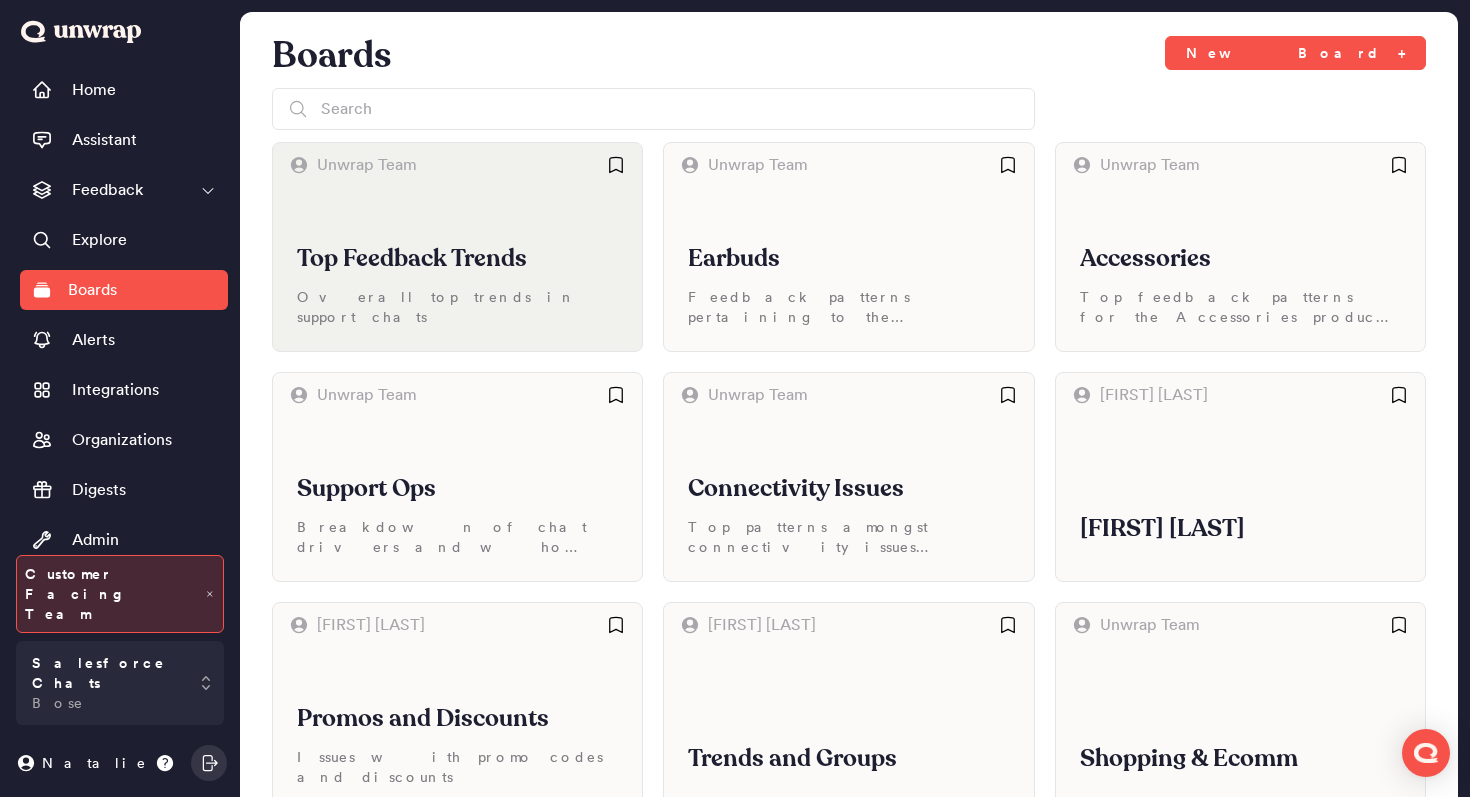 click on "Top Feedback Trends" at bounding box center [457, 259] 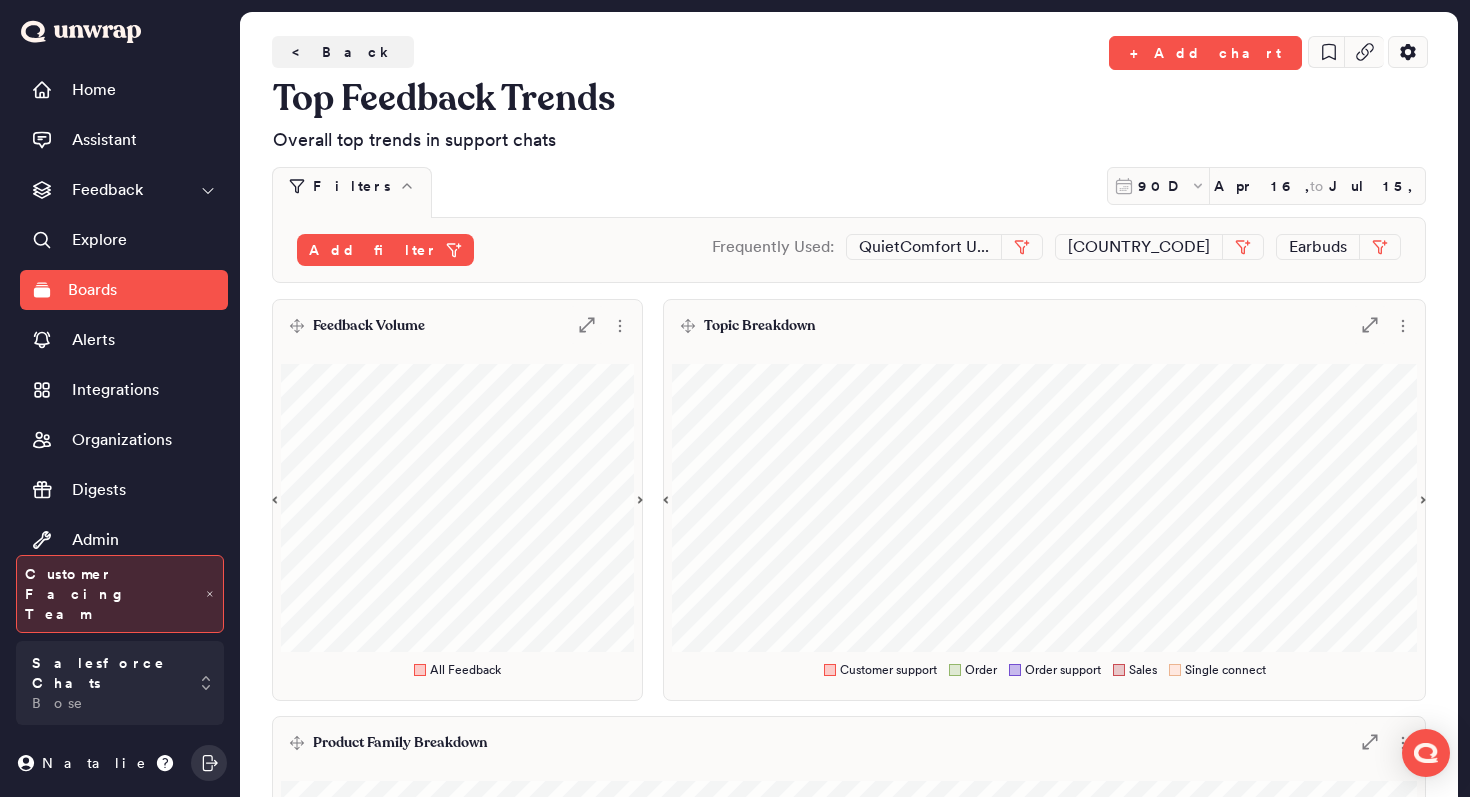 click on "Feedback Volume
.st0 {
fill: #7e7d82;
}" at bounding box center (457, 326) 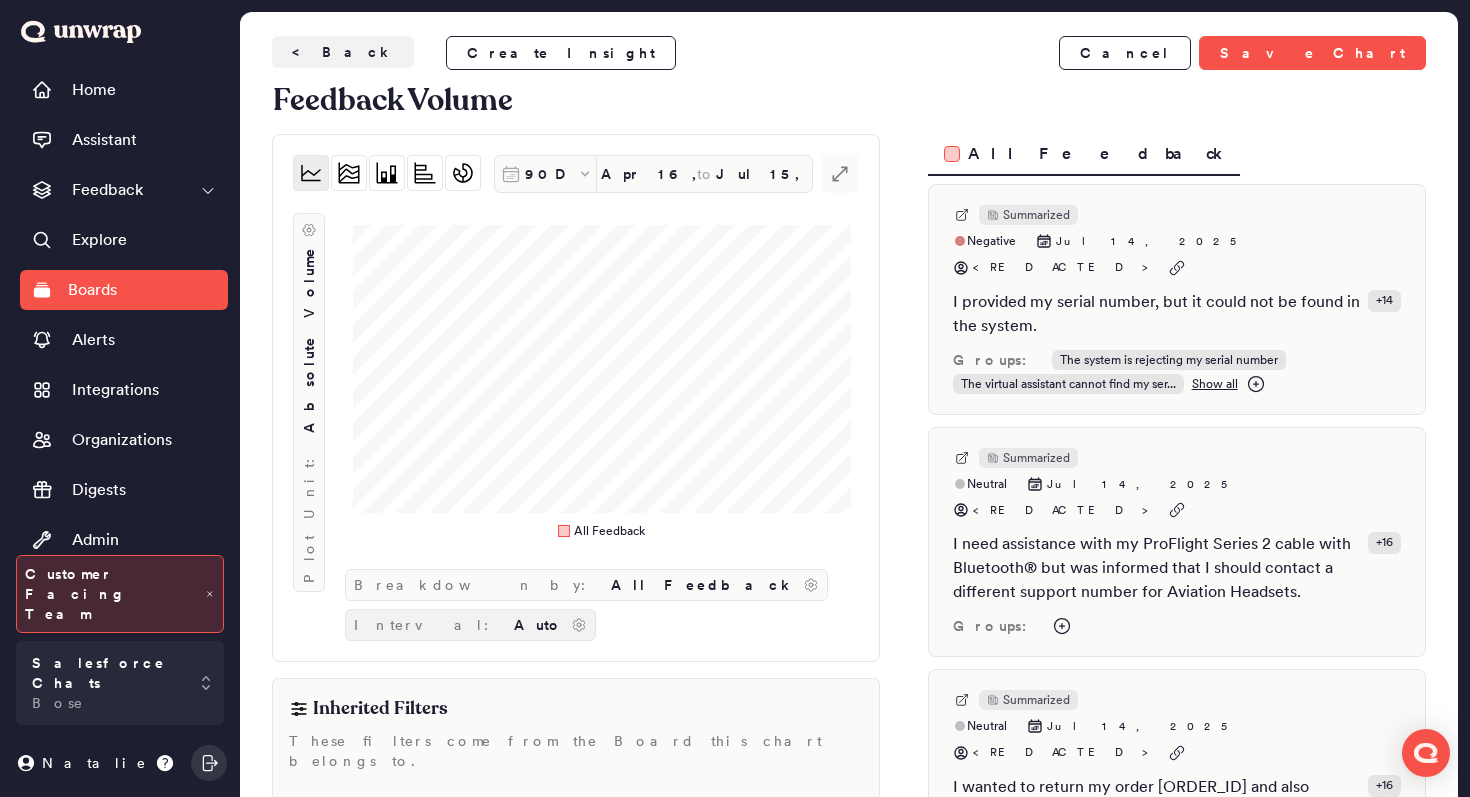 click on "Auto" at bounding box center (538, 625) 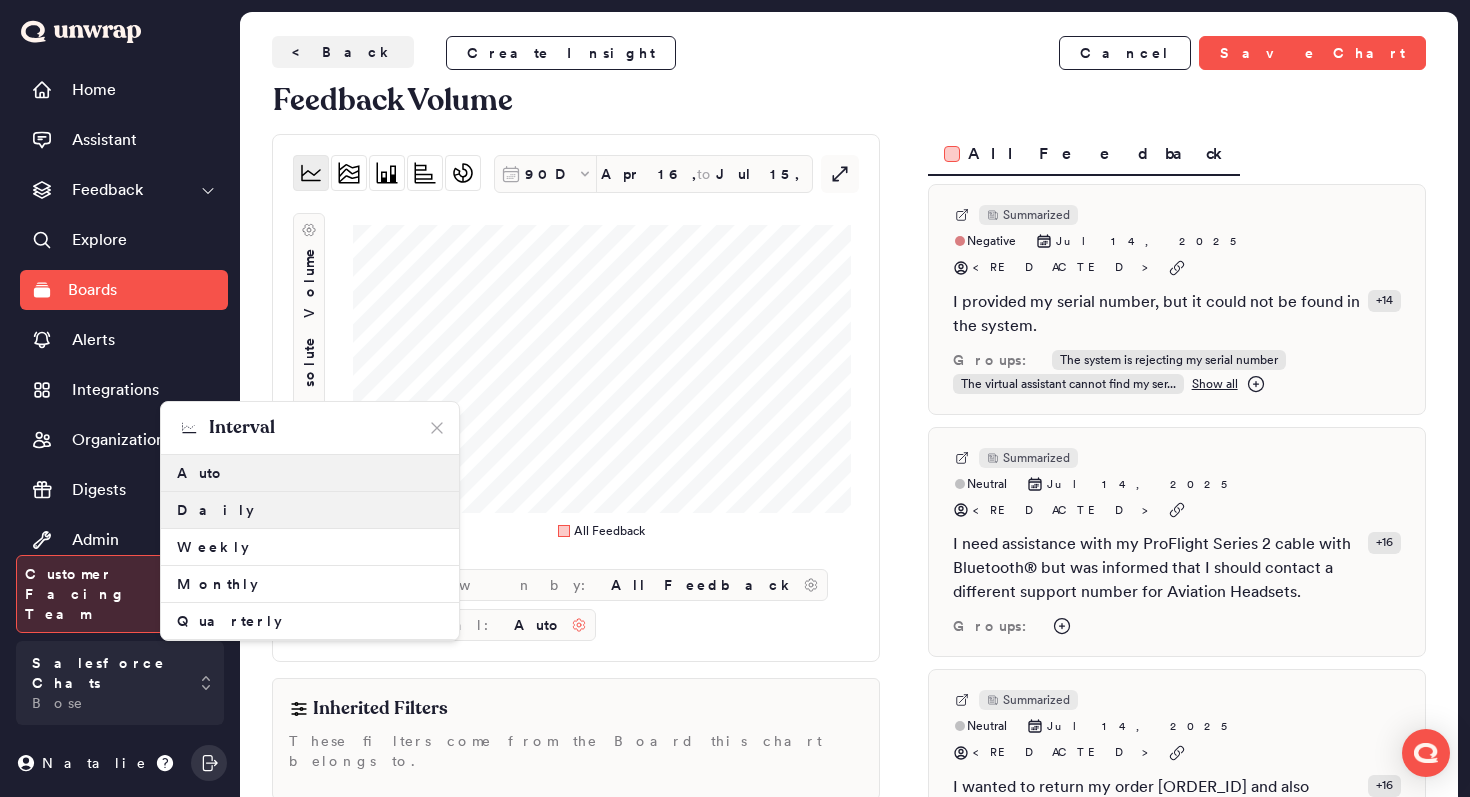 click on "Daily" at bounding box center (310, 510) 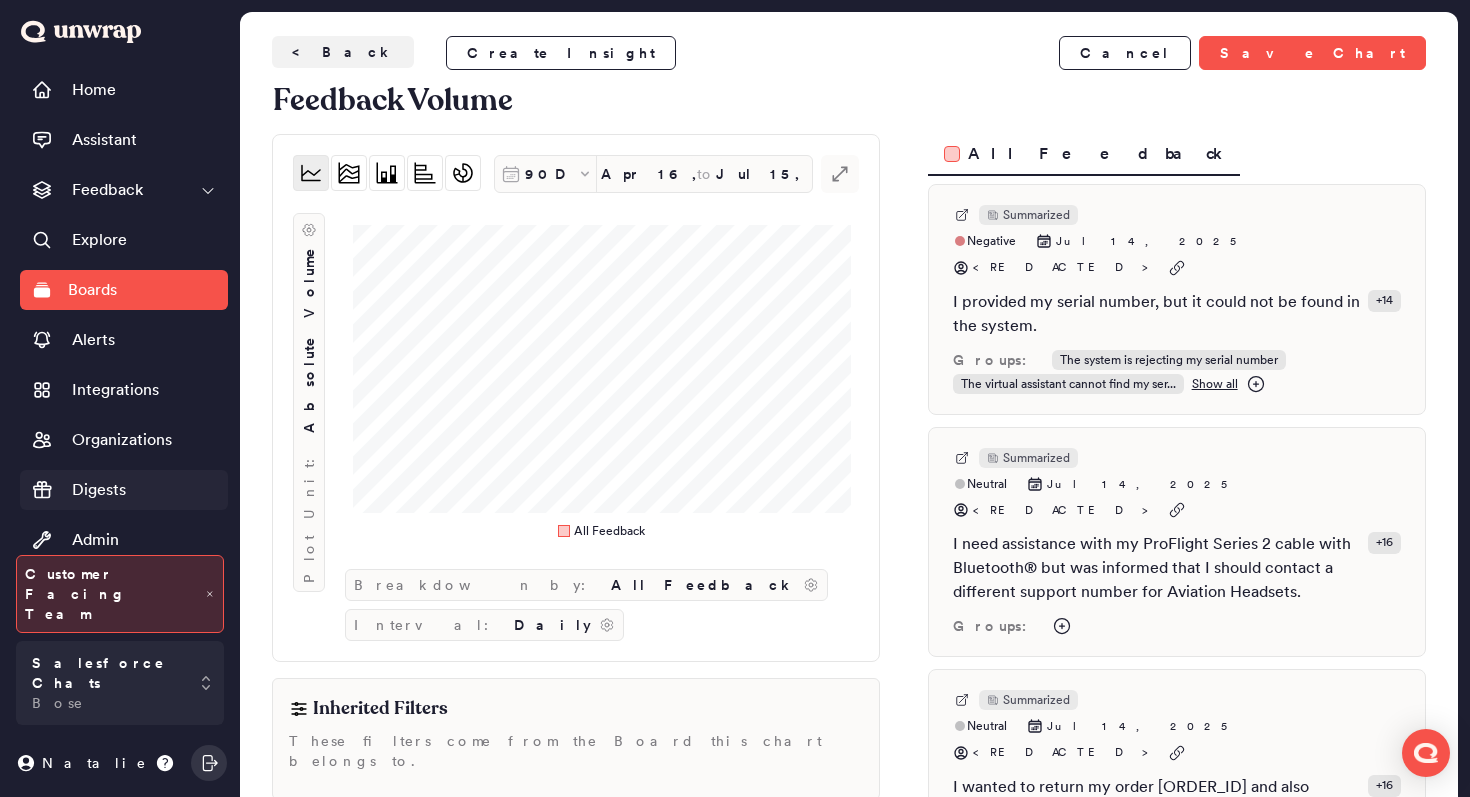 click on "Digests" at bounding box center (124, 490) 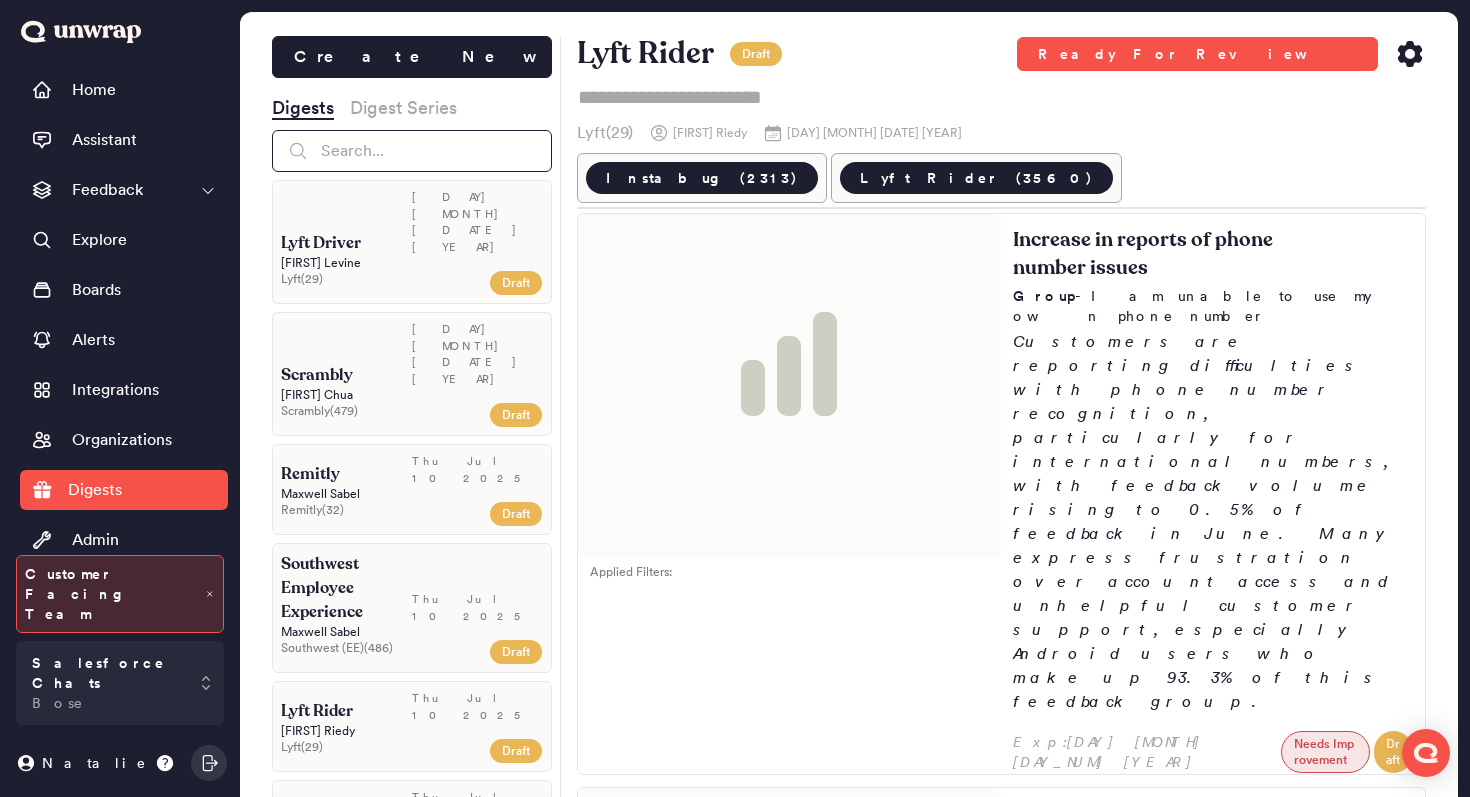 click at bounding box center (412, 151) 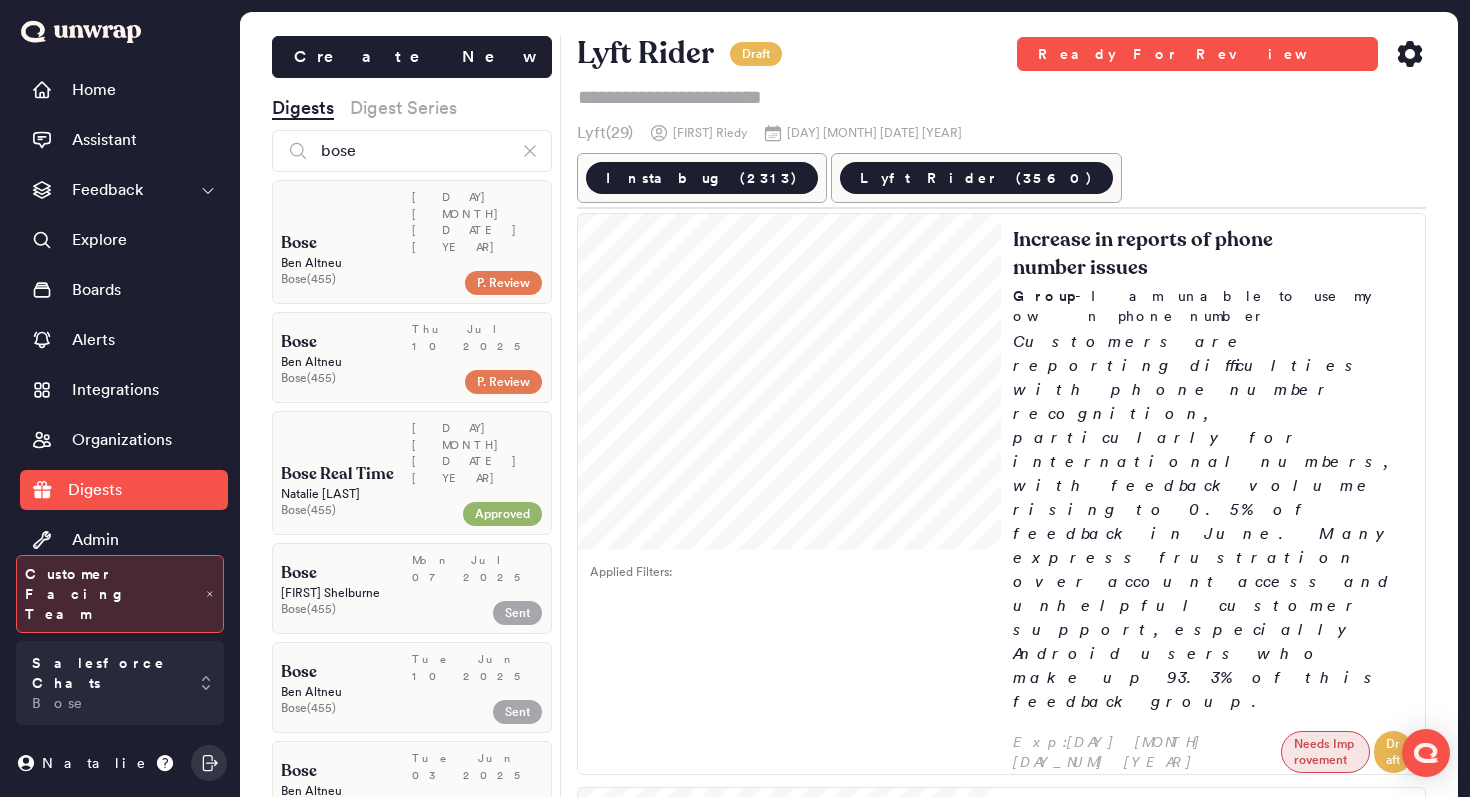click on "[FIRST] [LAST]" at bounding box center [412, 263] 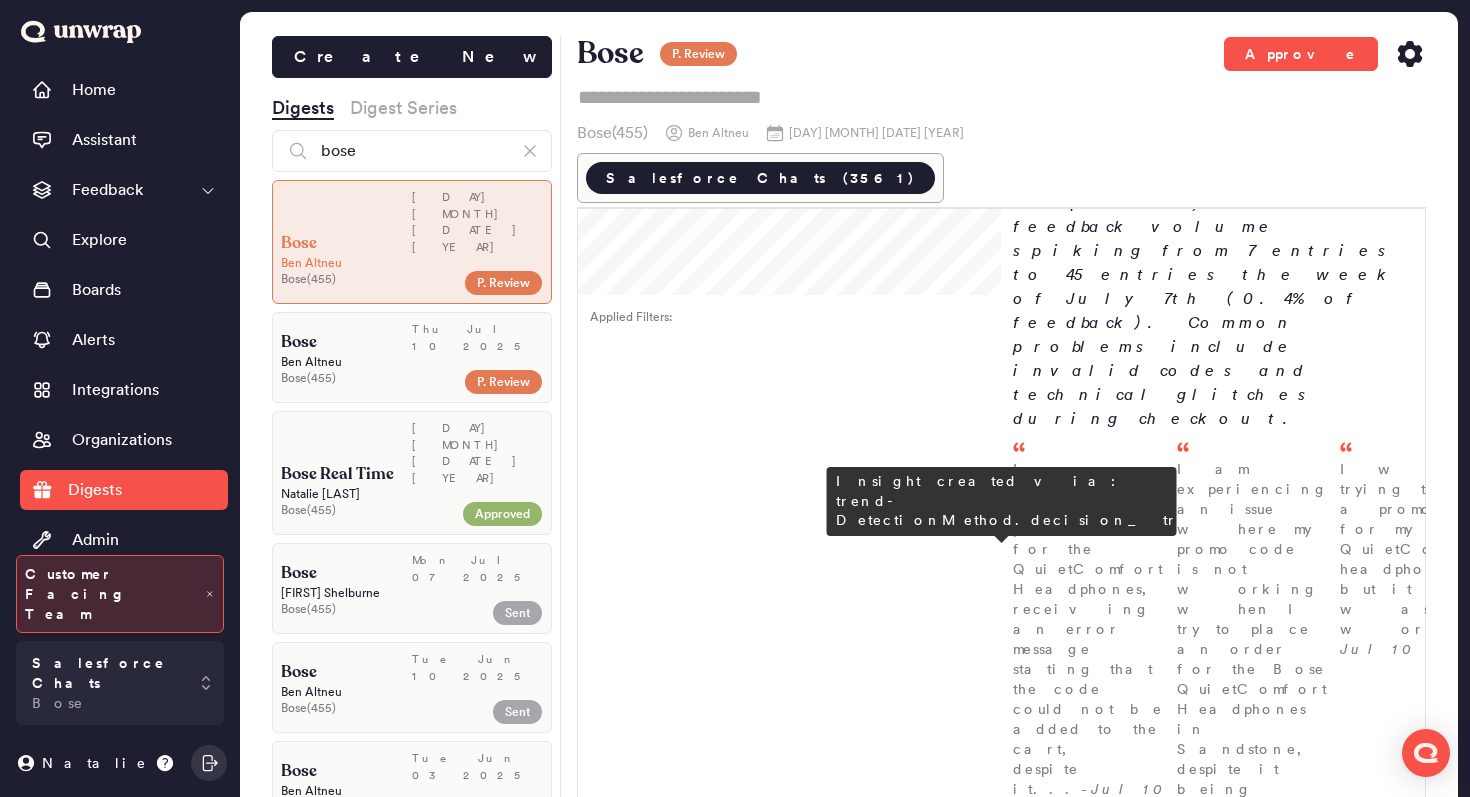 scroll, scrollTop: 0, scrollLeft: 0, axis: both 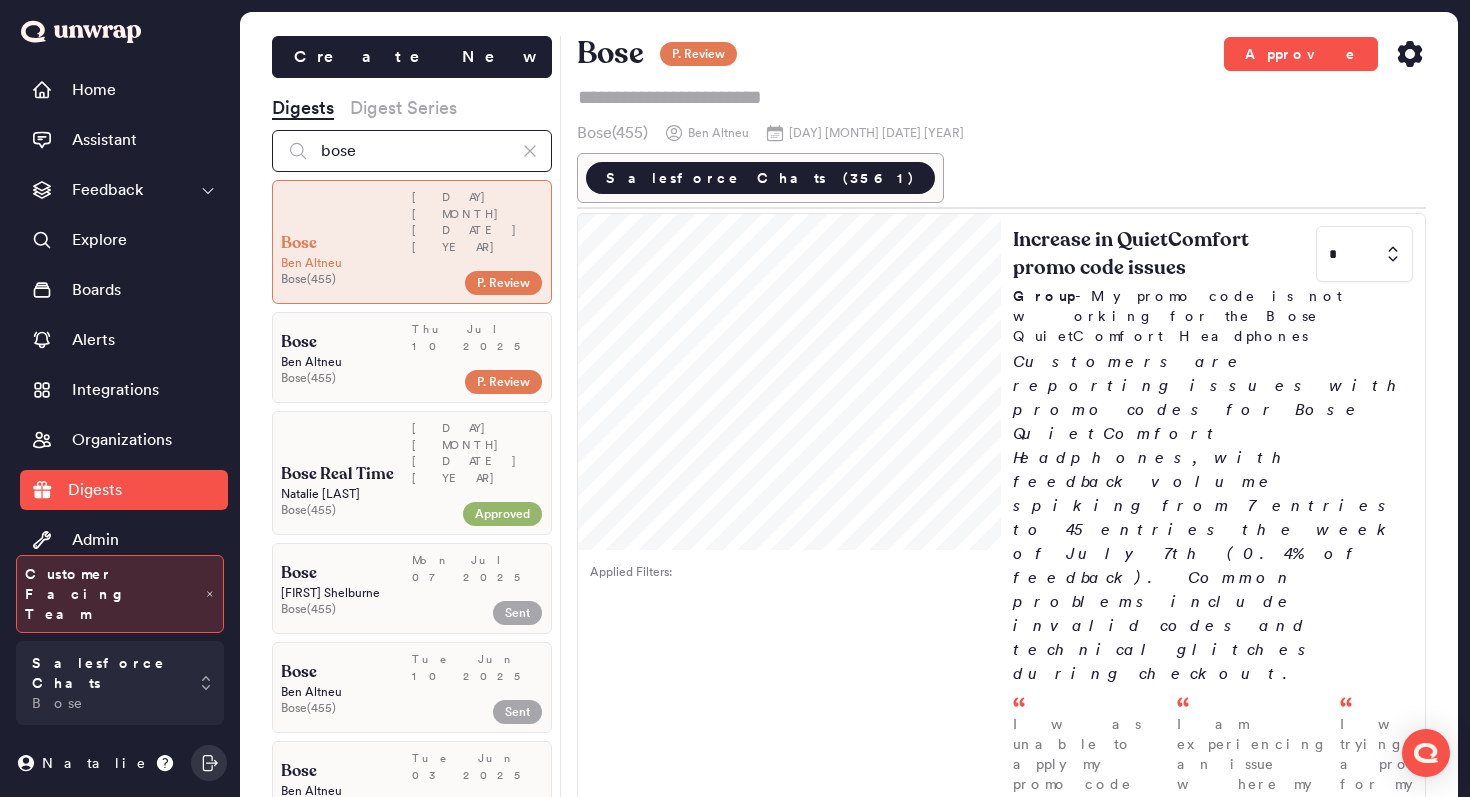click on "bose" at bounding box center (412, 151) 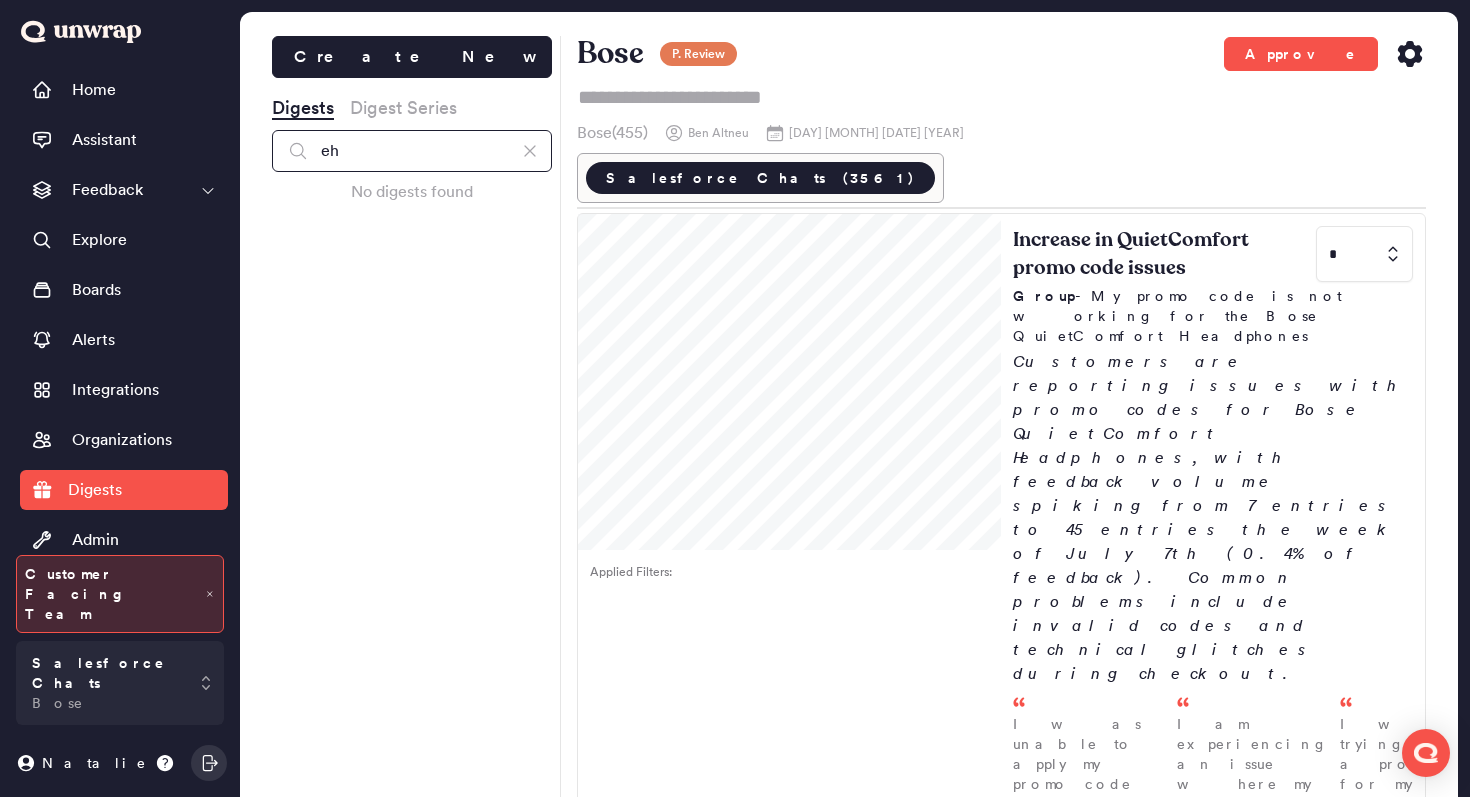 type on "e" 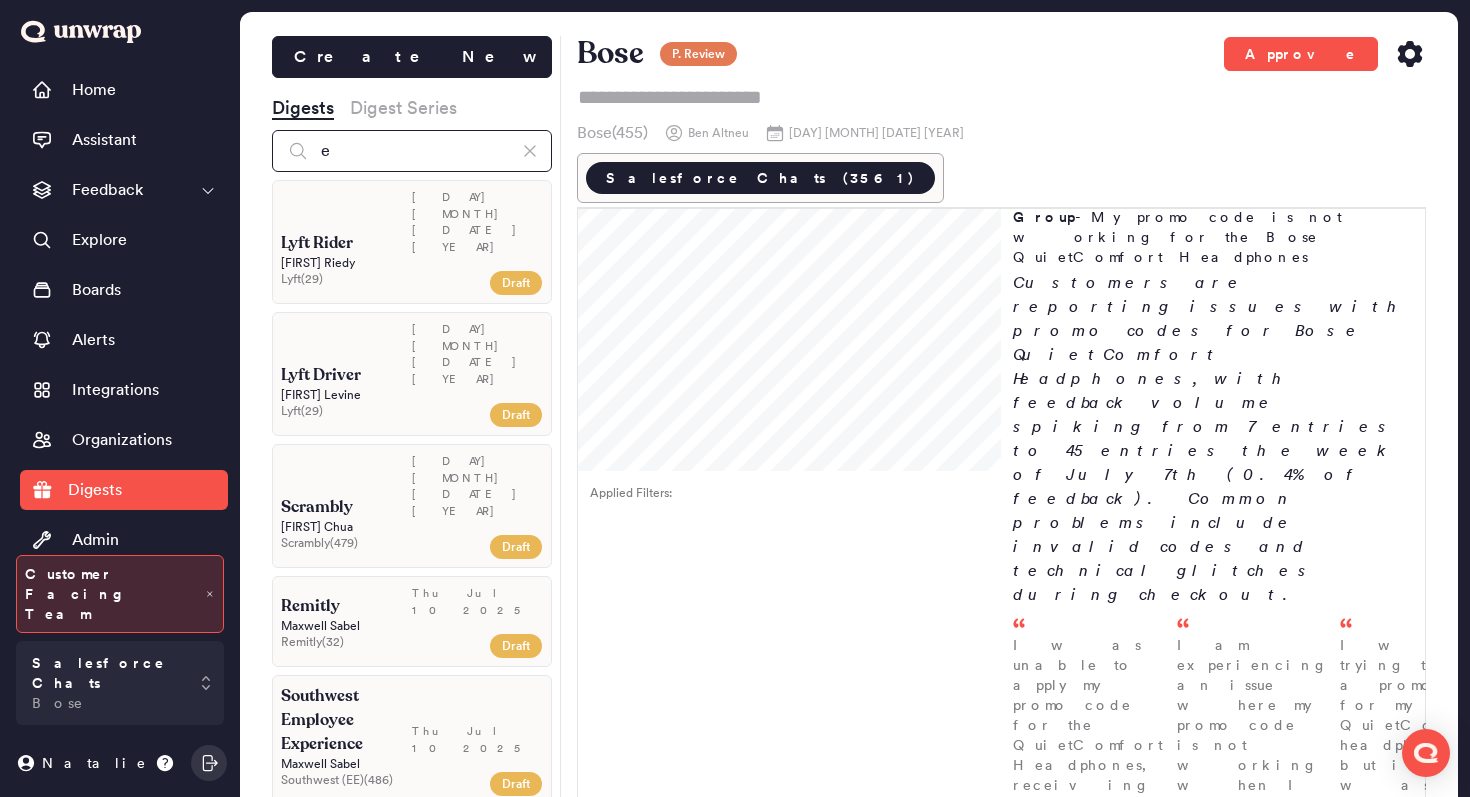 scroll, scrollTop: 0, scrollLeft: 0, axis: both 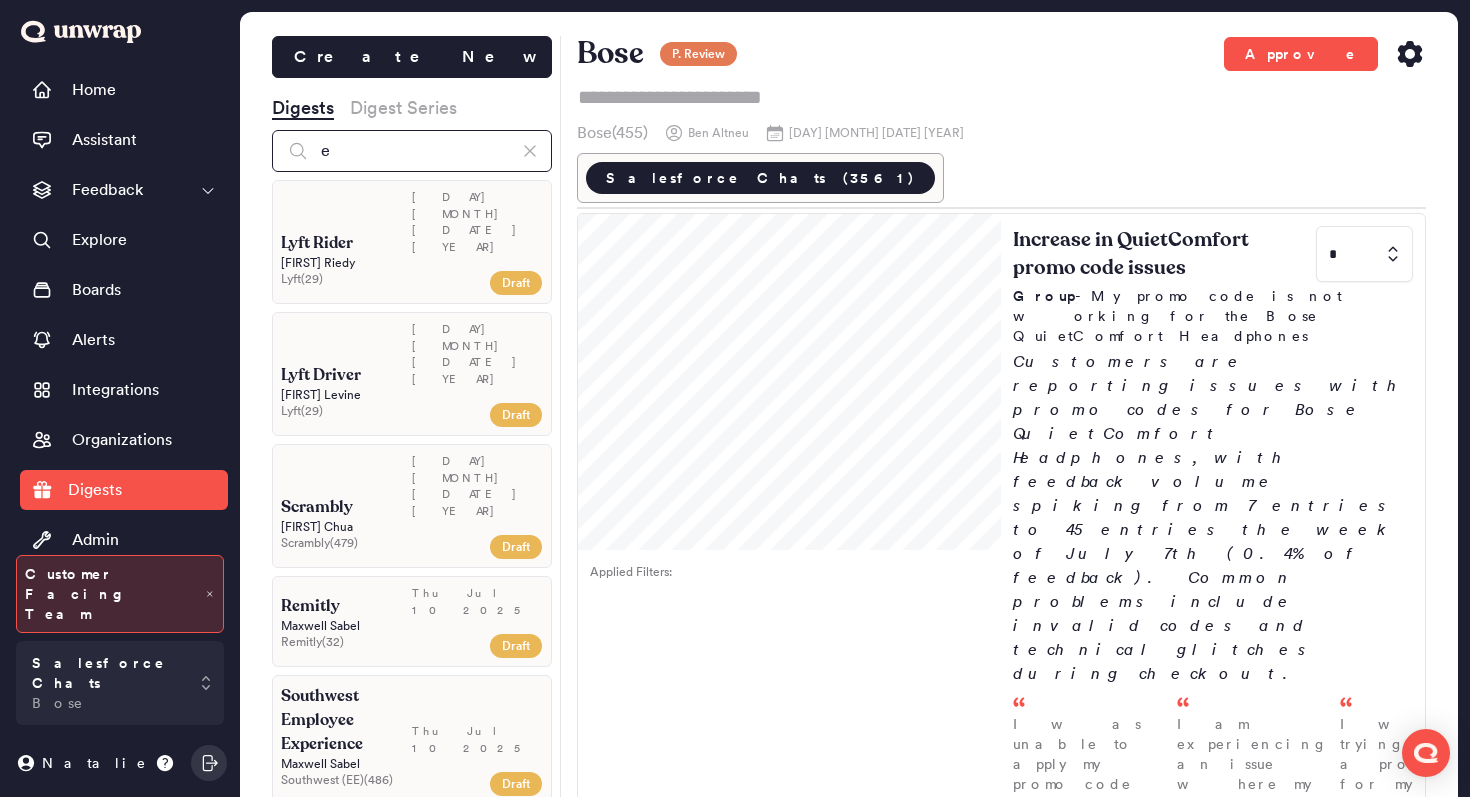 click on "e" at bounding box center [412, 151] 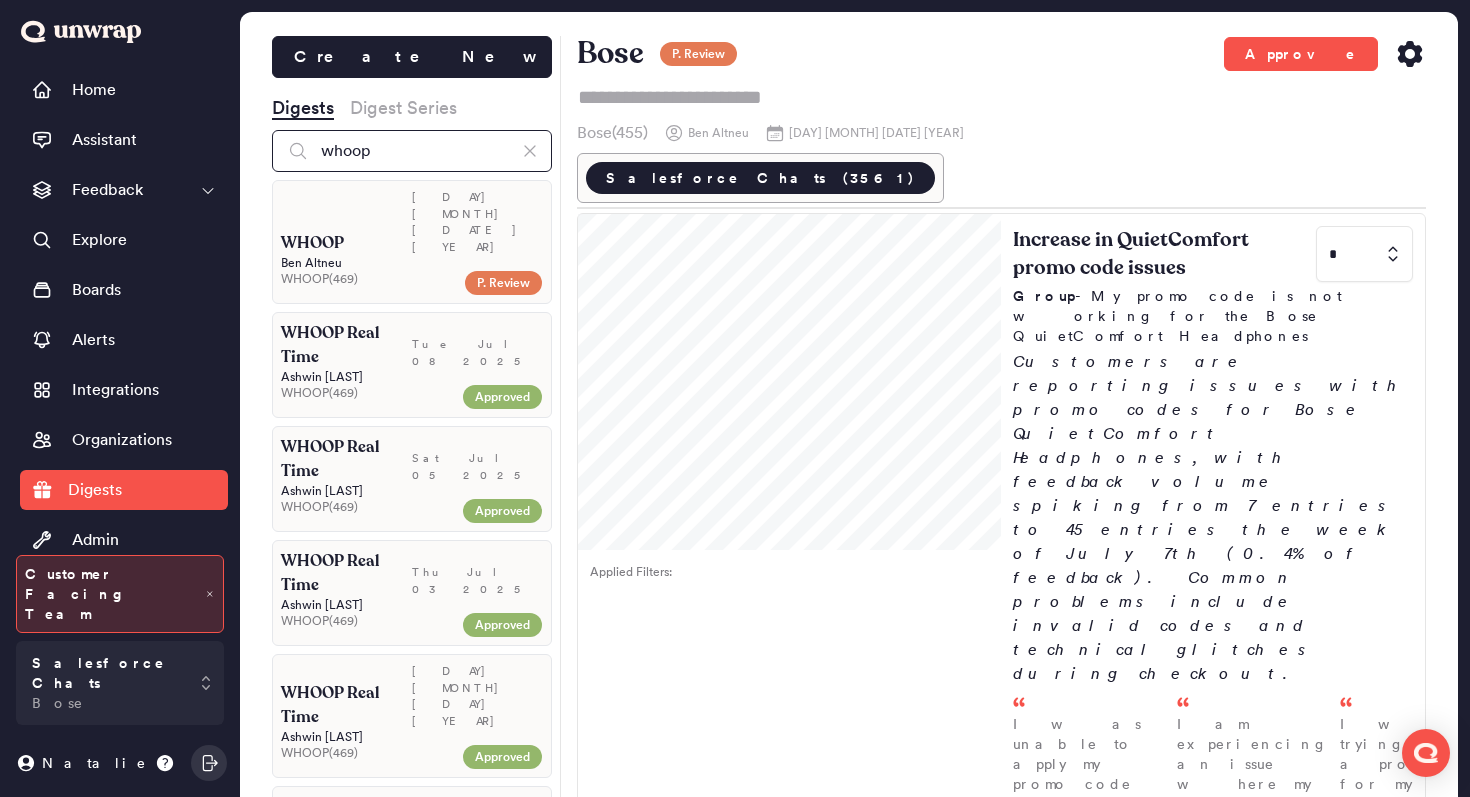 type on "whoop" 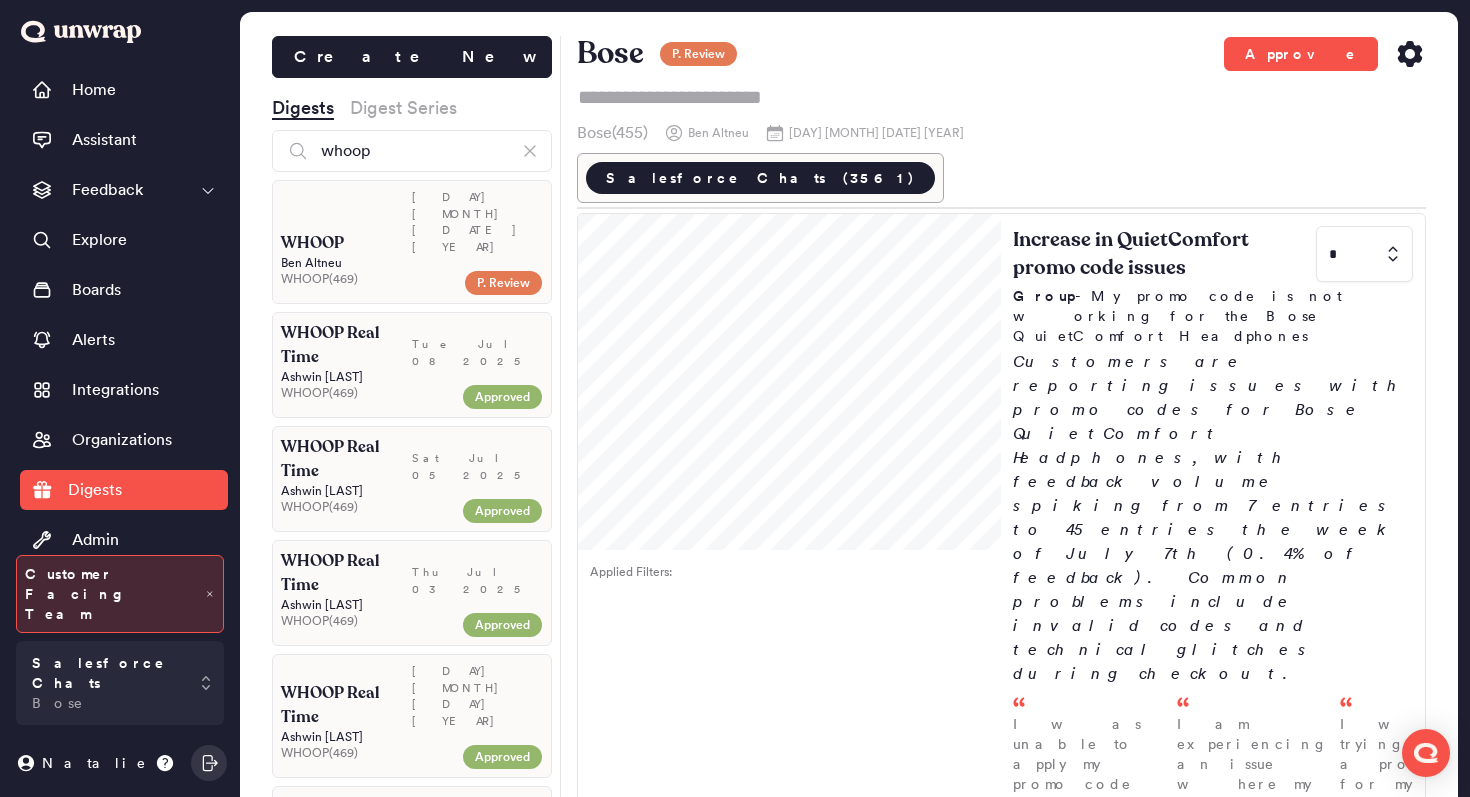 click on "WHOOP" at bounding box center (346, 243) 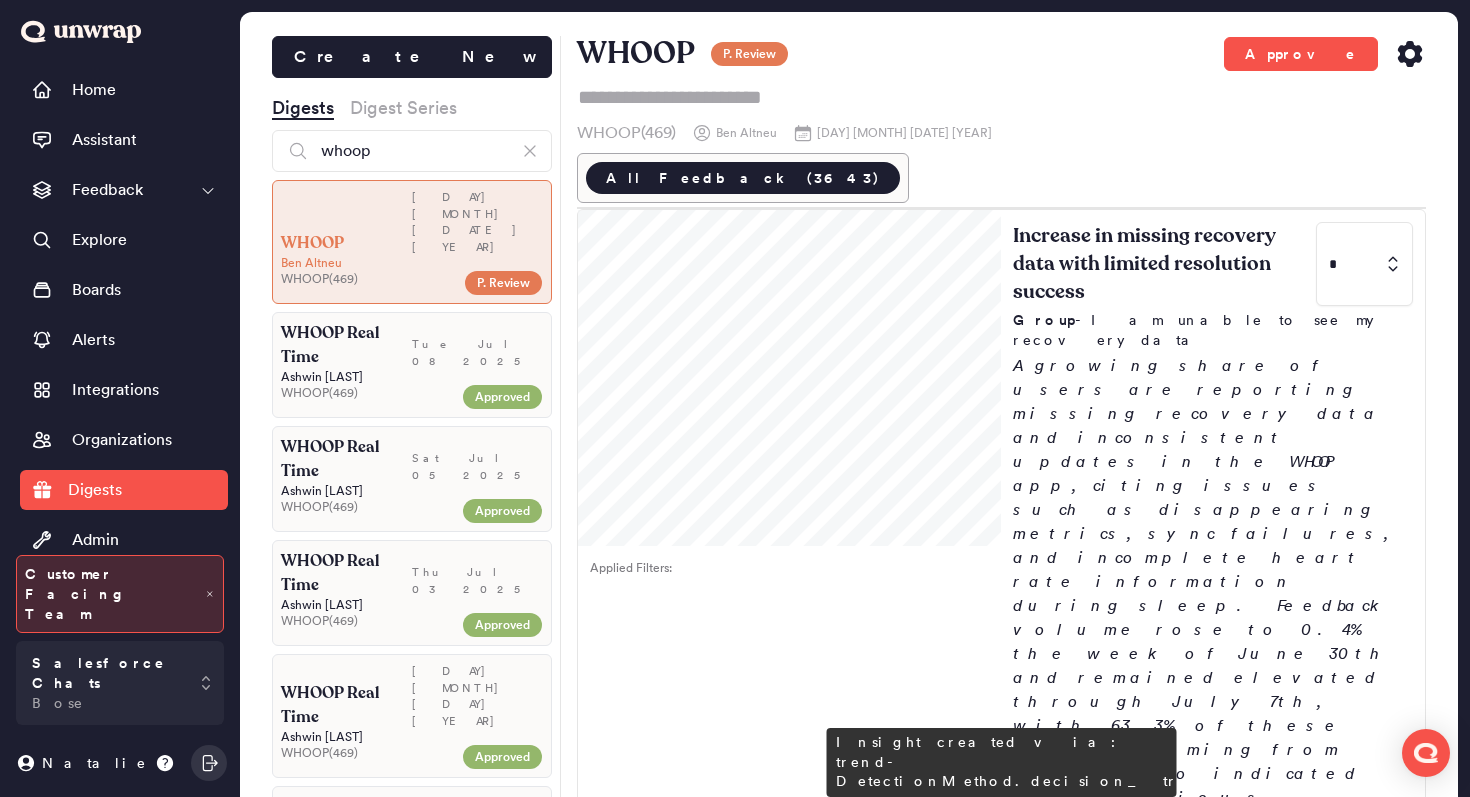 scroll, scrollTop: 0, scrollLeft: 0, axis: both 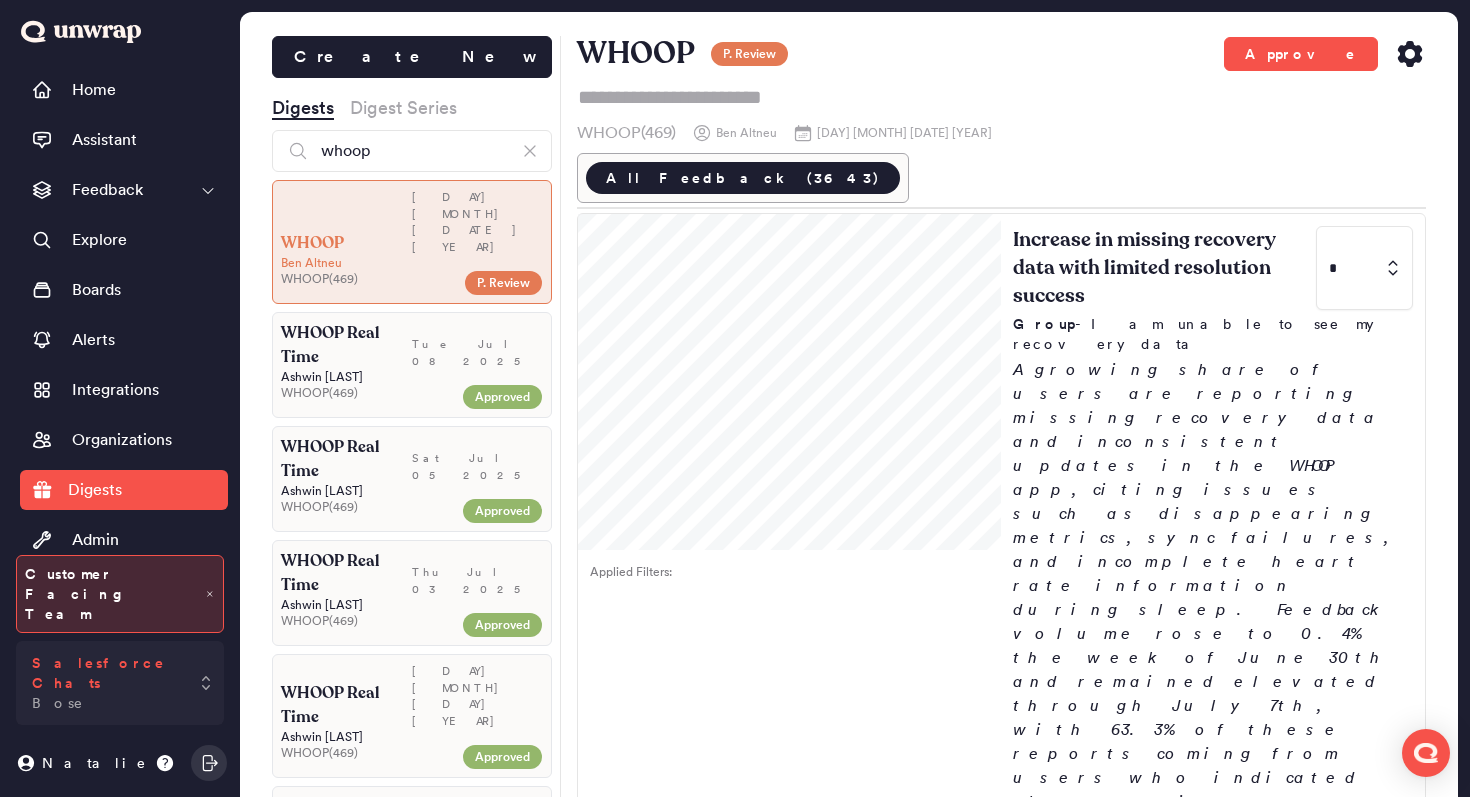 click on "Salesforce Chats Bose" at bounding box center (106, 683) 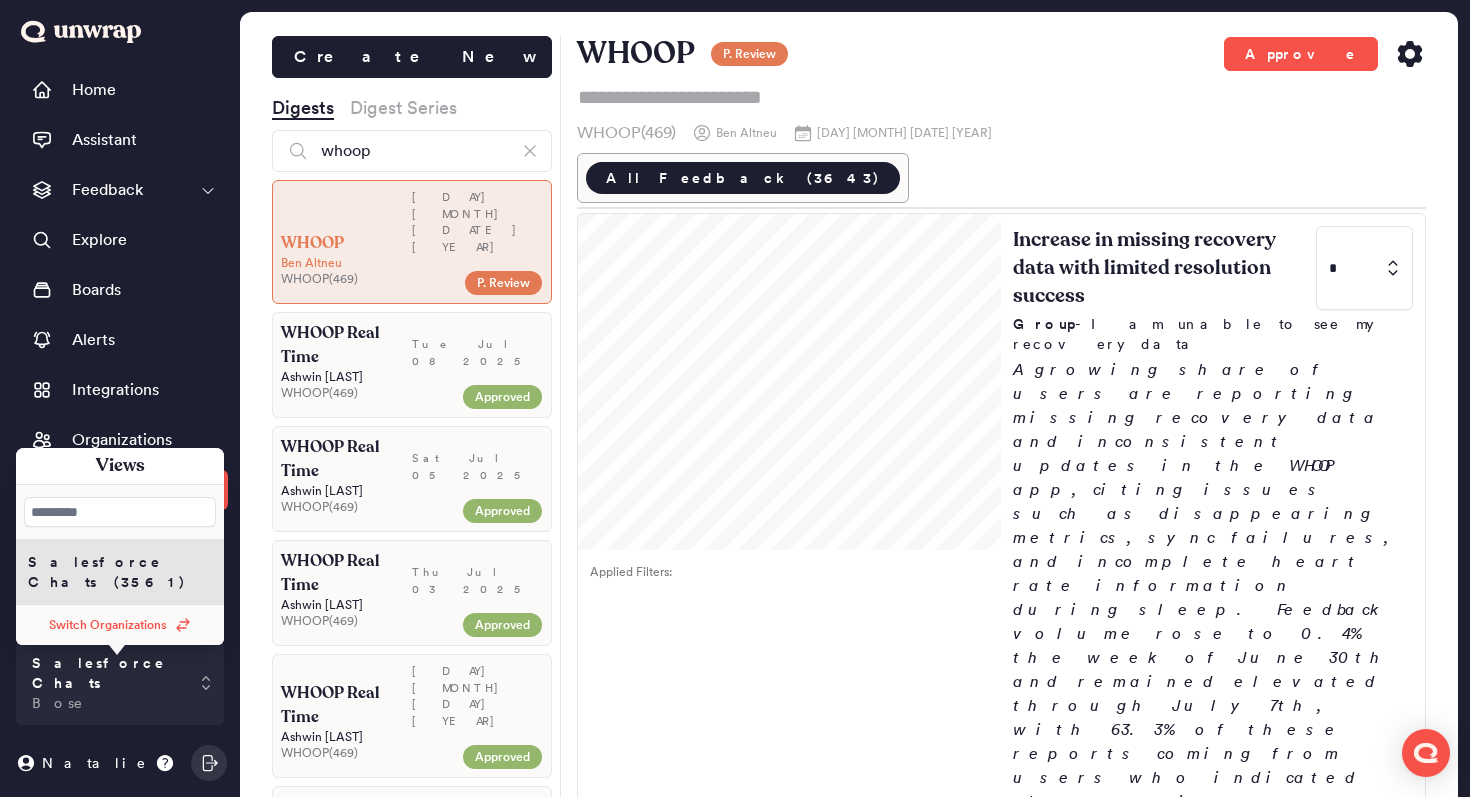 click on "Switch Organizations" at bounding box center [120, 625] 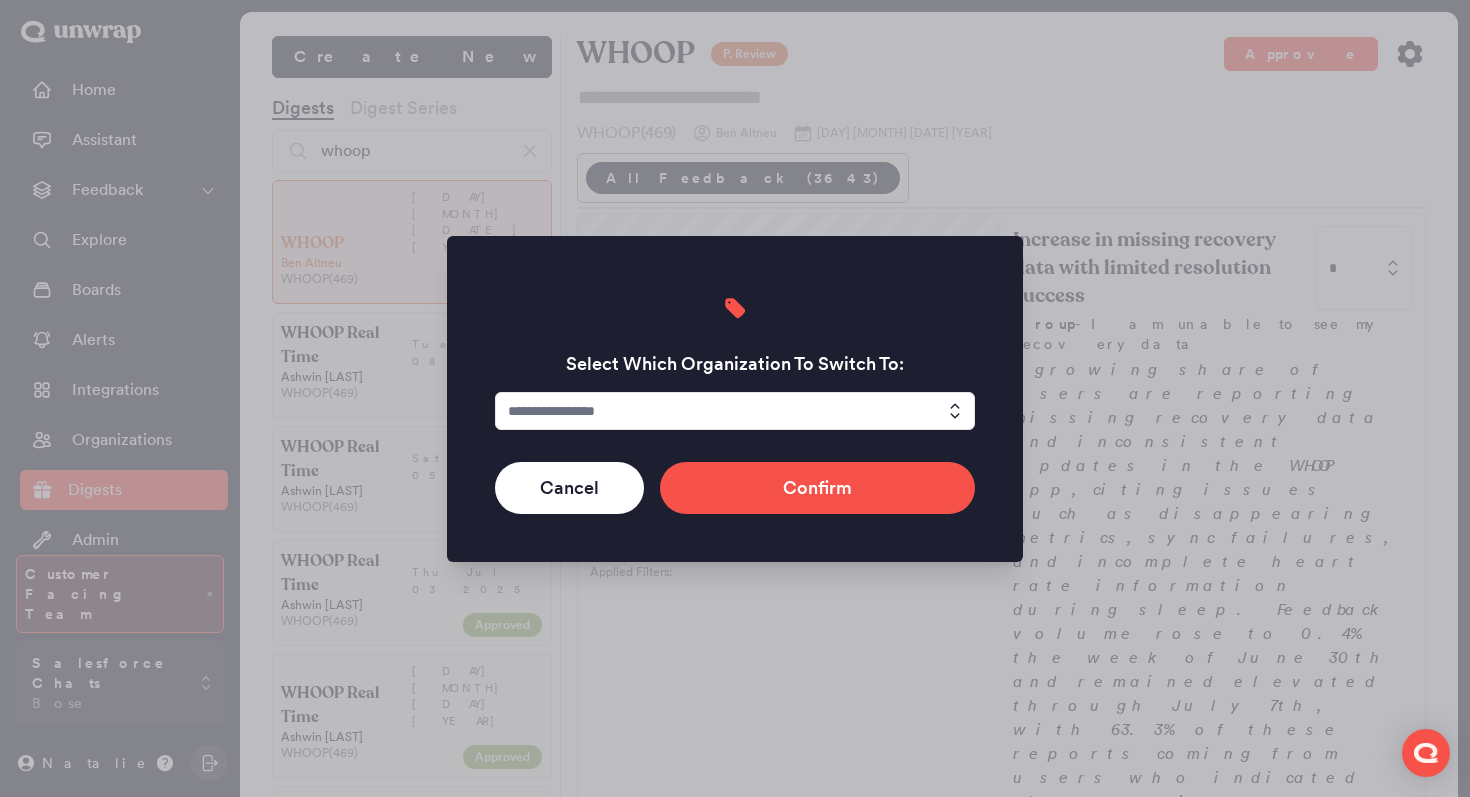 click at bounding box center (735, 411) 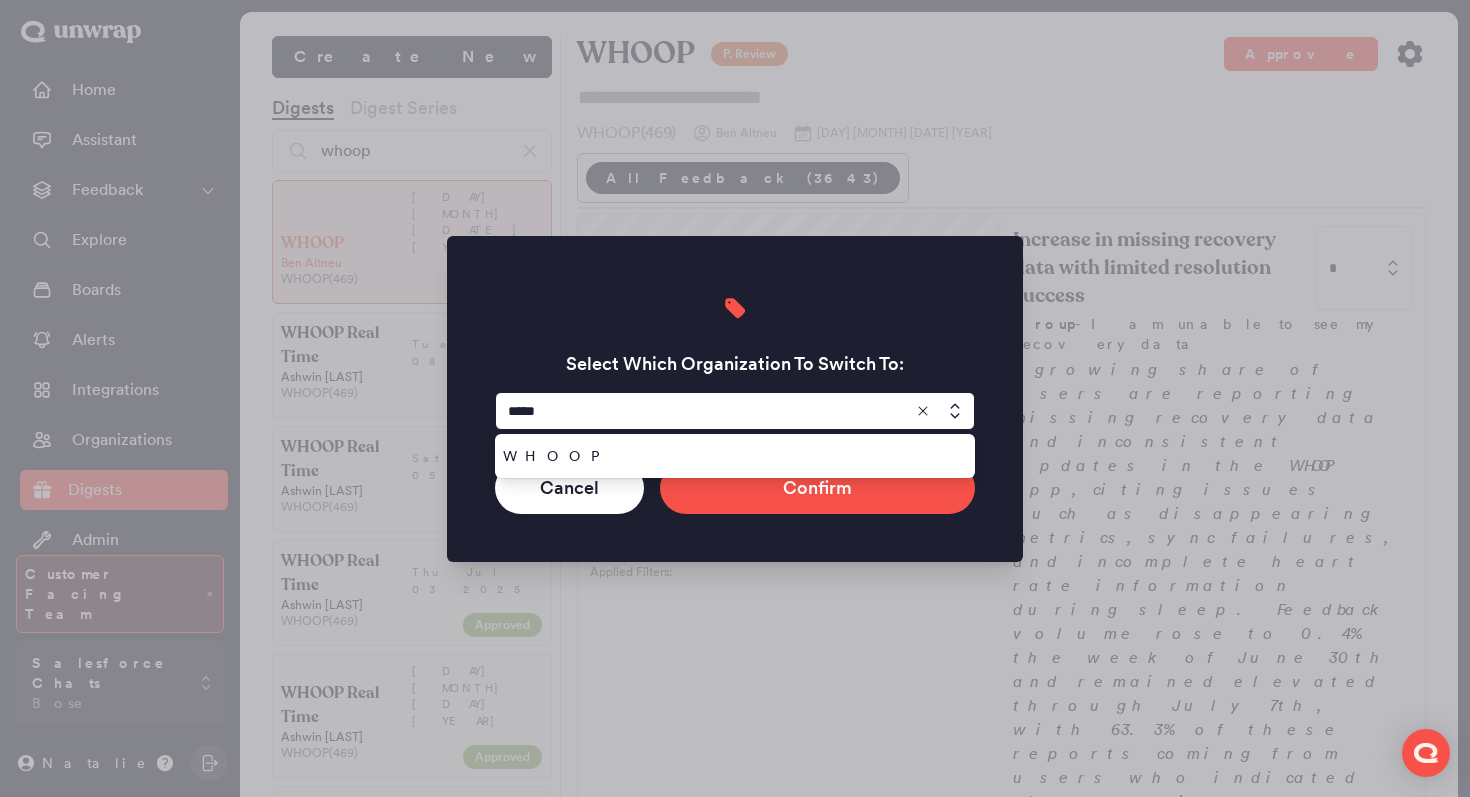 type on "*****" 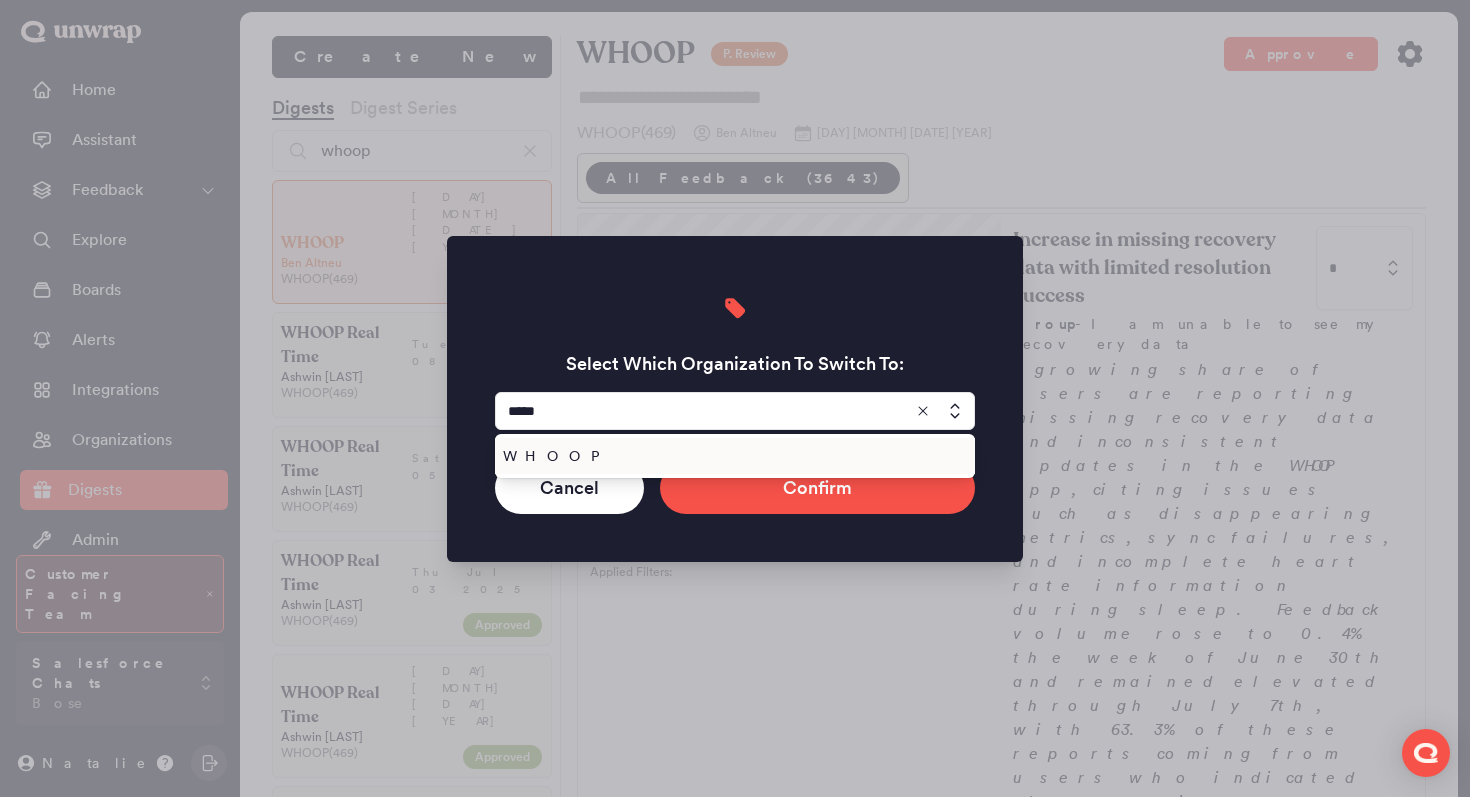 click on "WHOOP" at bounding box center [731, 456] 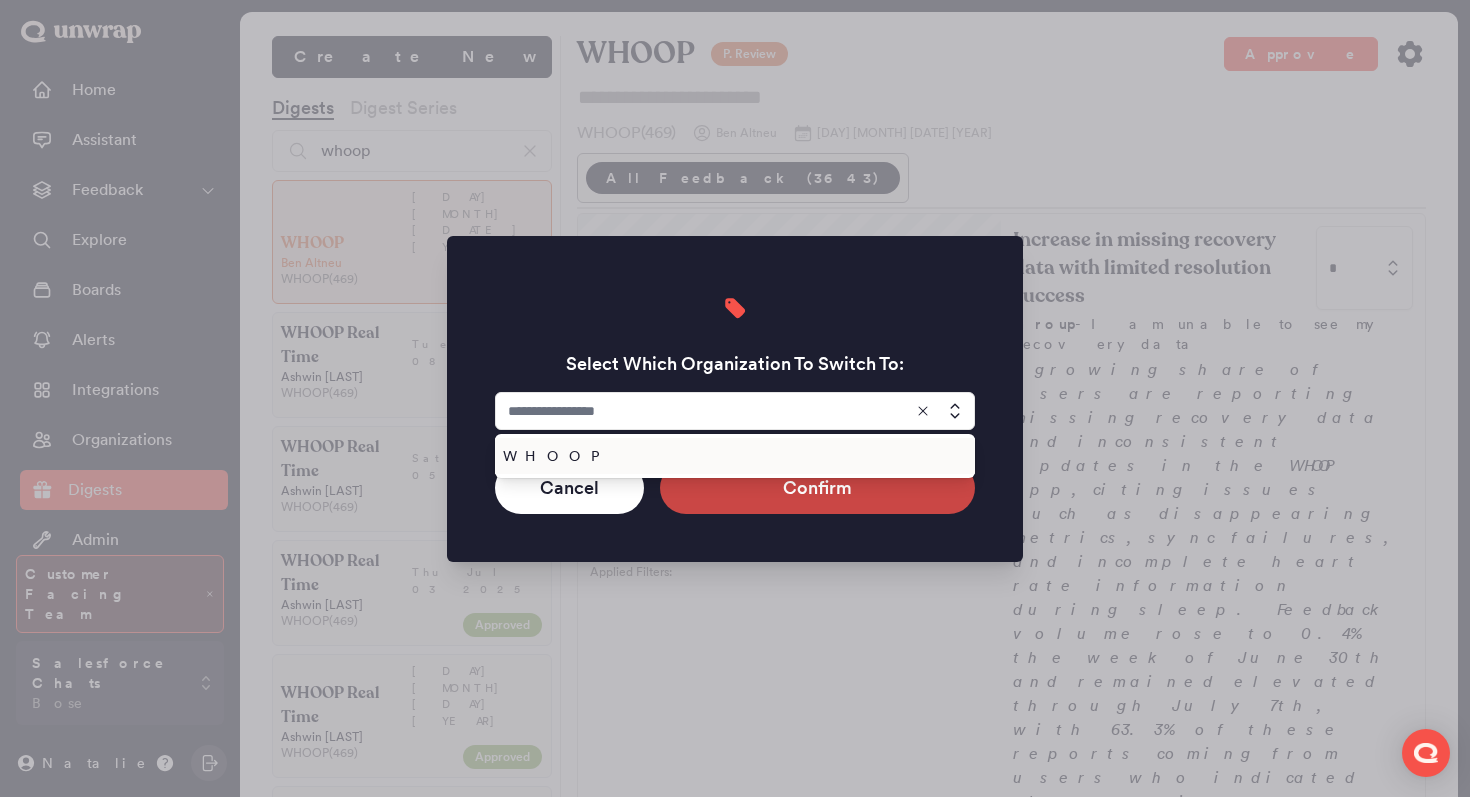 type on "*****" 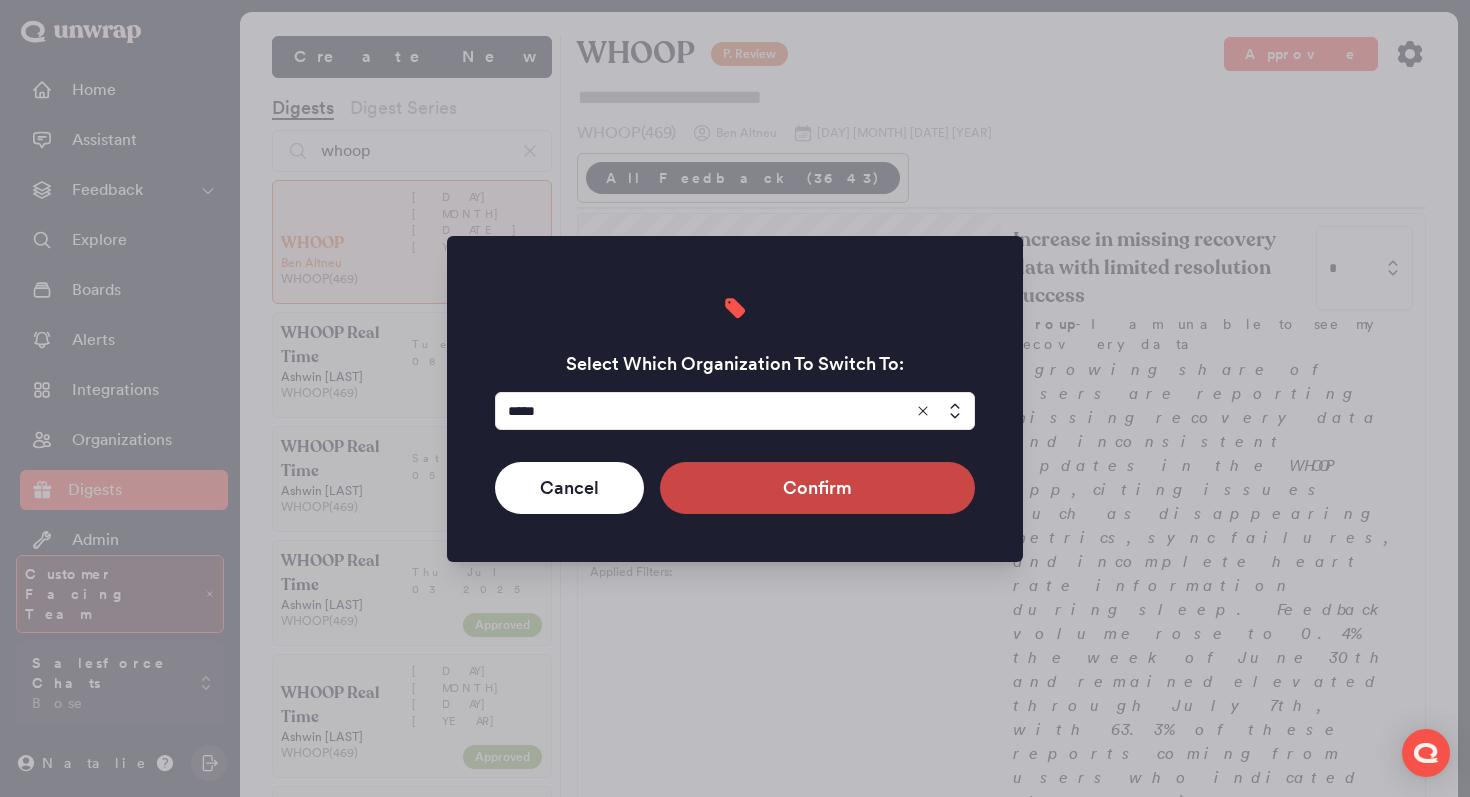 click on "Confirm" at bounding box center [817, 488] 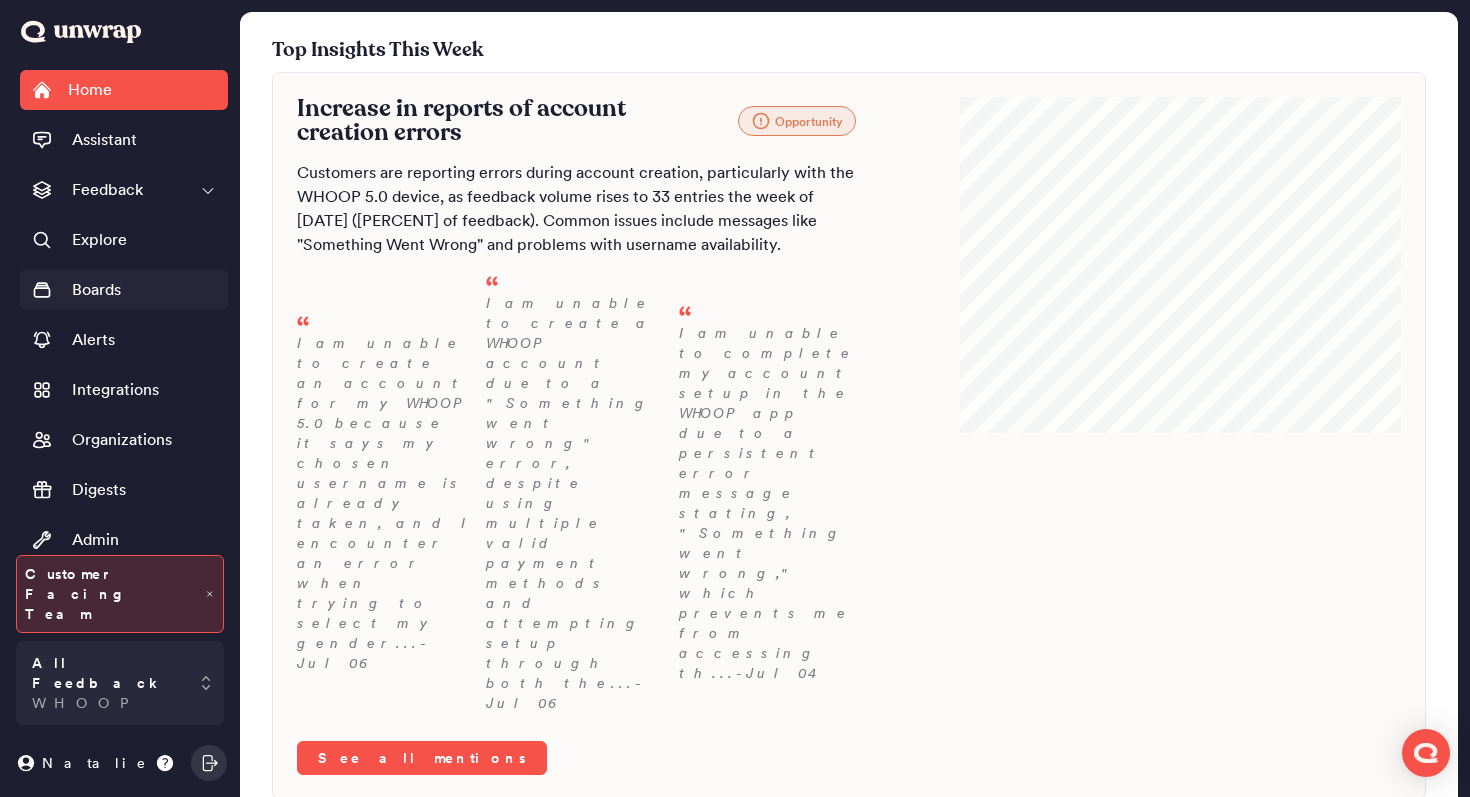 click on "Boards" at bounding box center (124, 290) 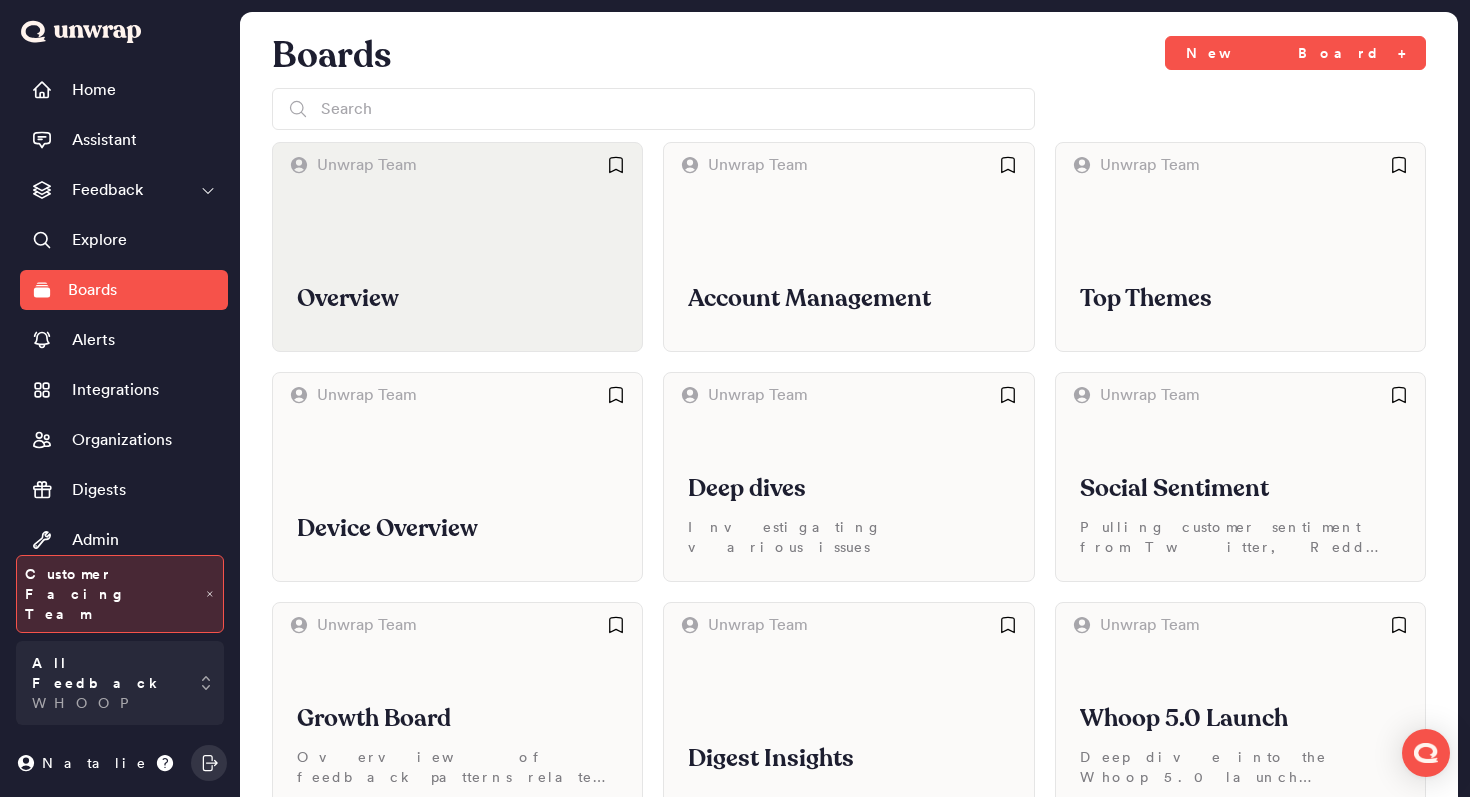 click on "Overview" at bounding box center (457, 269) 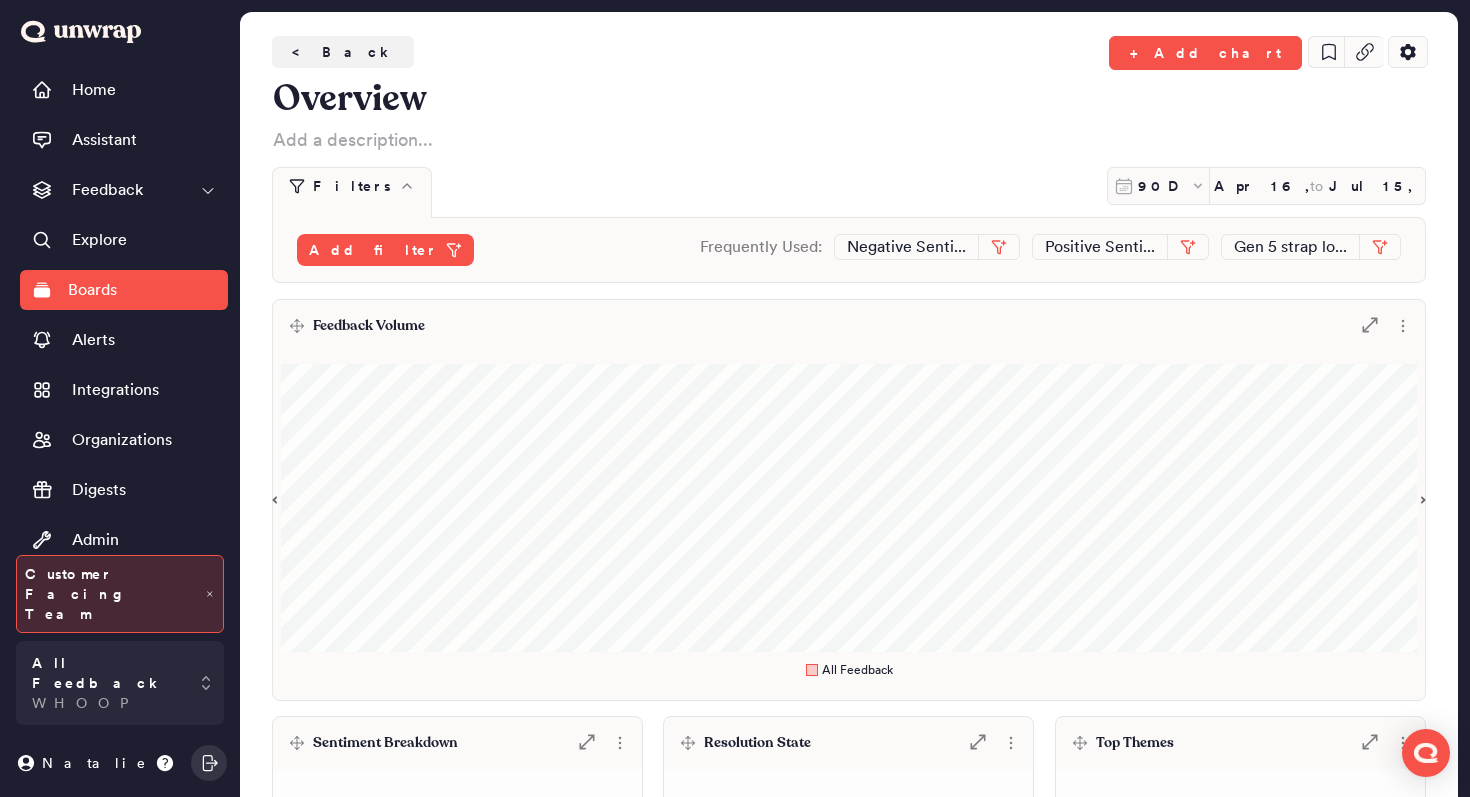 click on "Feedback Volume
.st0 {
fill: #7e7d82;
}" at bounding box center (849, 326) 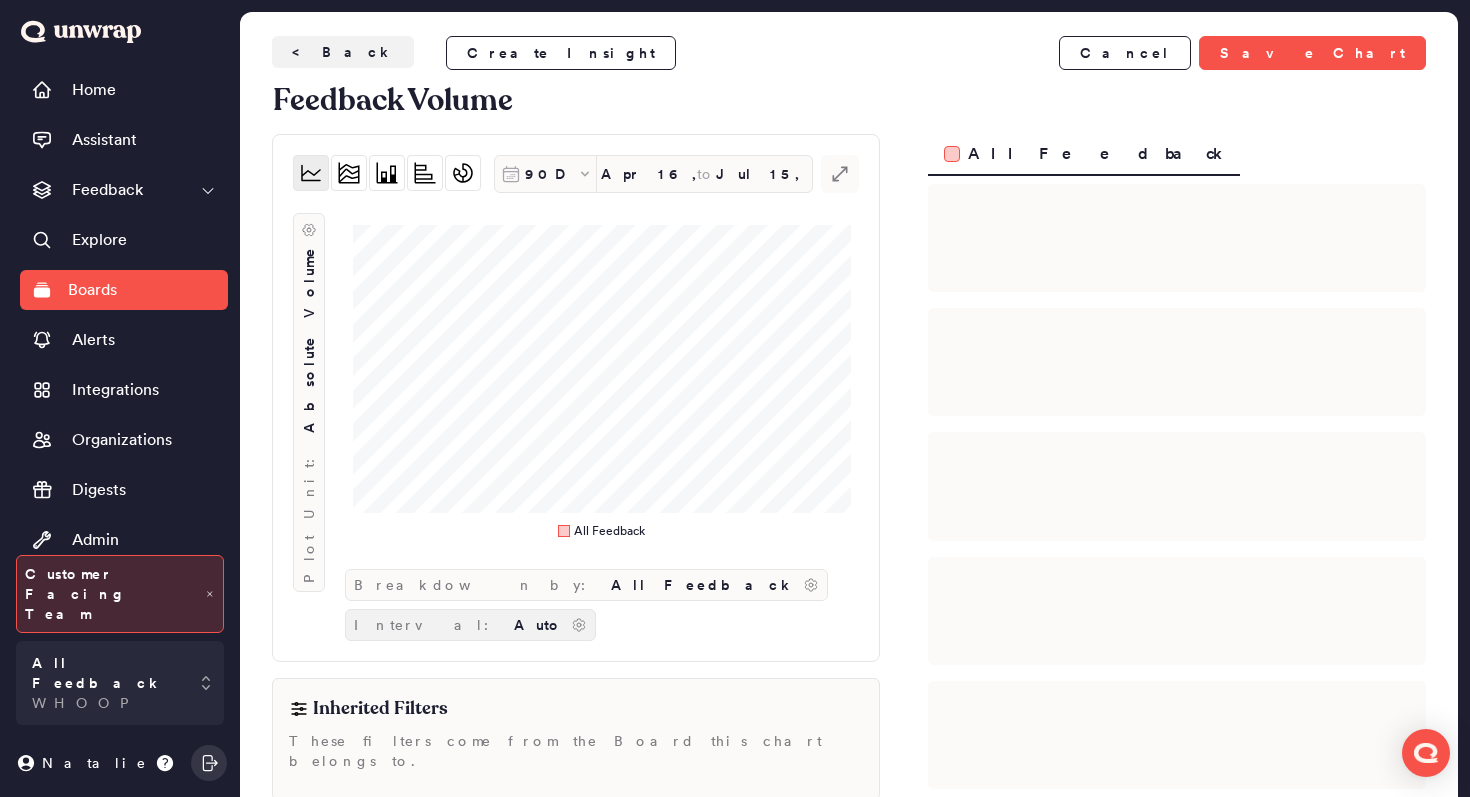 click on "Interval:" at bounding box center [430, 625] 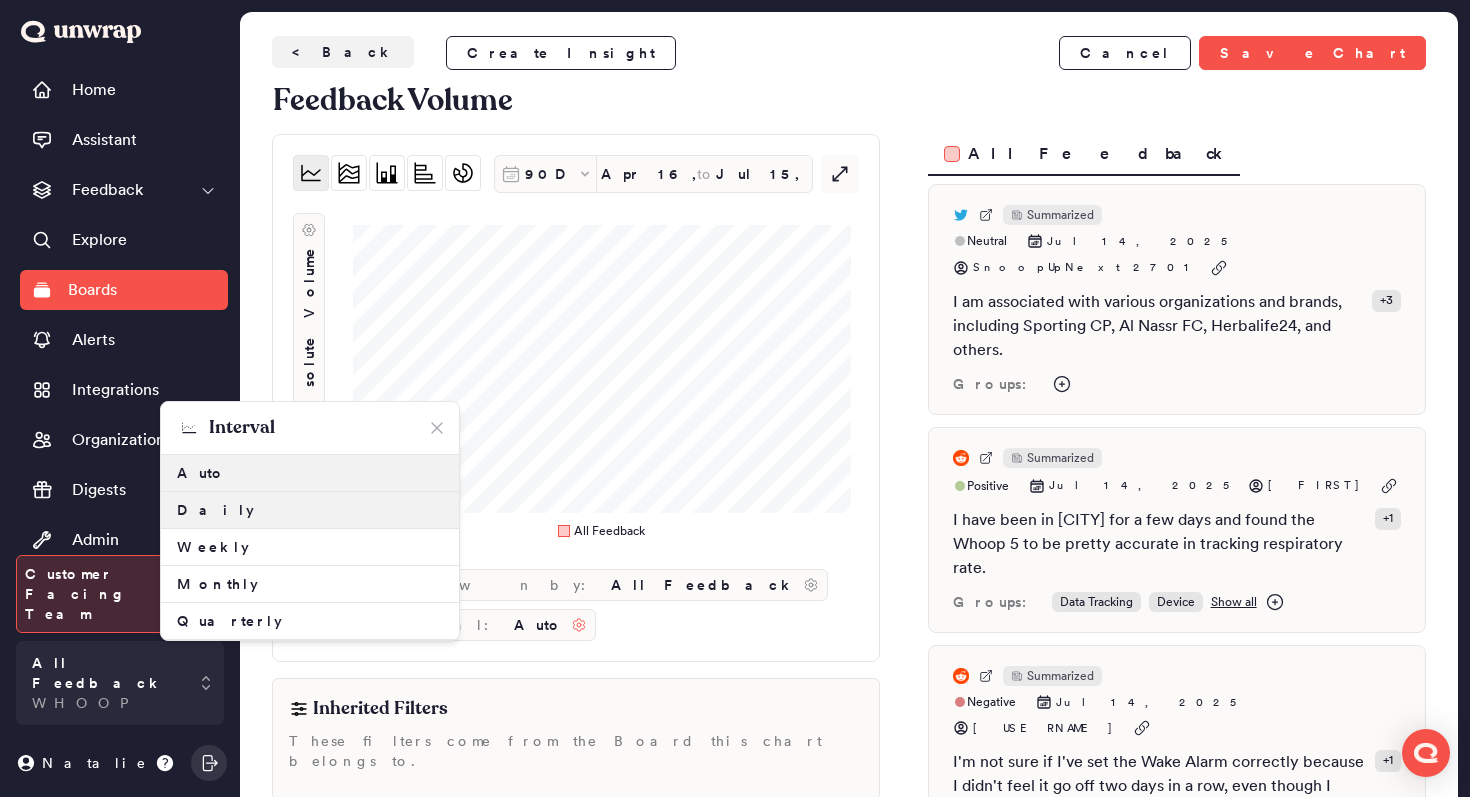 click on "Daily" at bounding box center (310, 510) 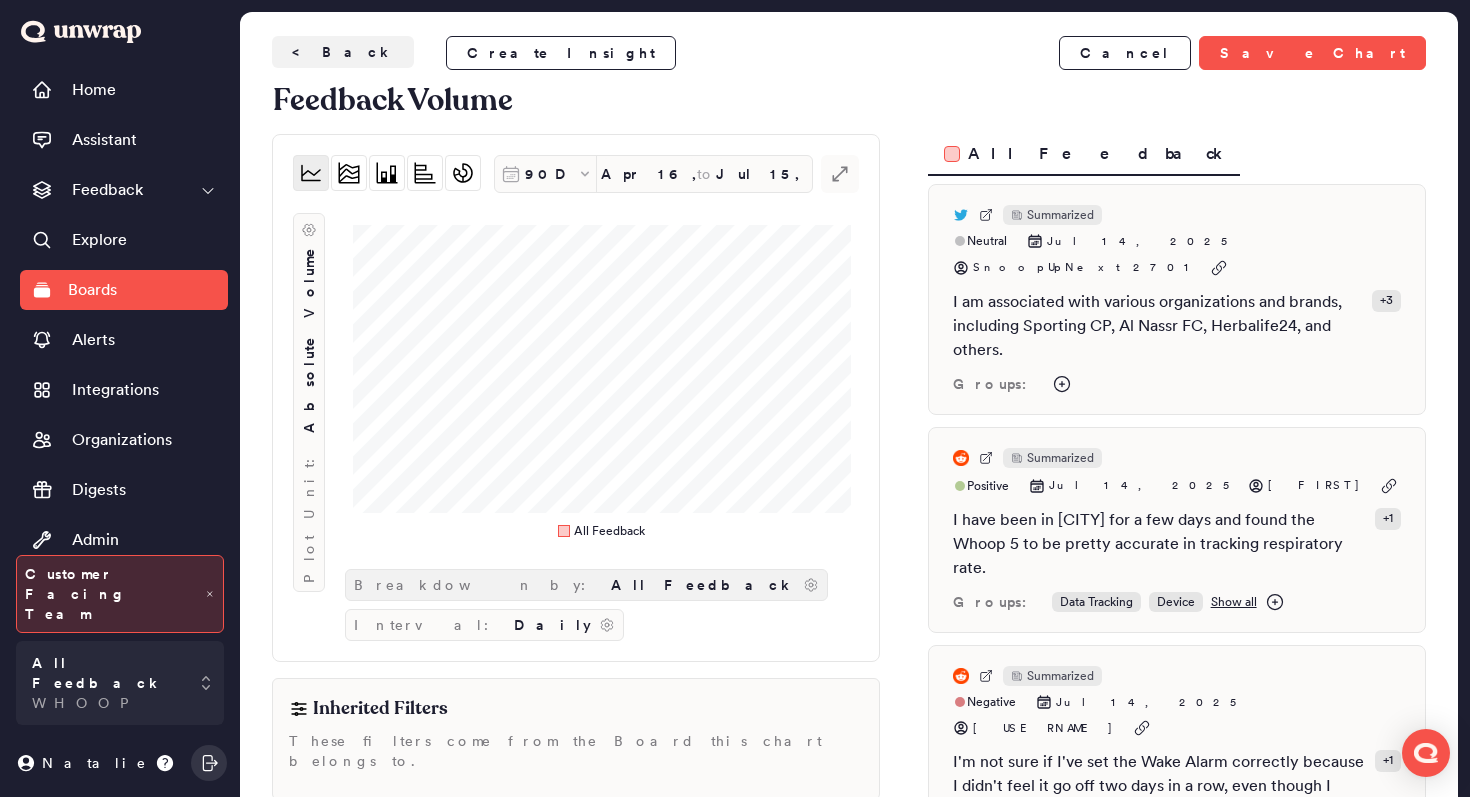 click on "Breakdown by: All Feedback" at bounding box center (586, 585) 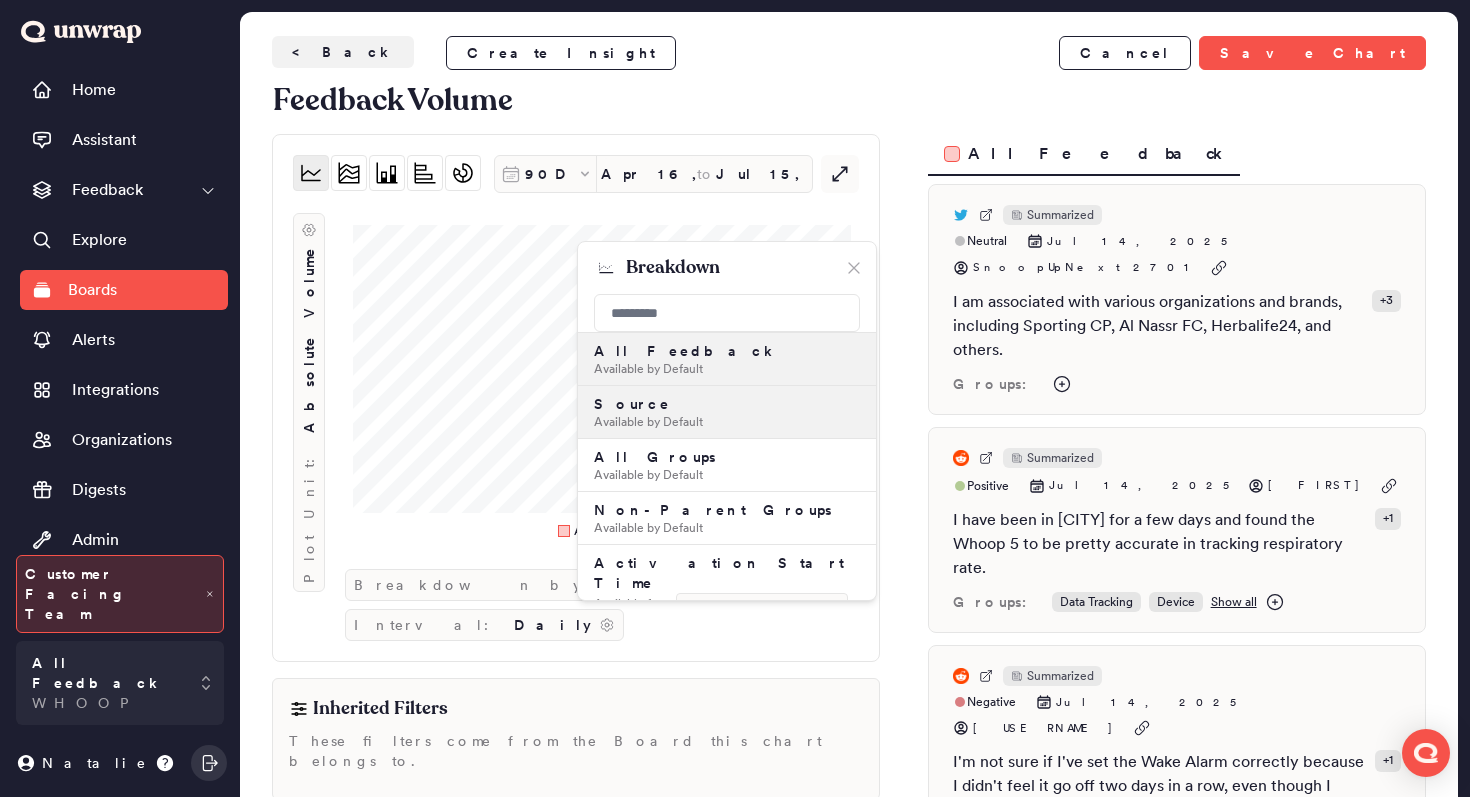 click on "Source Available by Default" at bounding box center [727, 412] 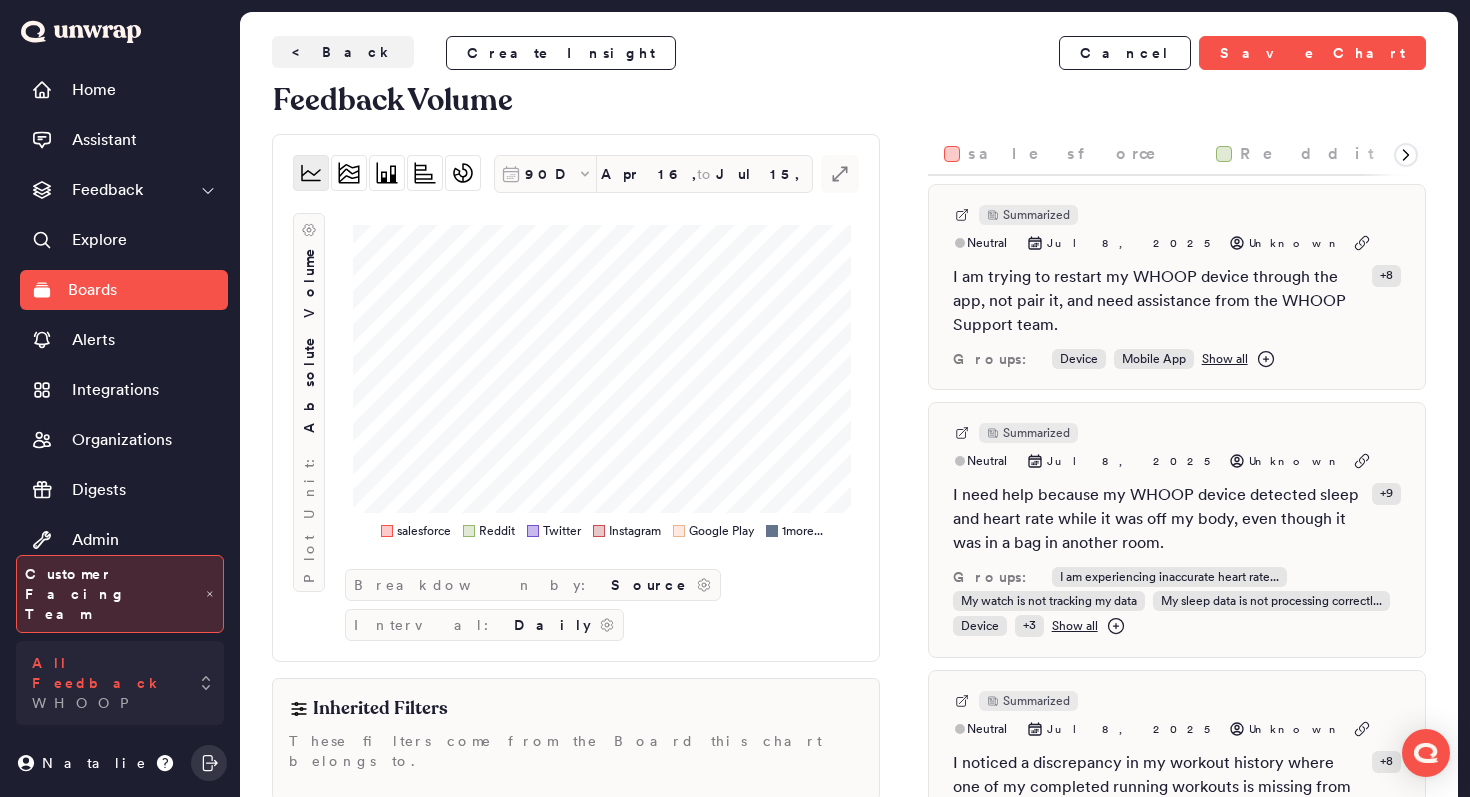 click on "WHOOP" at bounding box center [87, 703] 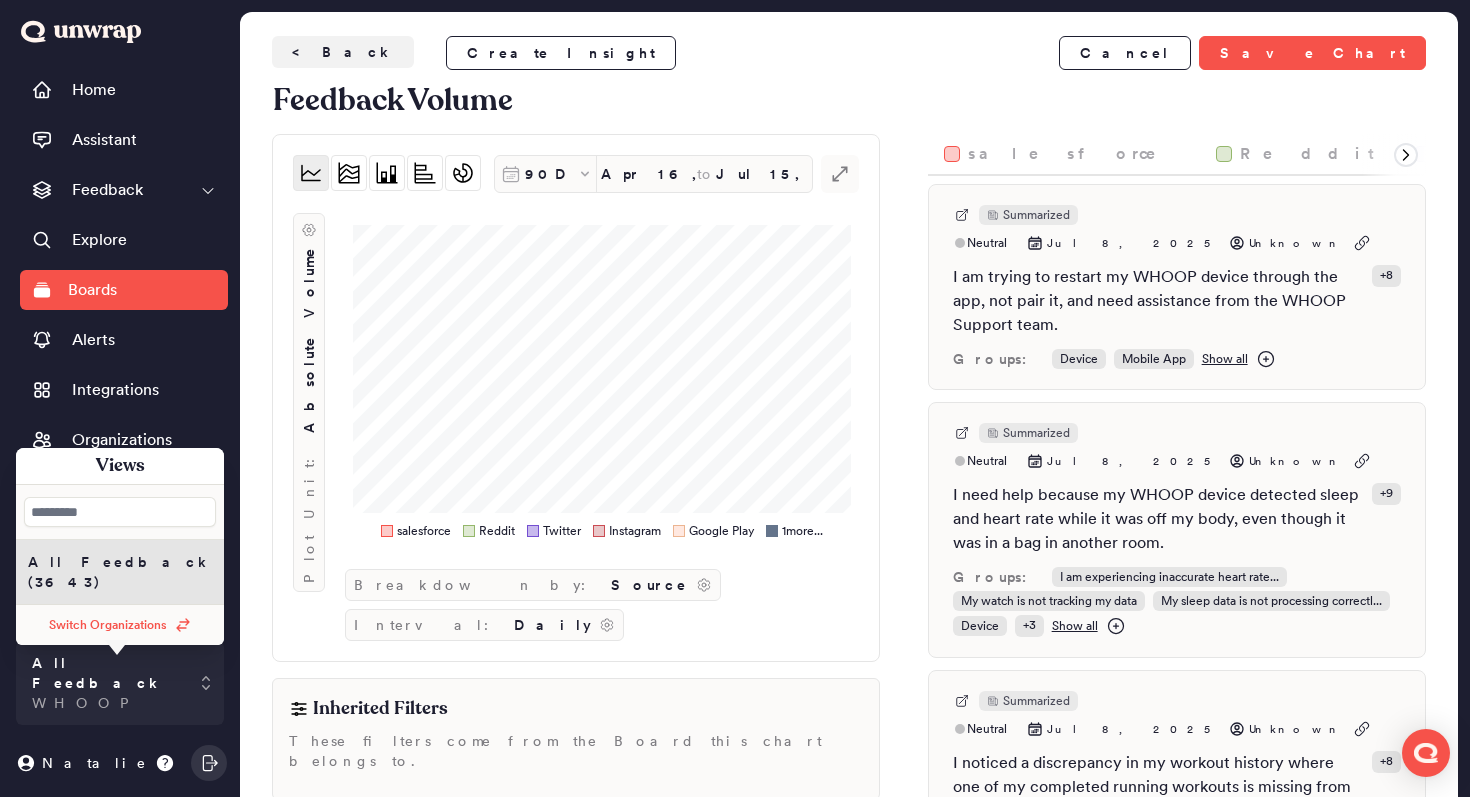 click on "Switch Organizations" at bounding box center [108, 625] 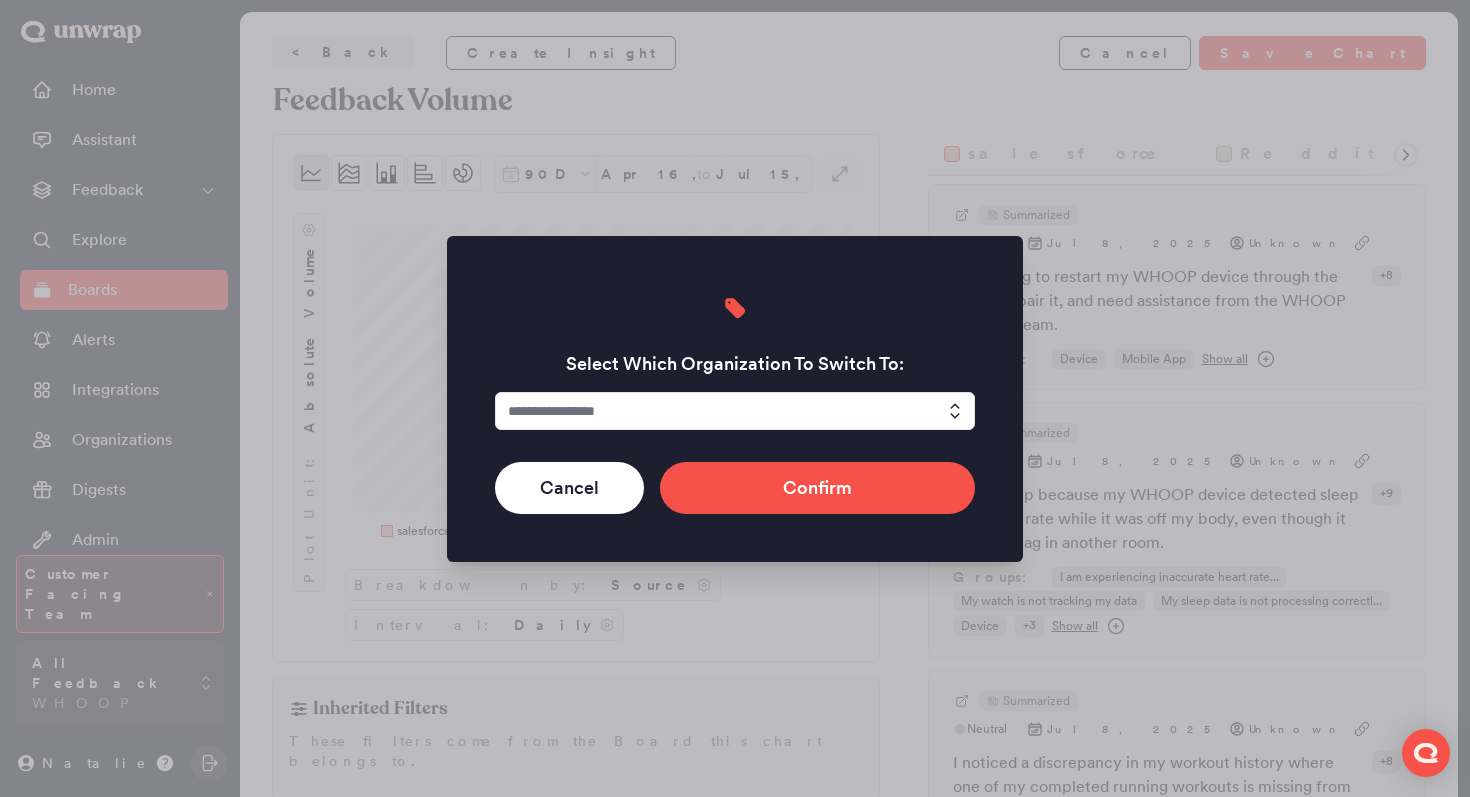 click at bounding box center [735, 411] 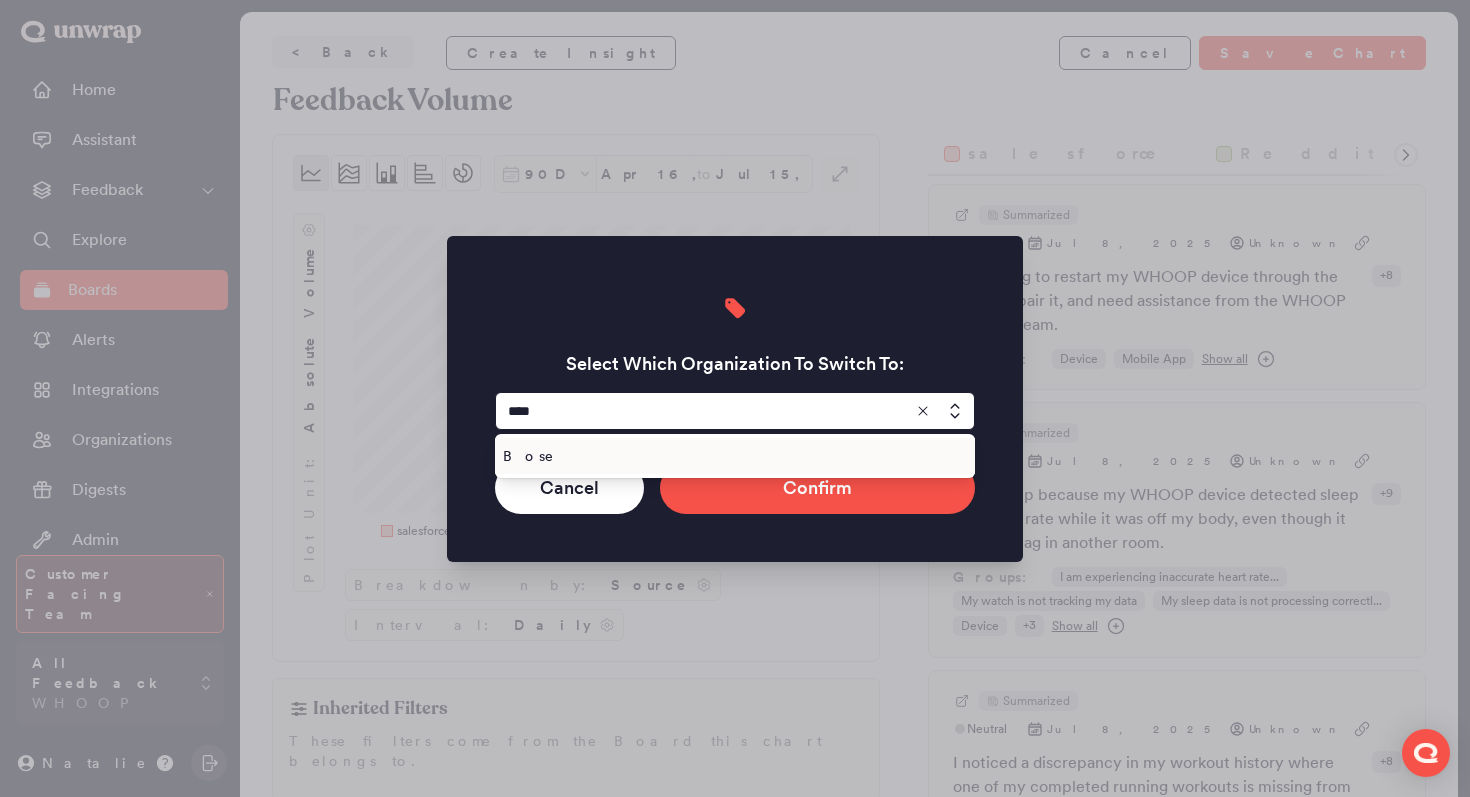 type on "****" 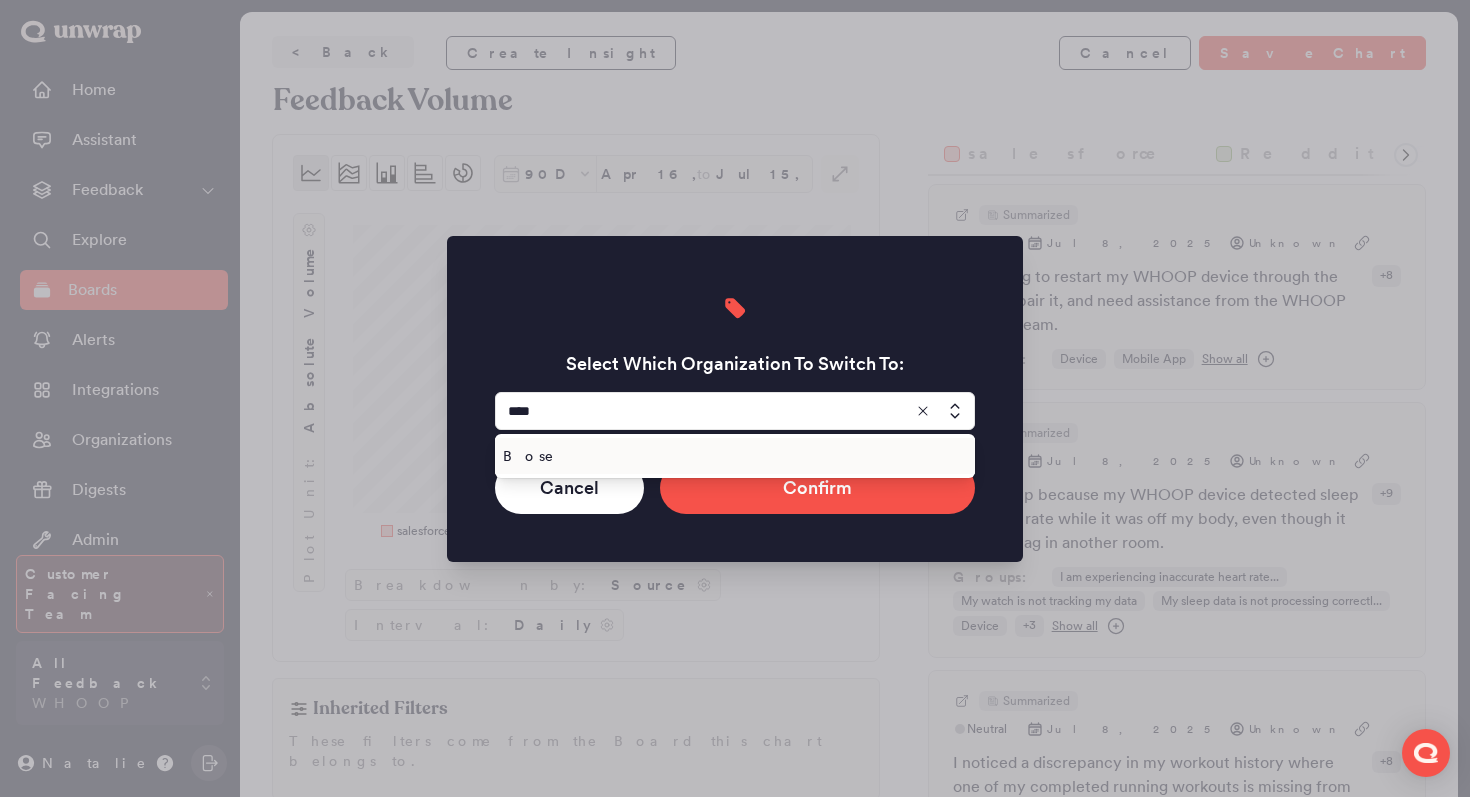 click on "Bose" at bounding box center [731, 456] 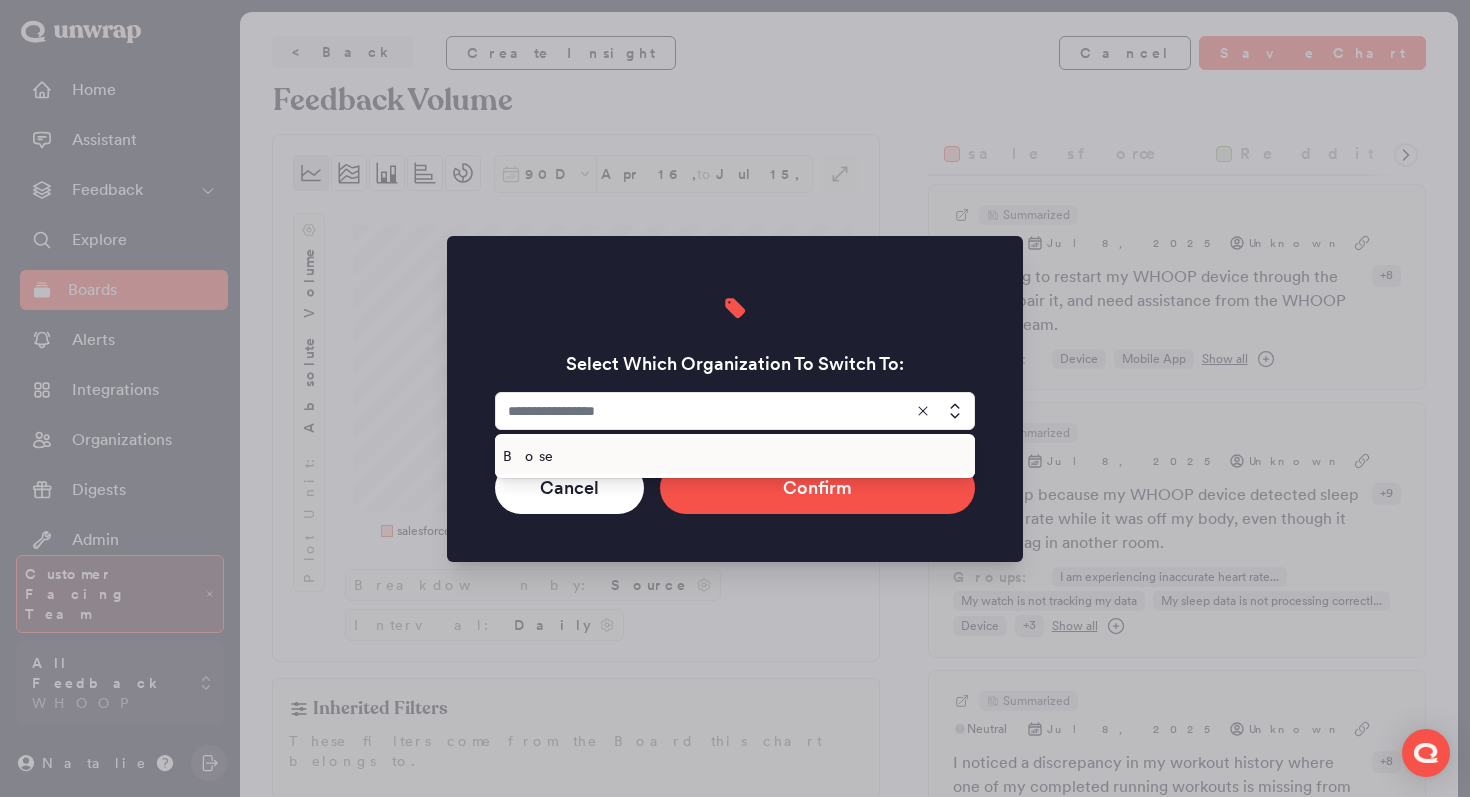 type on "****" 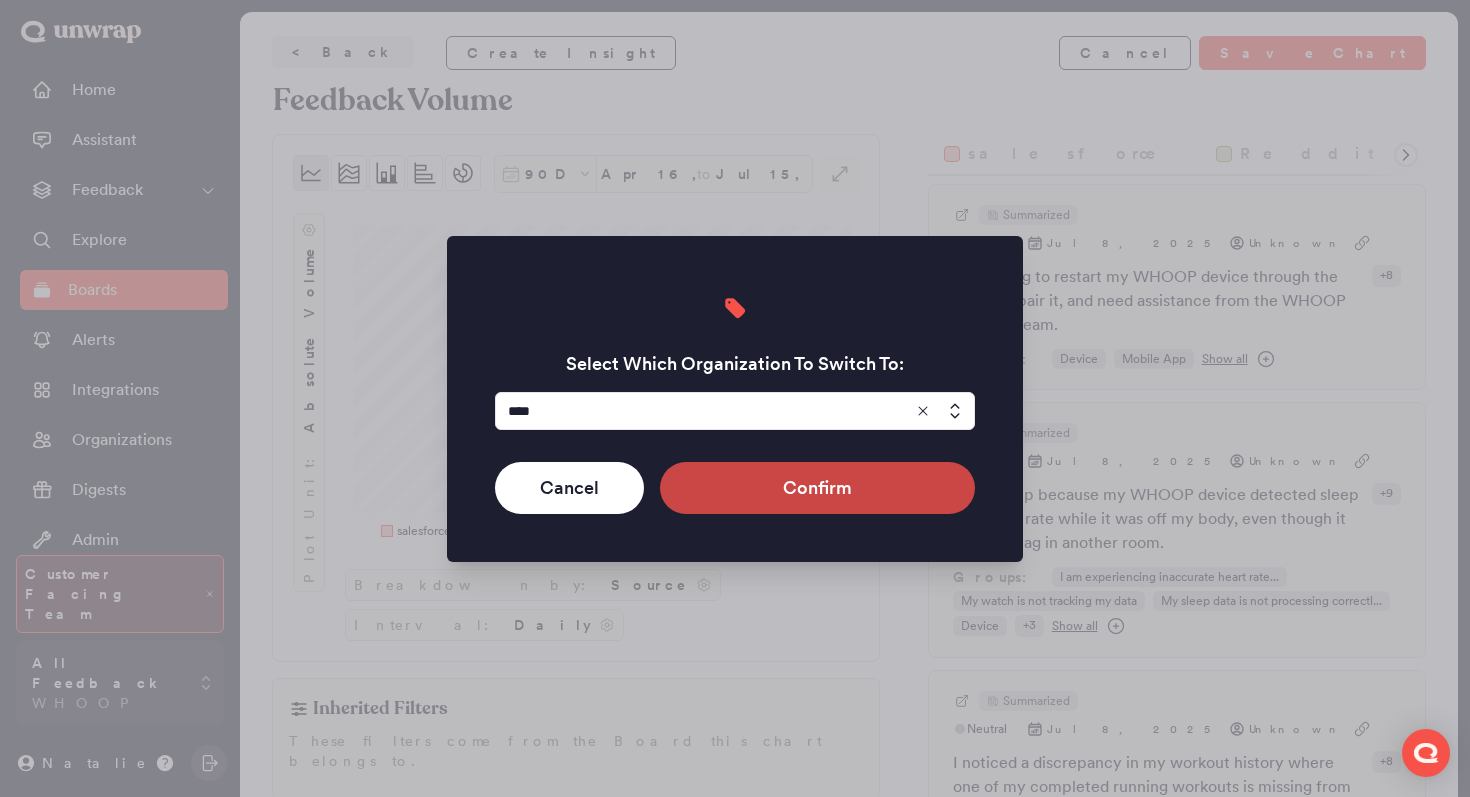 click on "Confirm" at bounding box center (817, 488) 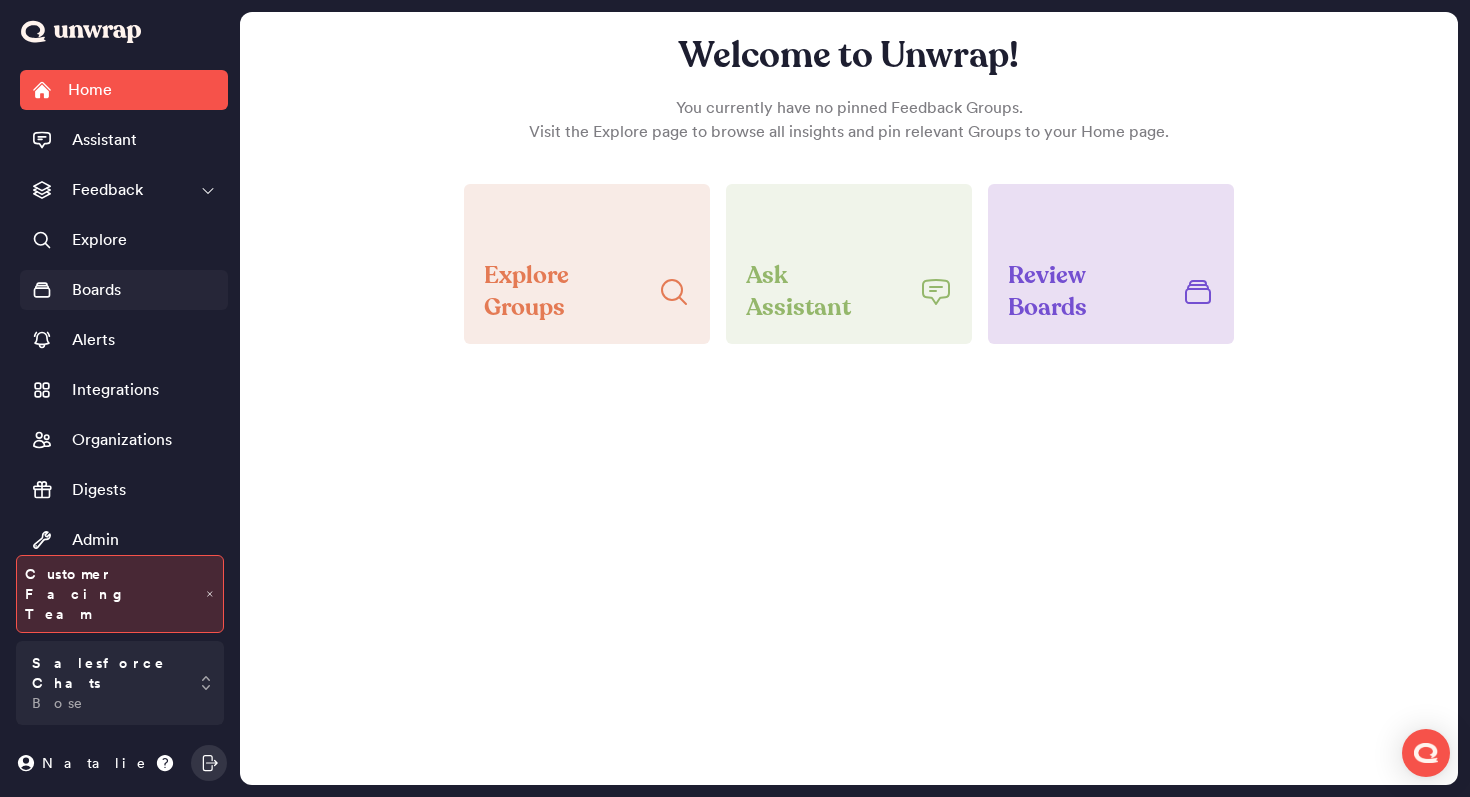 click on "Boards" at bounding box center (96, 290) 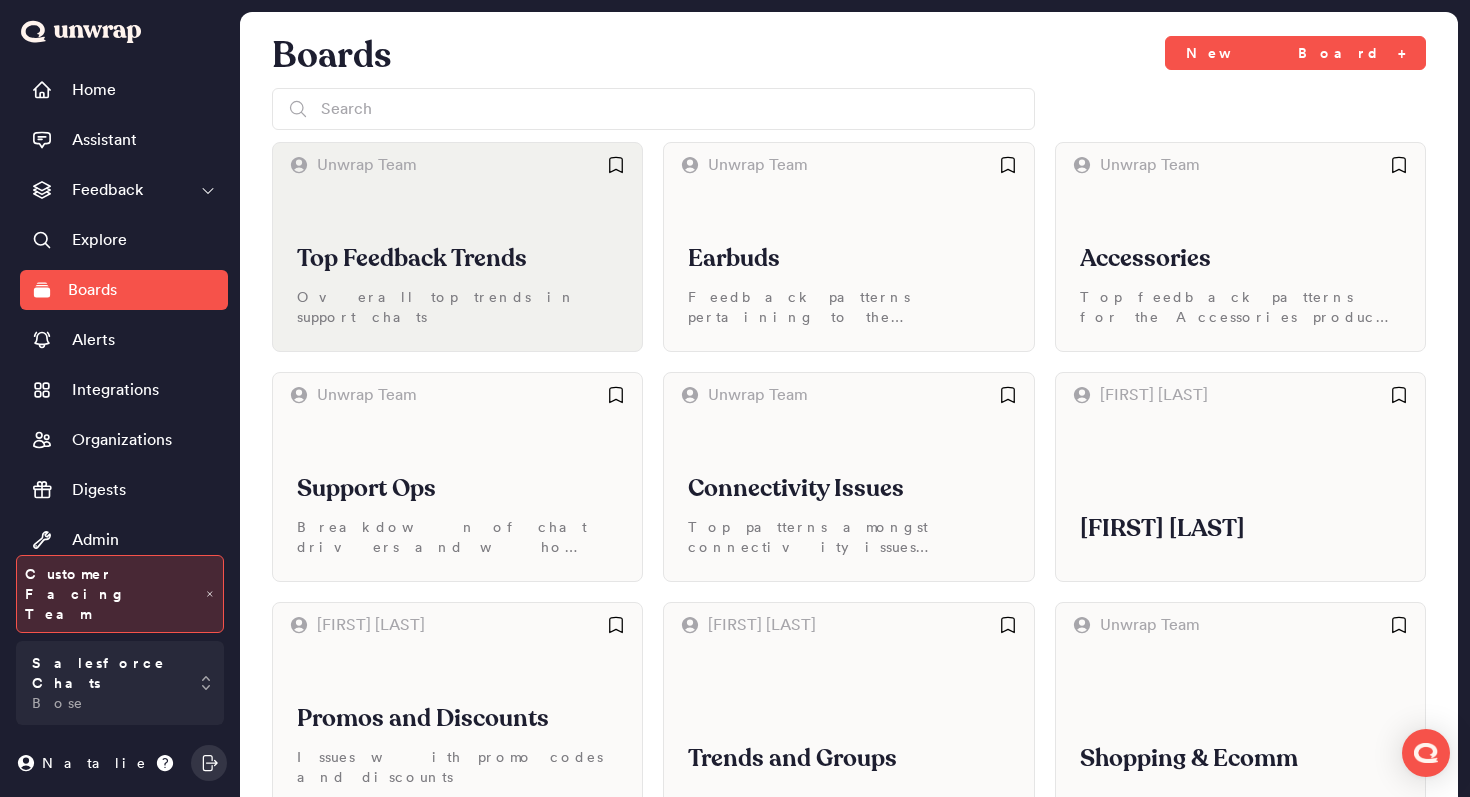 click on "Top Feedback Trends" at bounding box center [457, 259] 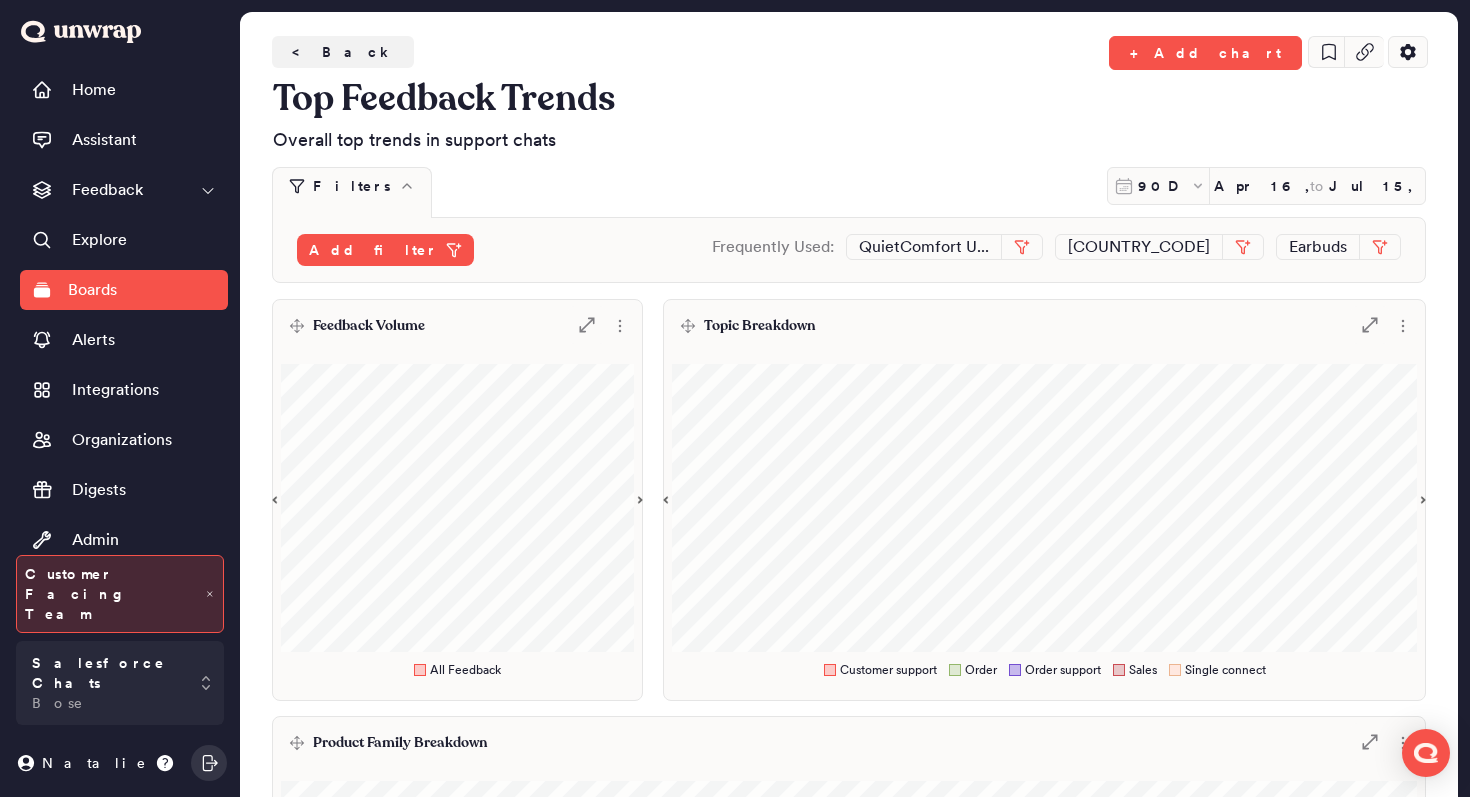click on "Feedback Volume
.st0 {
fill: #7e7d82;
}" at bounding box center (457, 326) 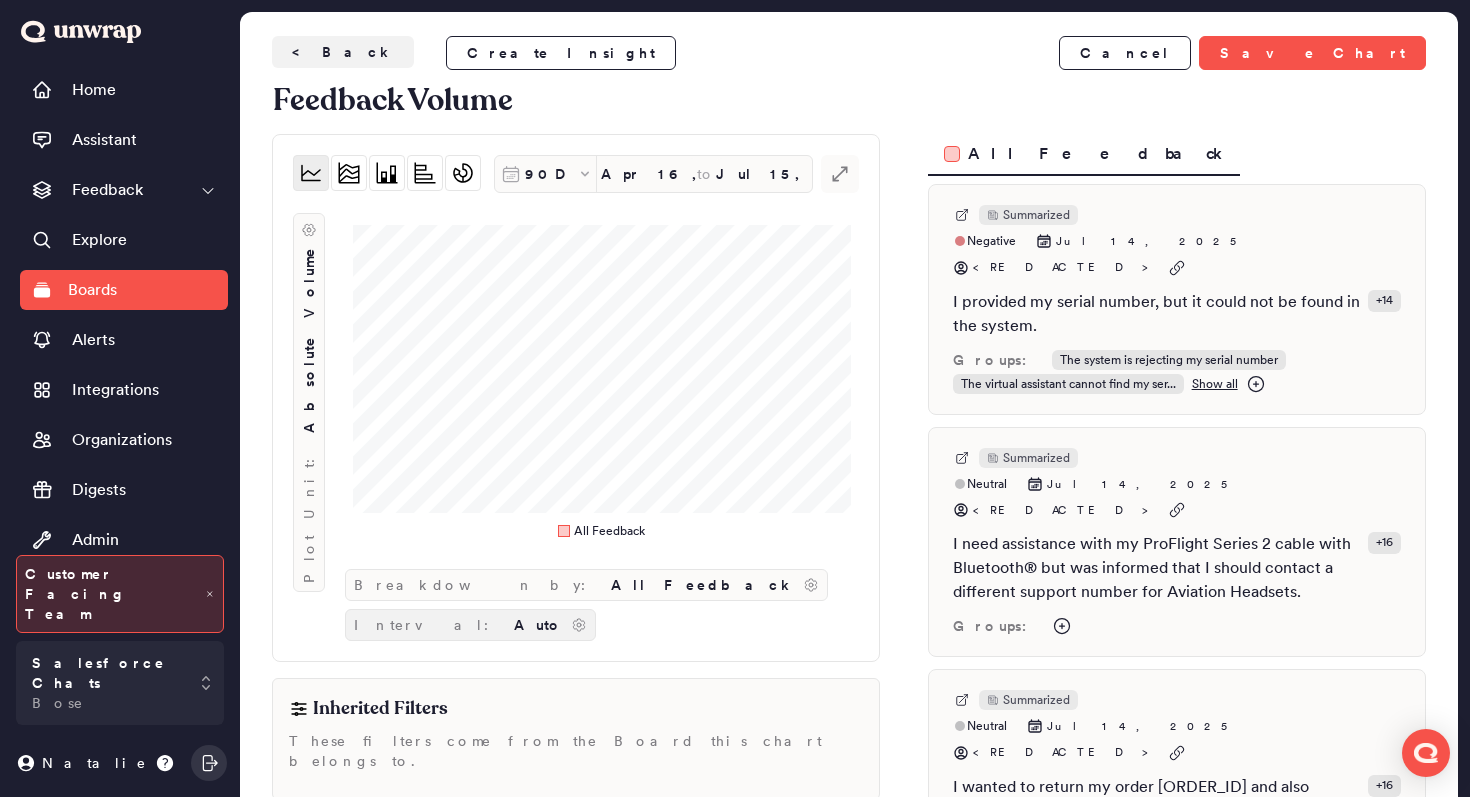click on "Auto" at bounding box center [538, 625] 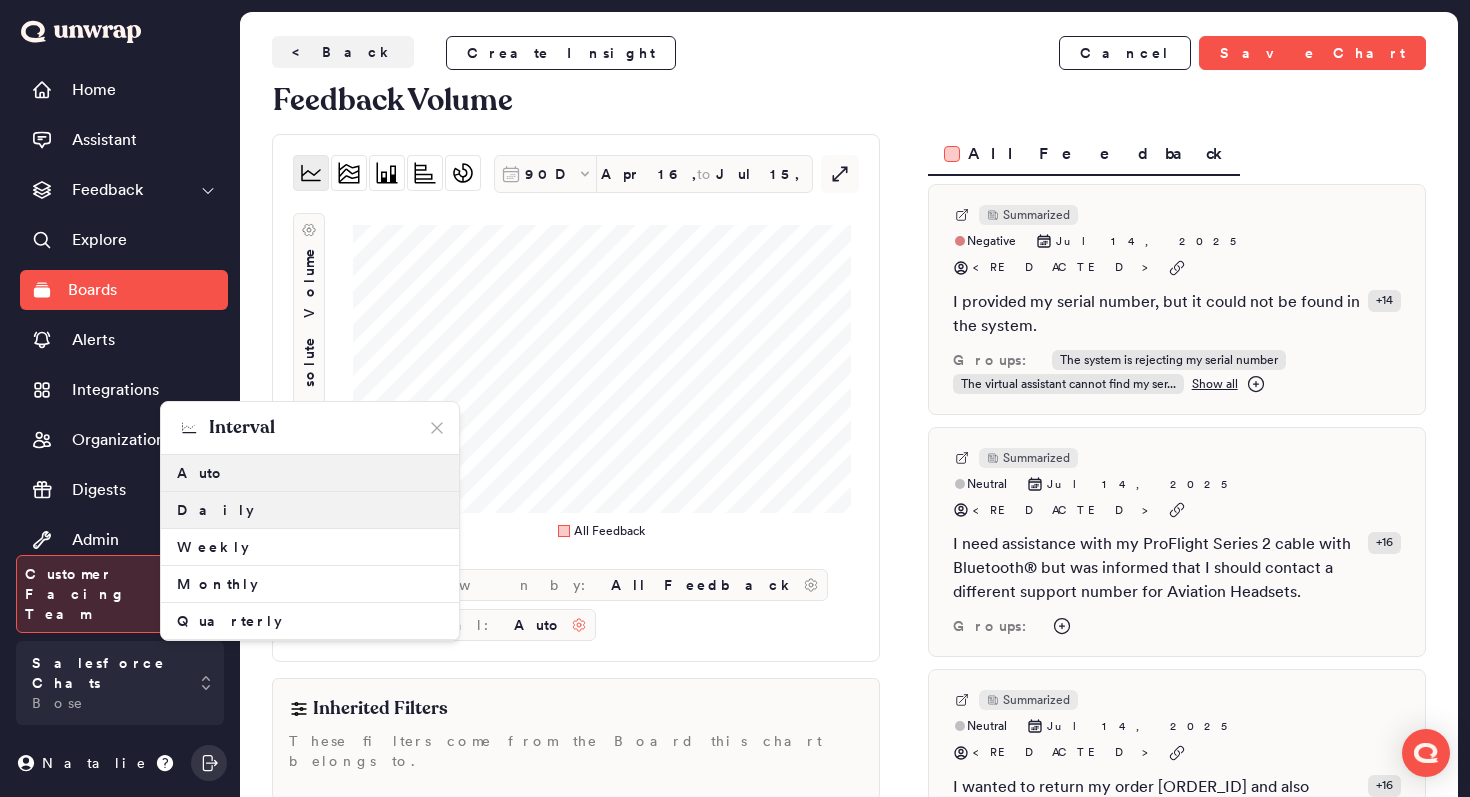 click on "Daily" at bounding box center (310, 510) 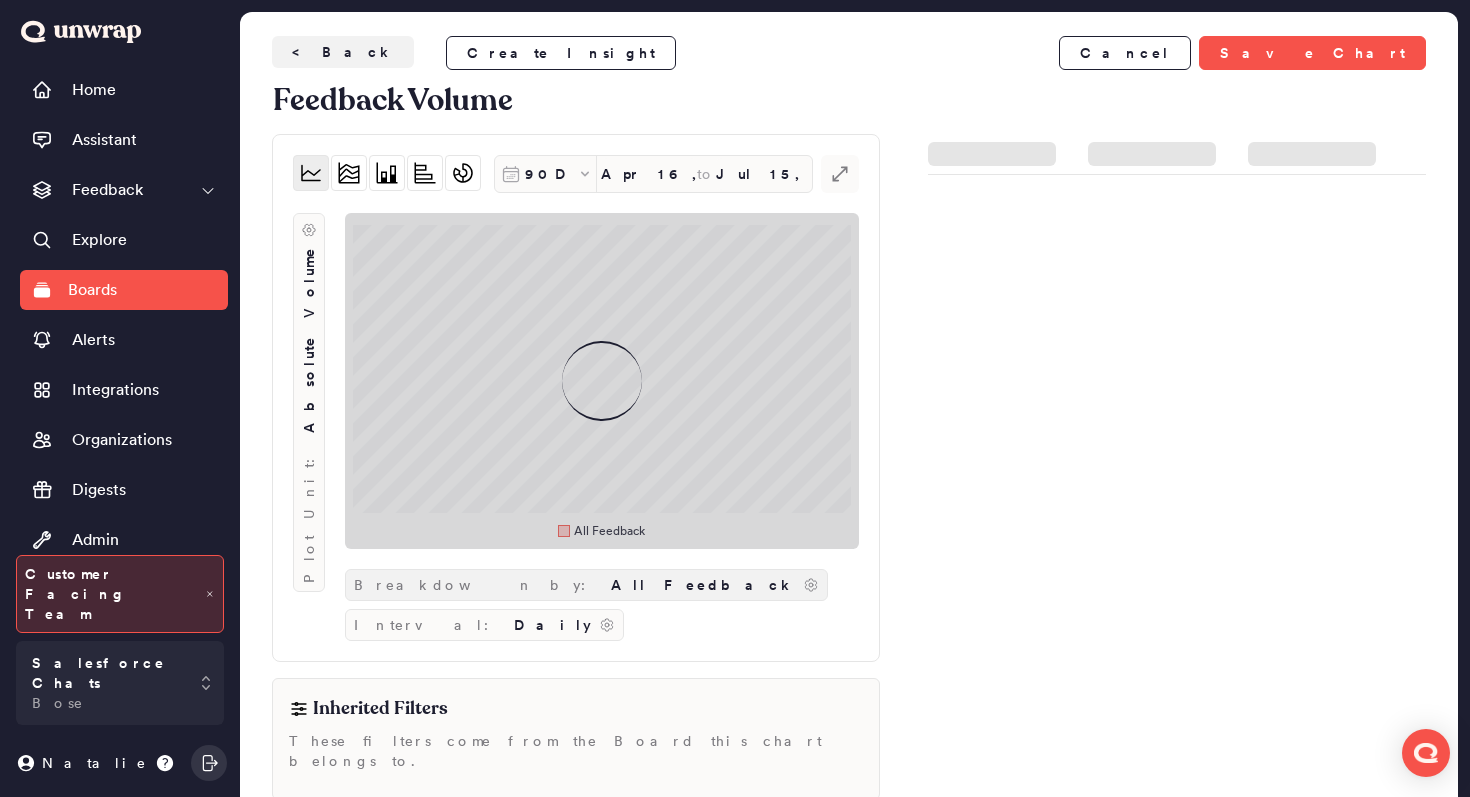 click on "Breakdown by: All Feedback" at bounding box center (586, 585) 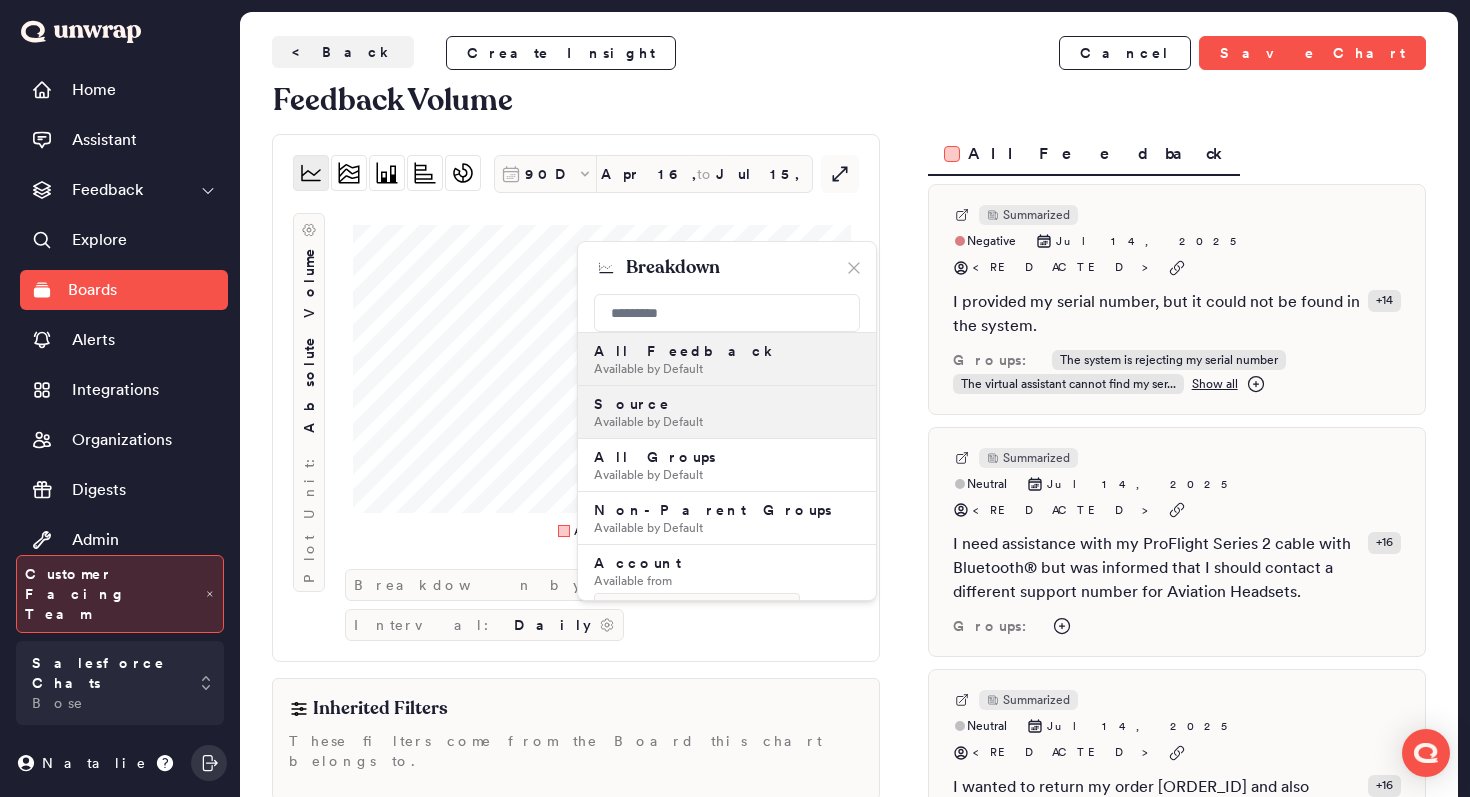 click on "Source Available by Default" at bounding box center [727, 412] 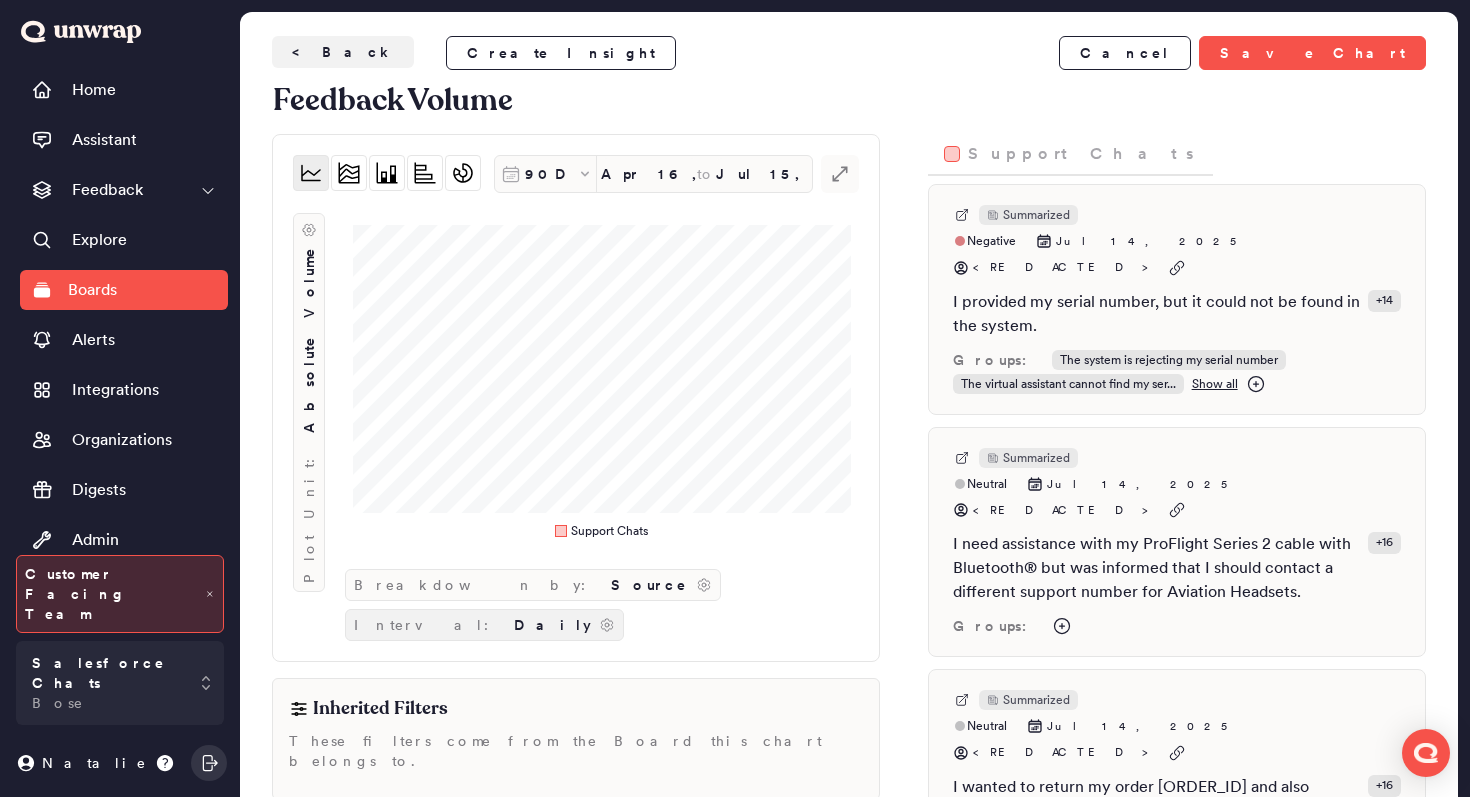 click on "Interval:" at bounding box center [430, 625] 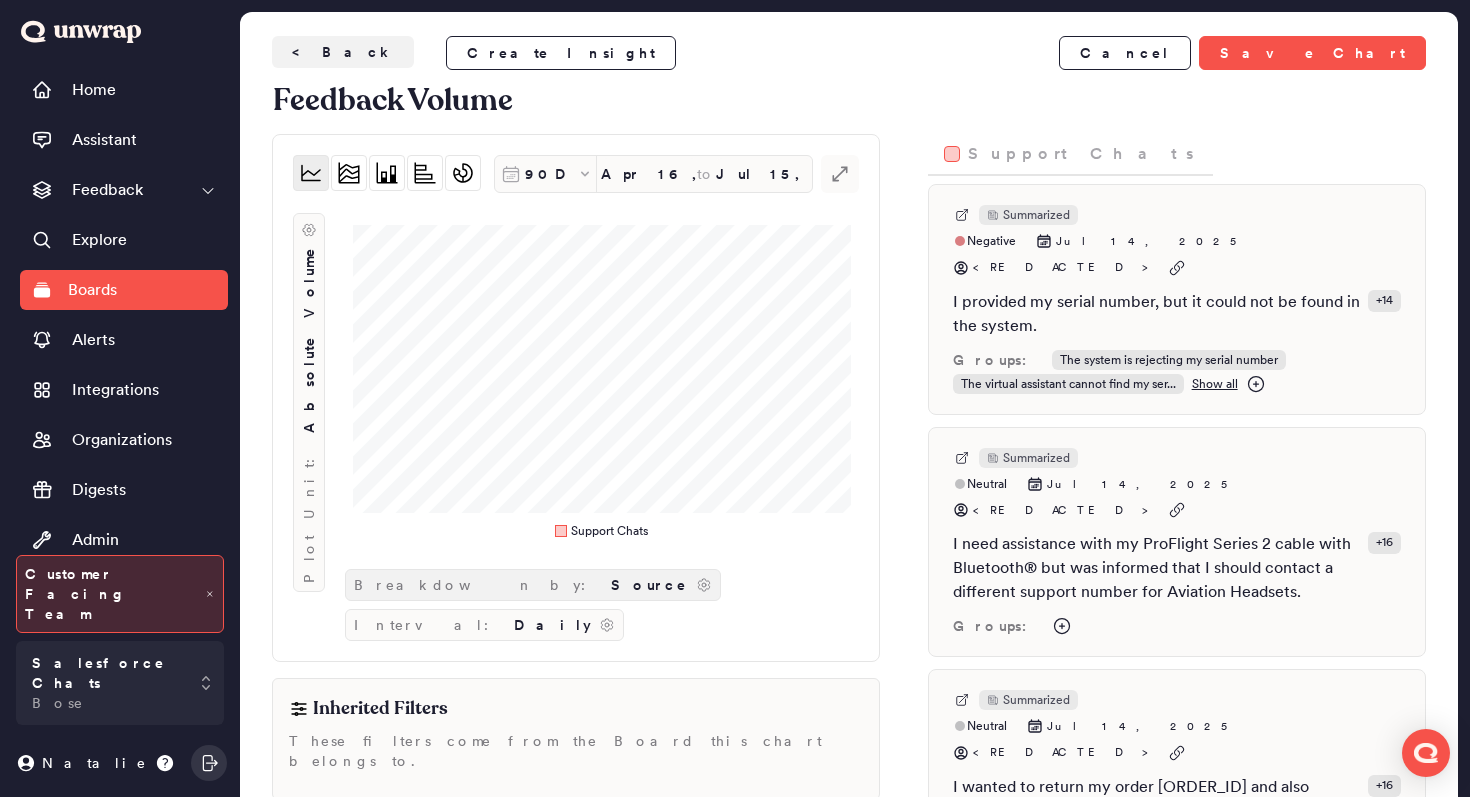 click on "Breakdown by:" at bounding box center (478, 585) 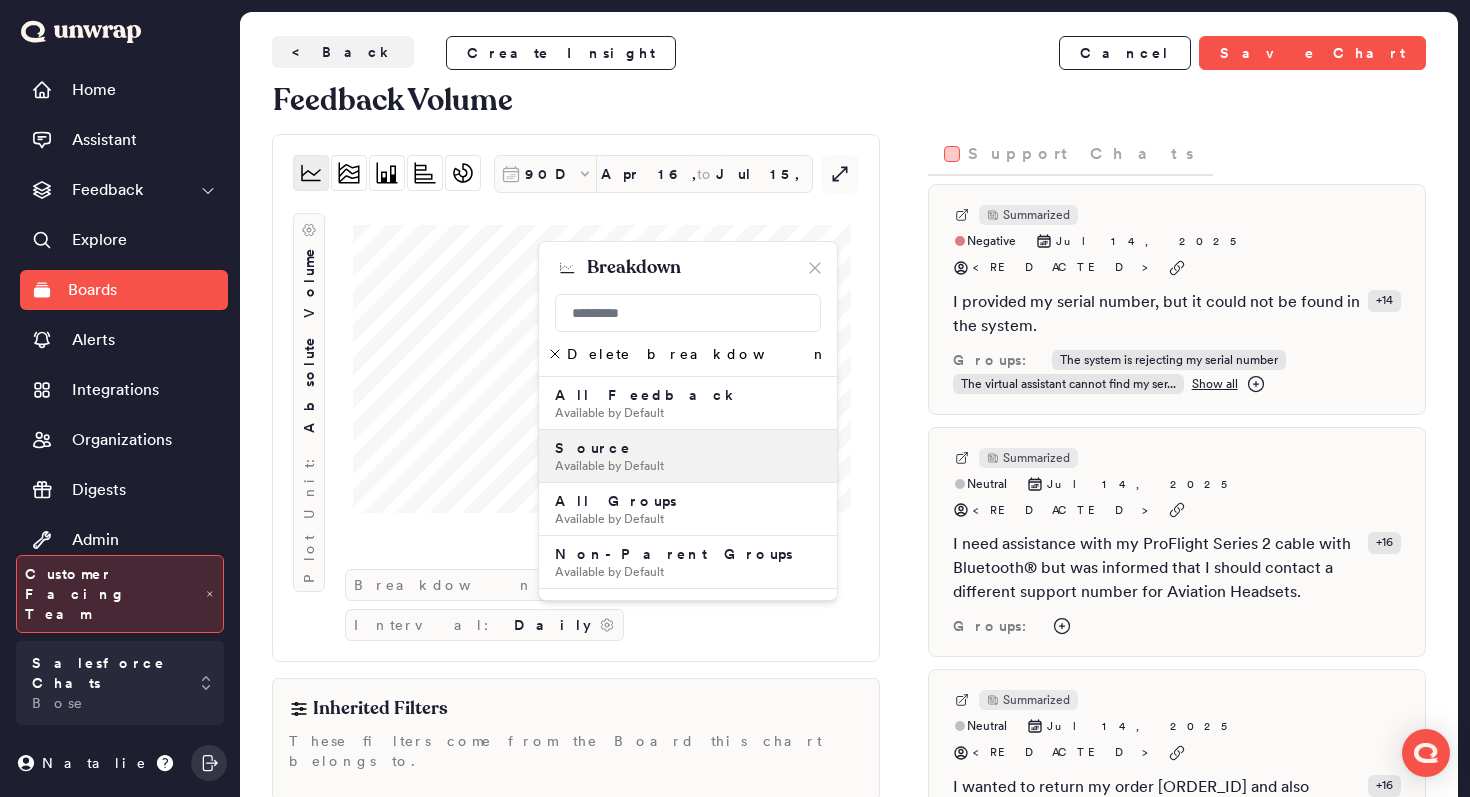 click on "Delete breakdown" at bounding box center [687, 354] 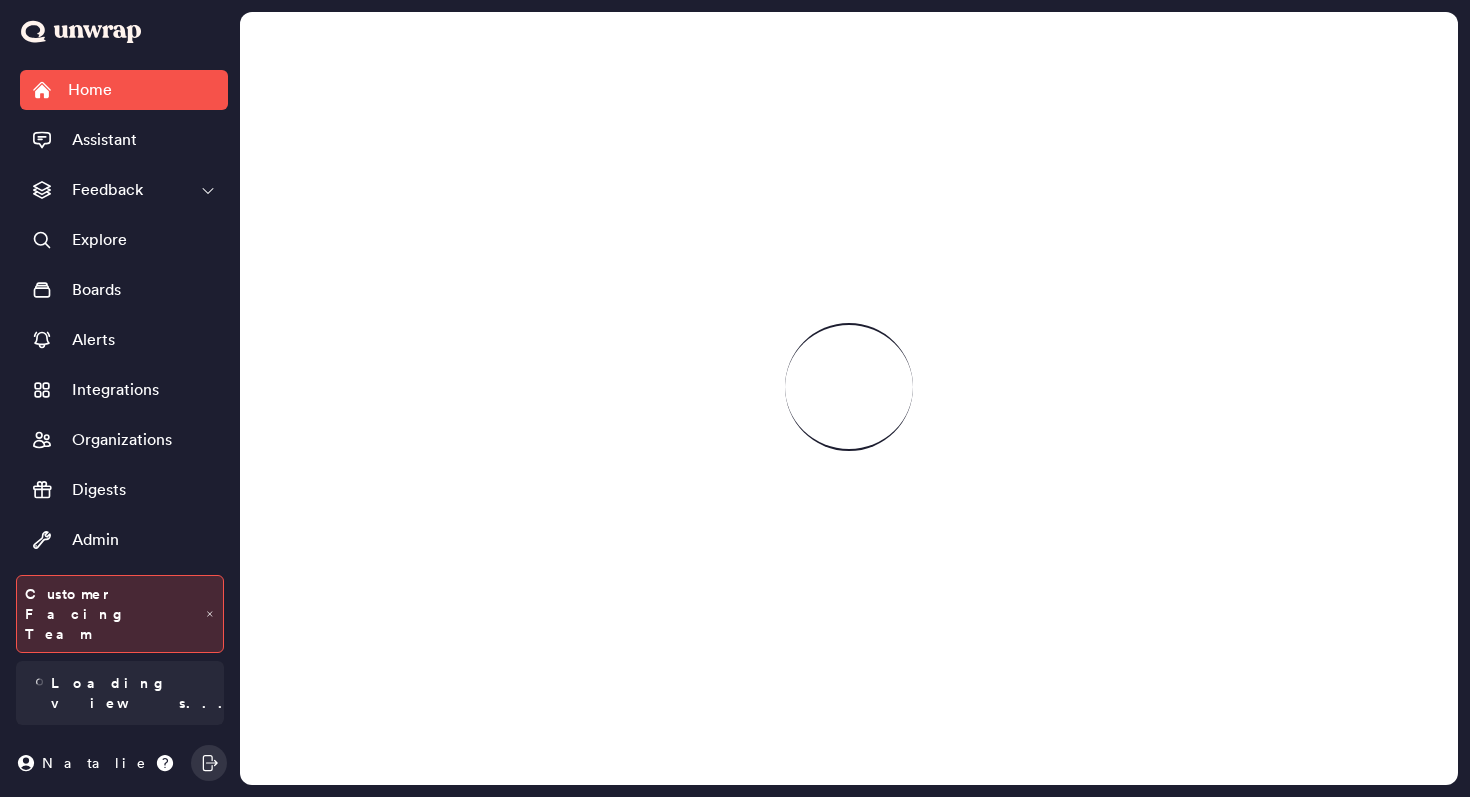scroll, scrollTop: 0, scrollLeft: 0, axis: both 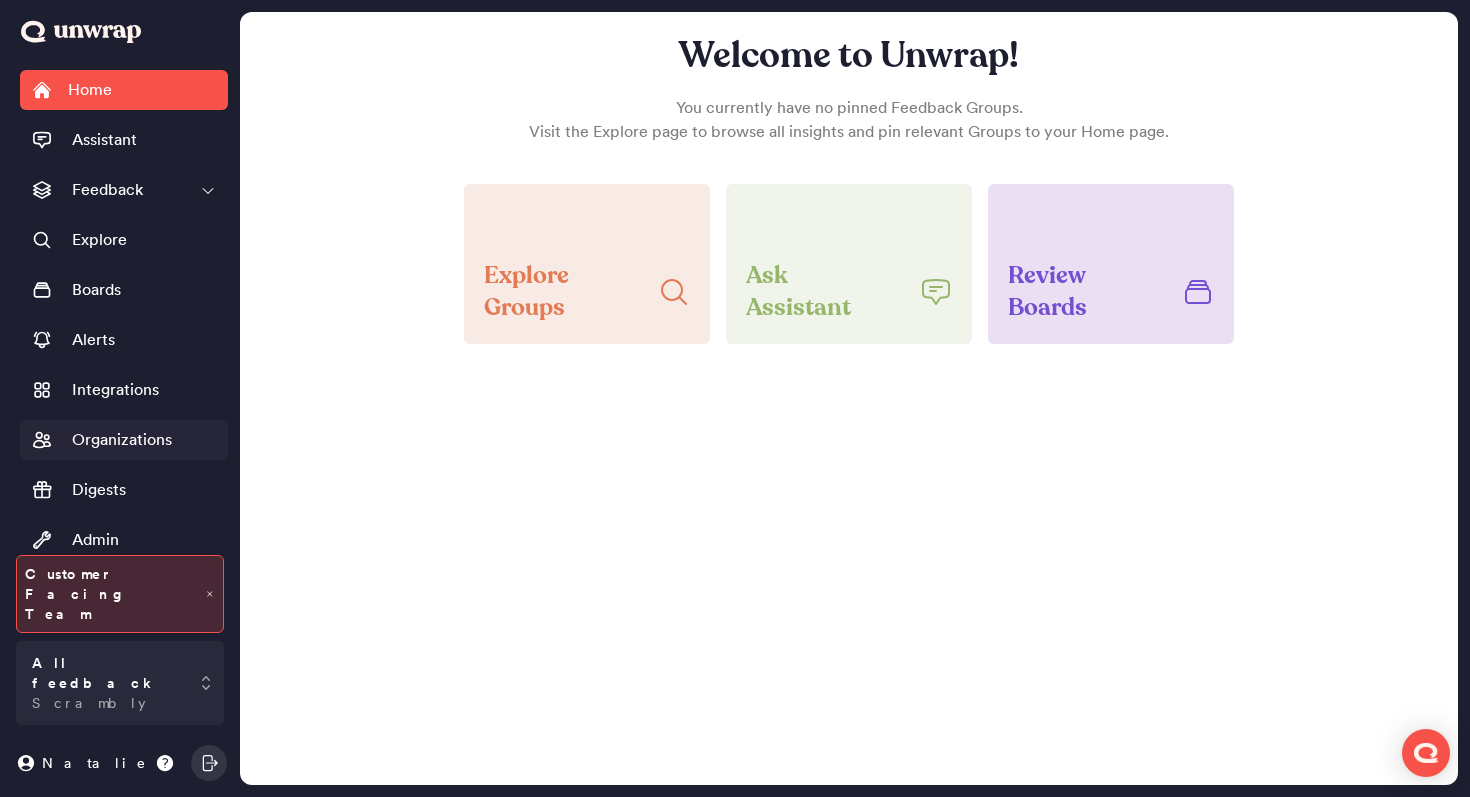 click on "Organizations" at bounding box center (122, 440) 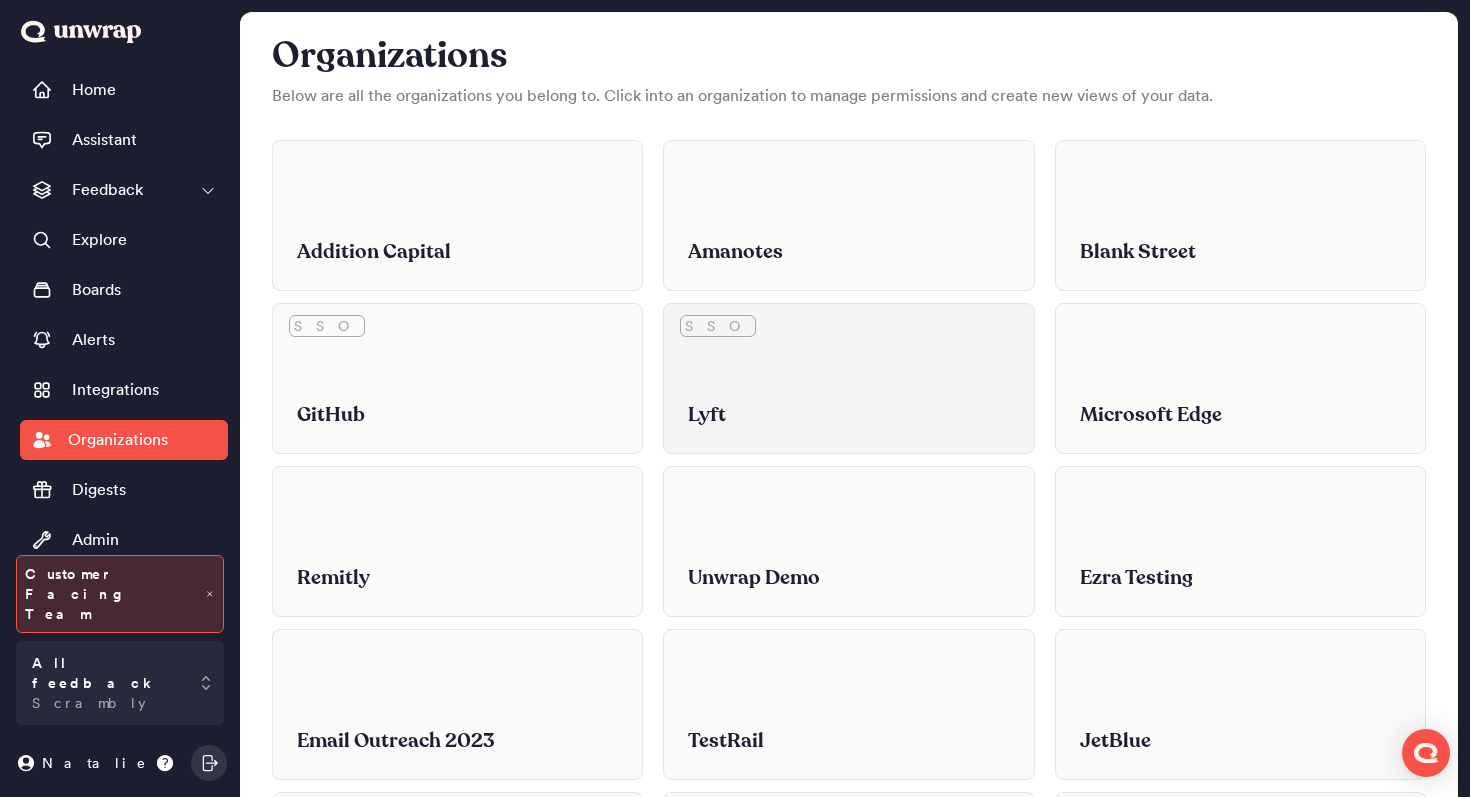 click on "Lyft" at bounding box center [848, 400] 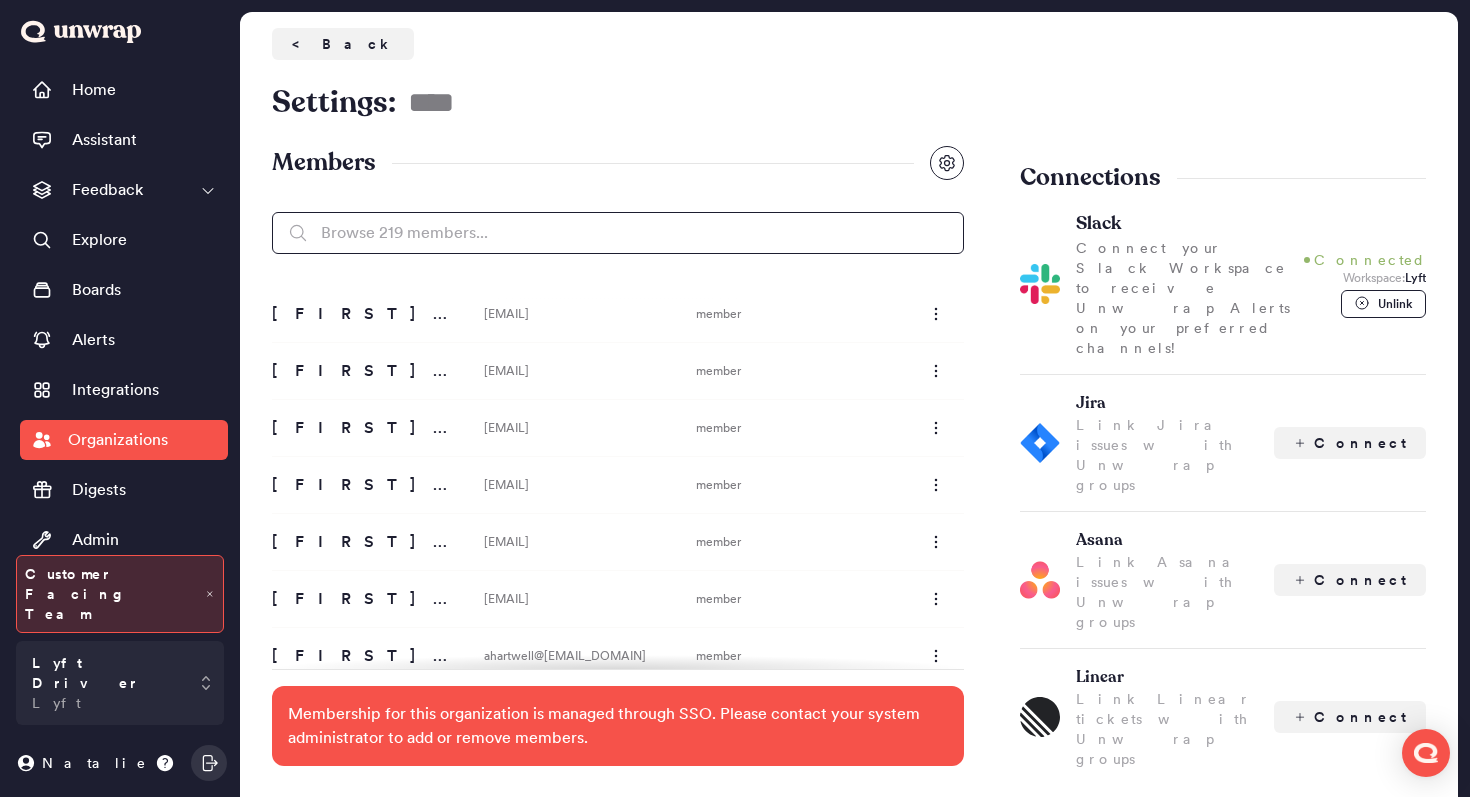 click at bounding box center [618, 233] 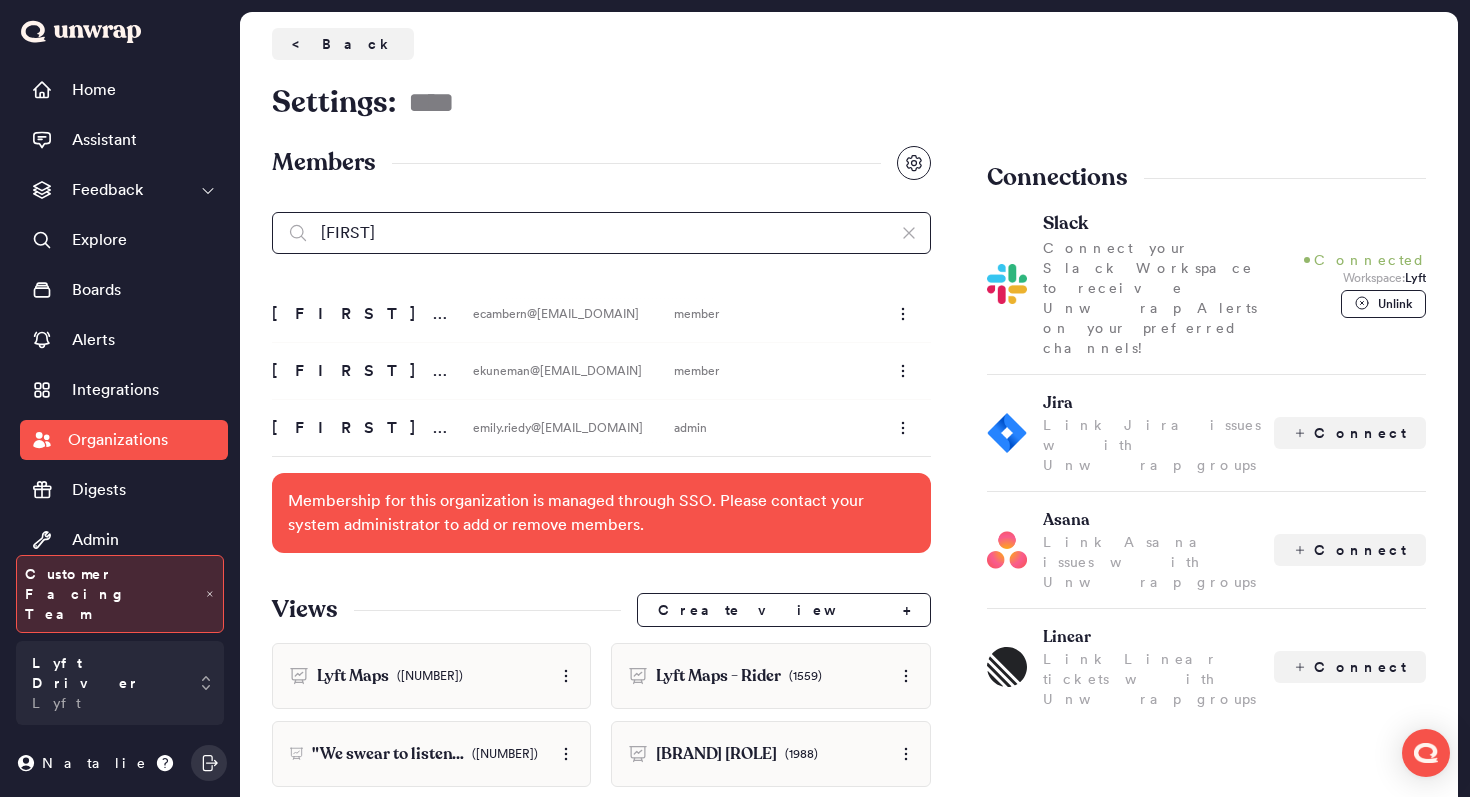 type on "emily" 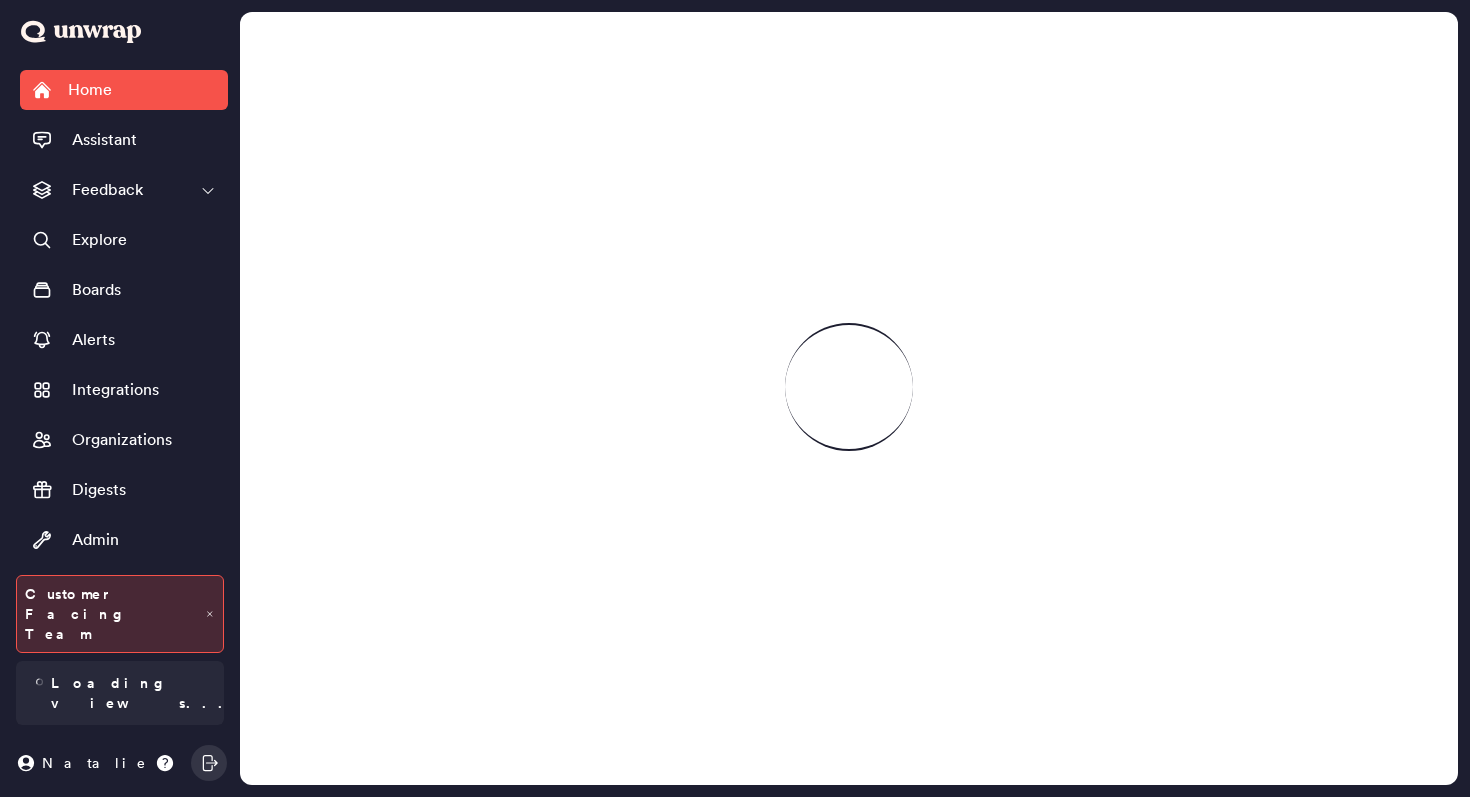 scroll, scrollTop: 0, scrollLeft: 0, axis: both 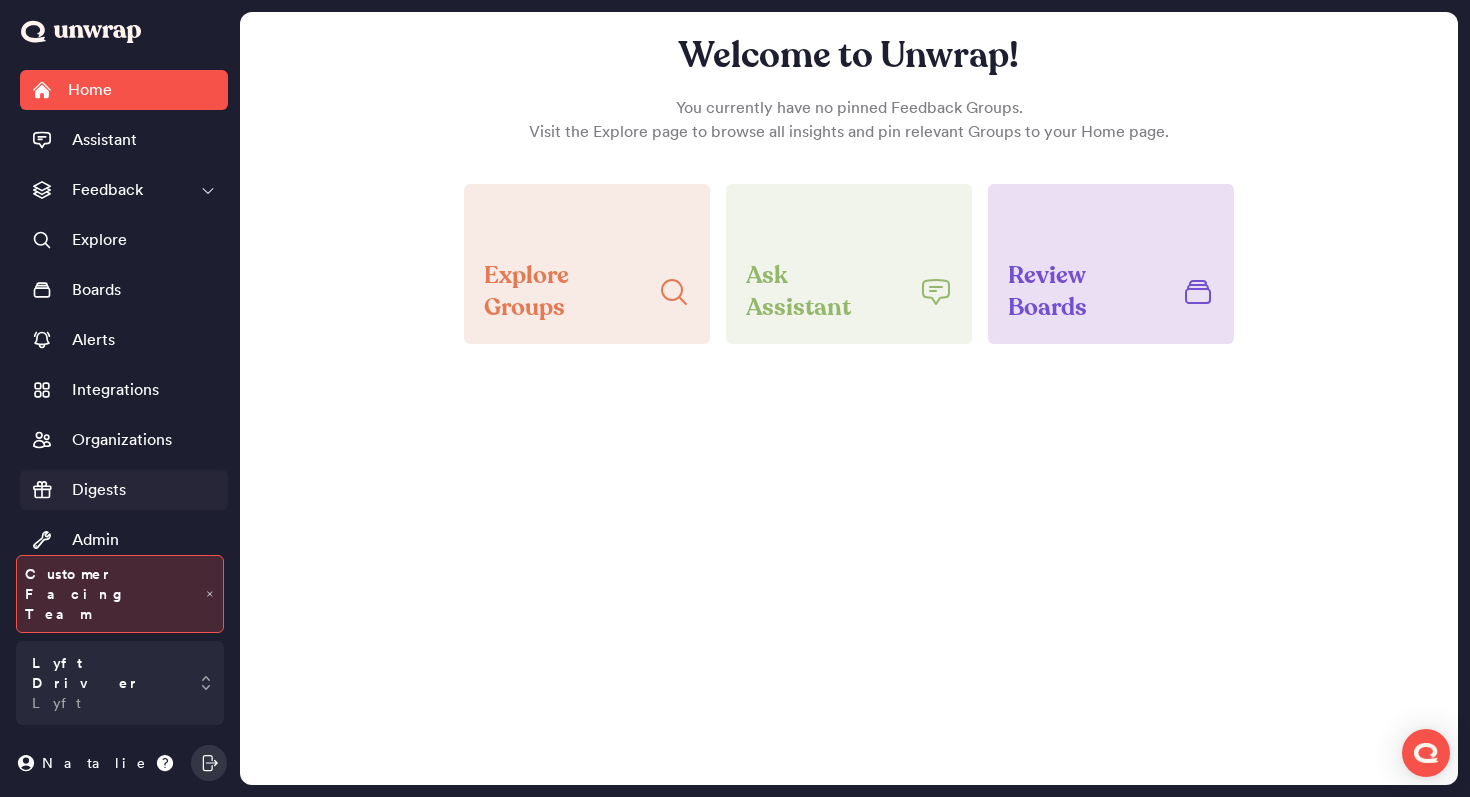 click on "Digests" at bounding box center [124, 490] 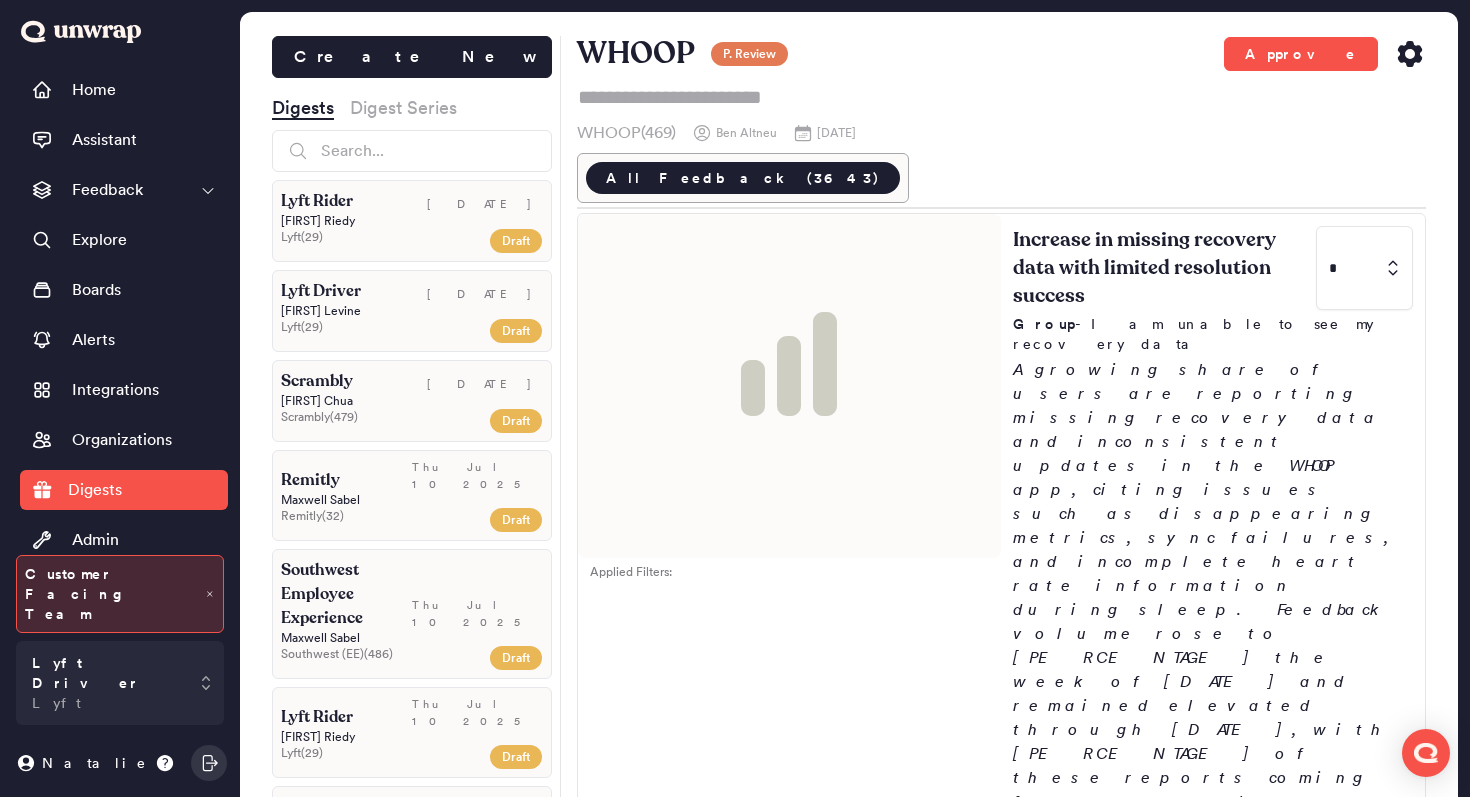 click on "Lyft Rider" at bounding box center (346, 201) 